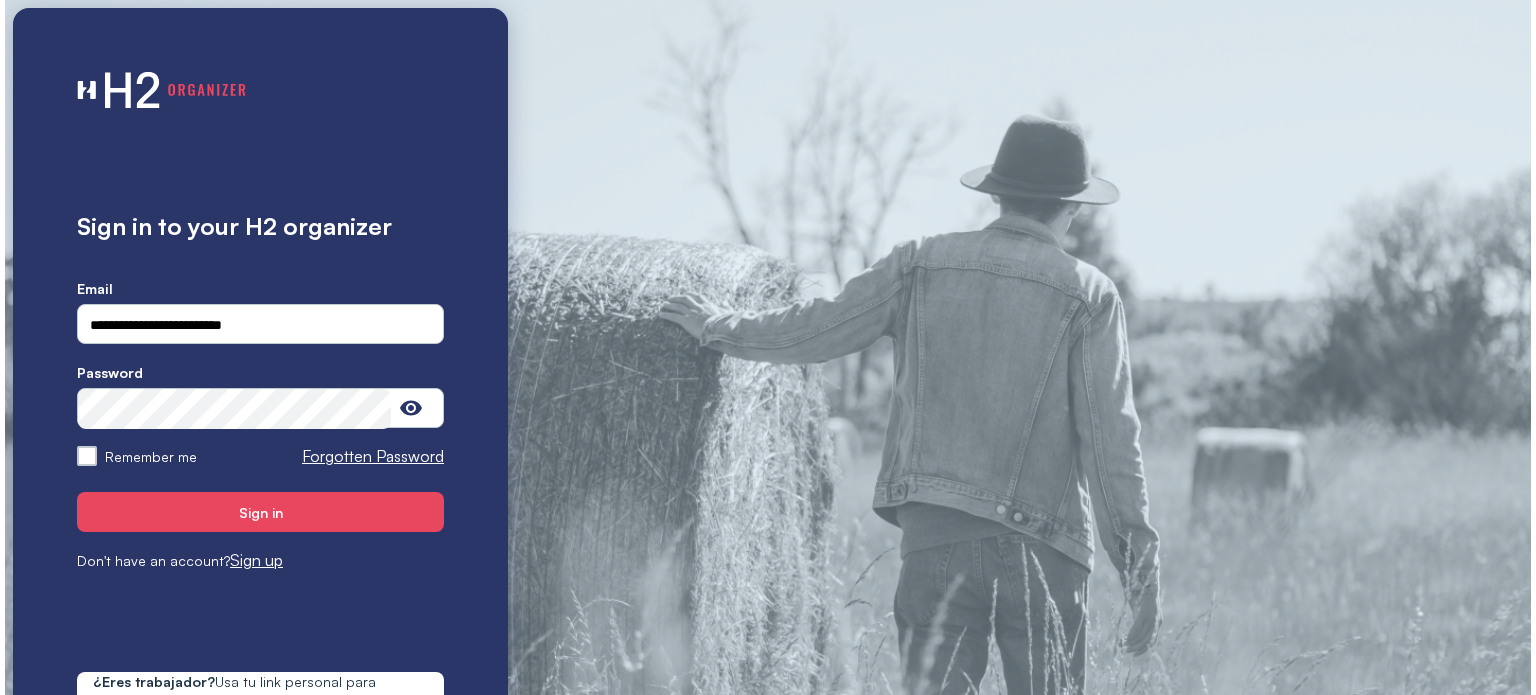 scroll, scrollTop: 0, scrollLeft: 0, axis: both 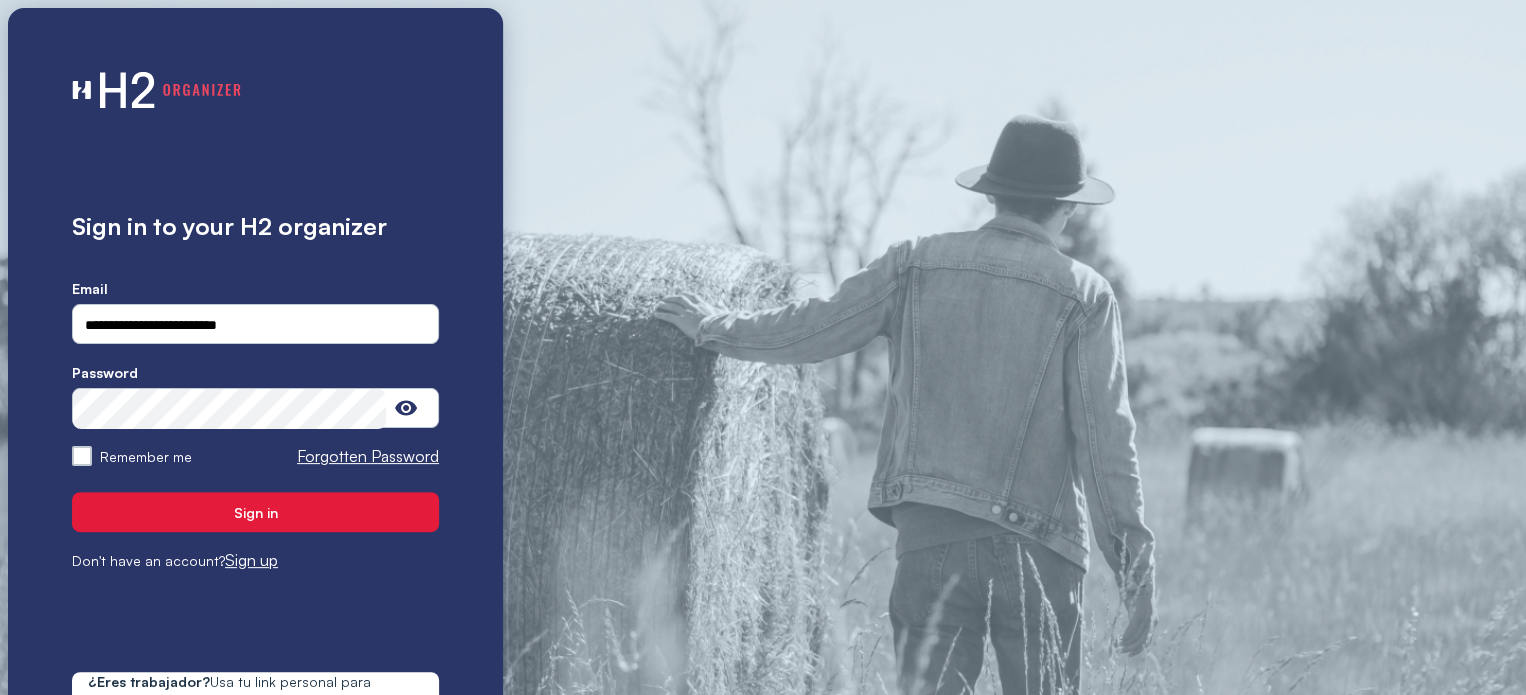 click on "Sign in" at bounding box center [255, 512] 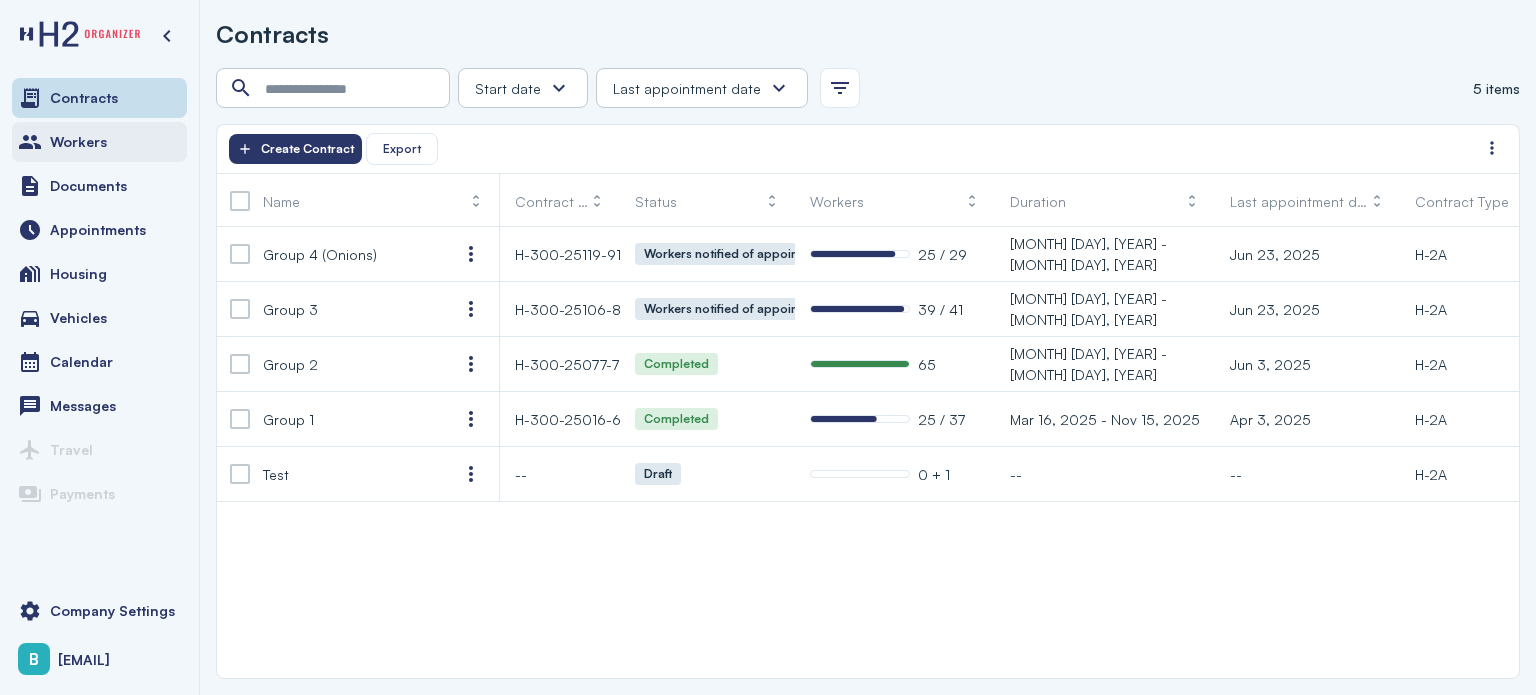 click on "Workers" at bounding box center (99, 142) 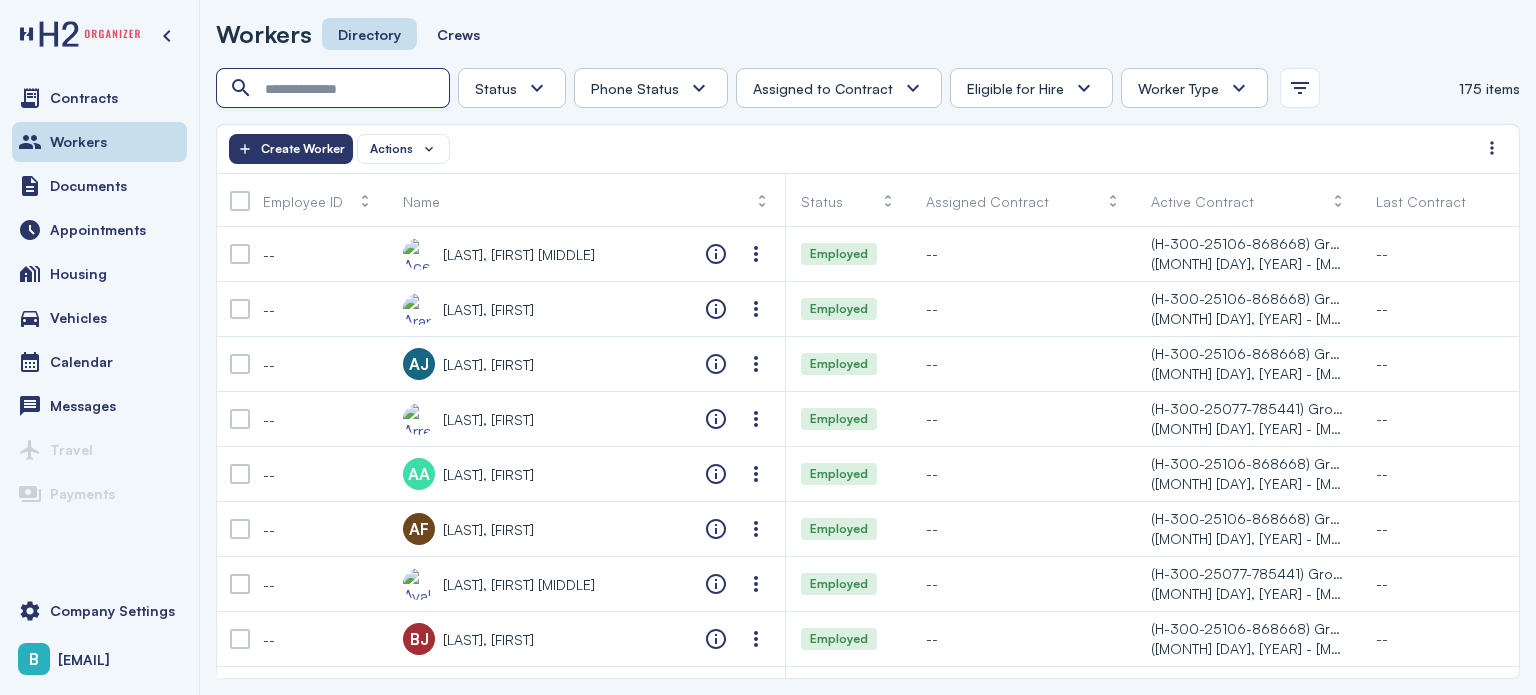 click at bounding box center (335, 89) 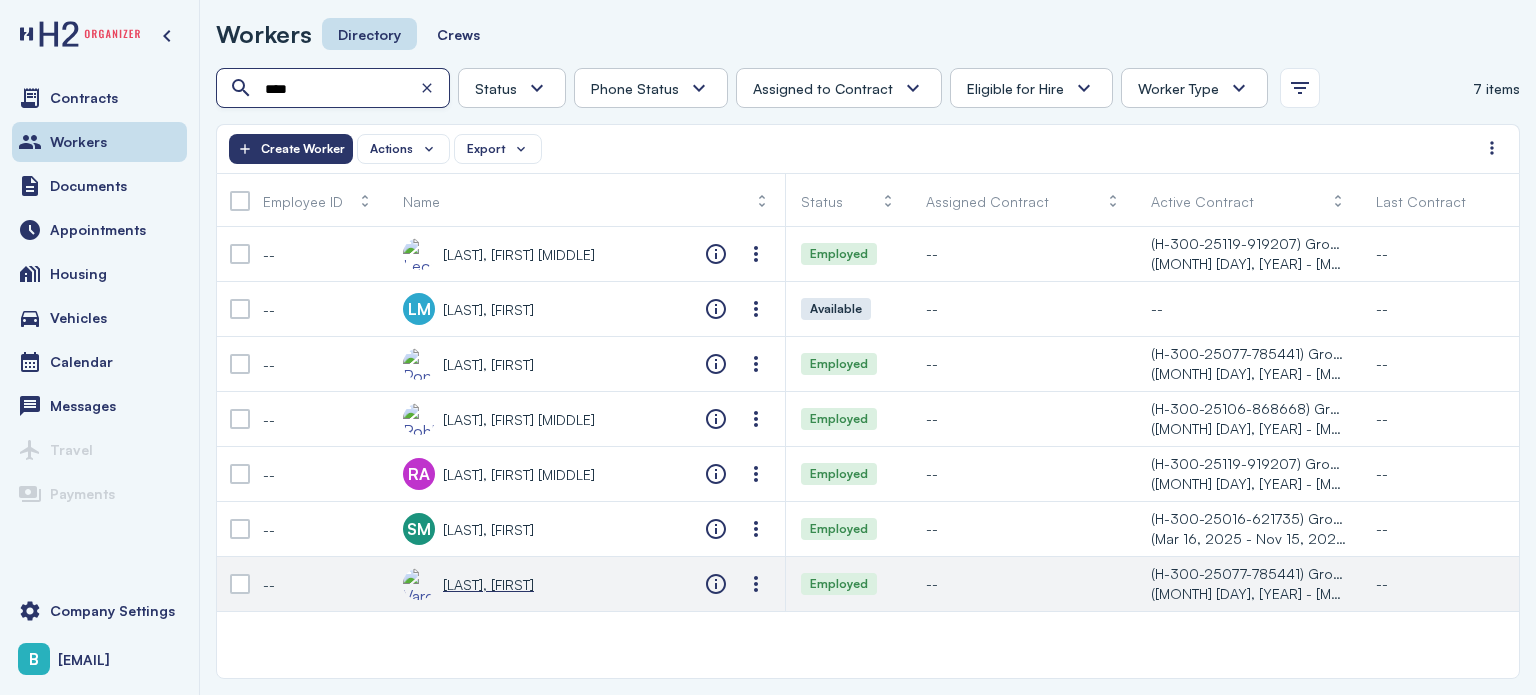 type on "****" 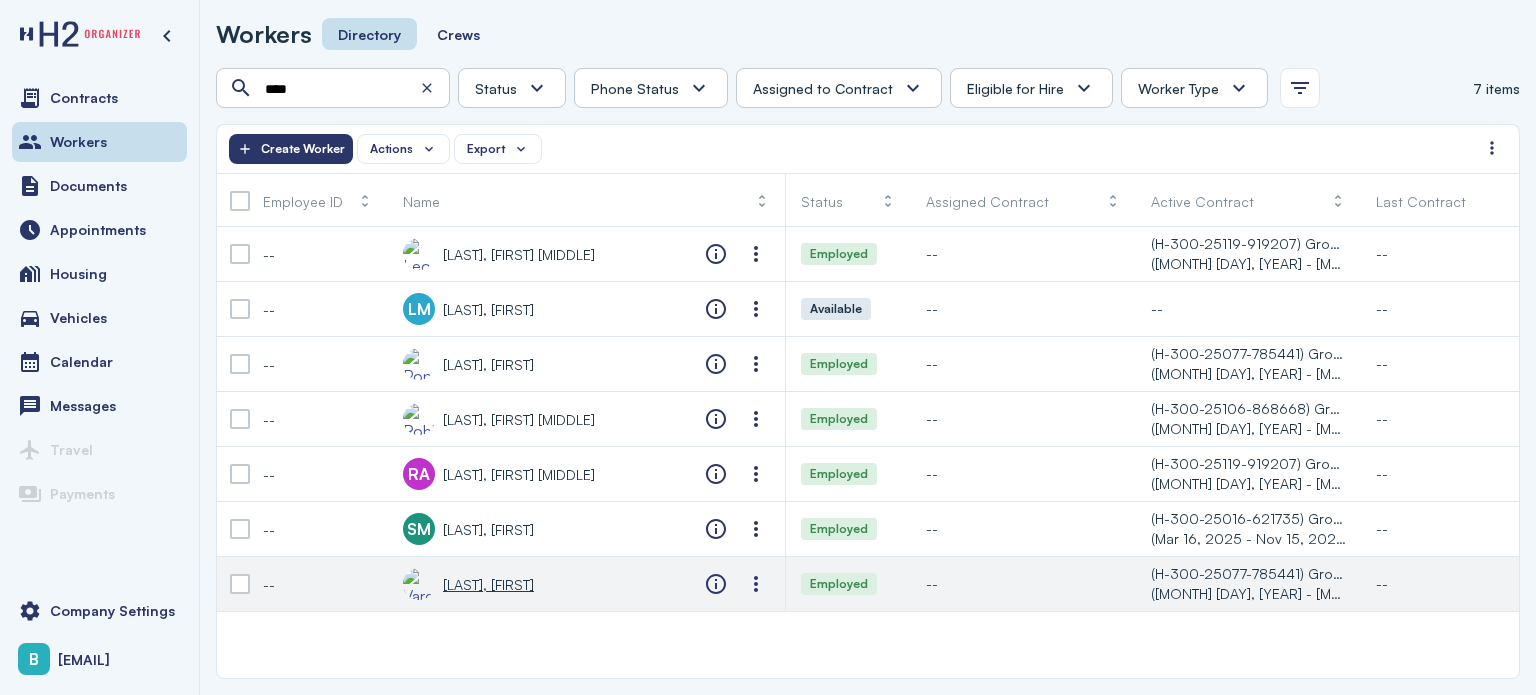 click on "Vargas-gonzalez, Manuel" at bounding box center (488, 584) 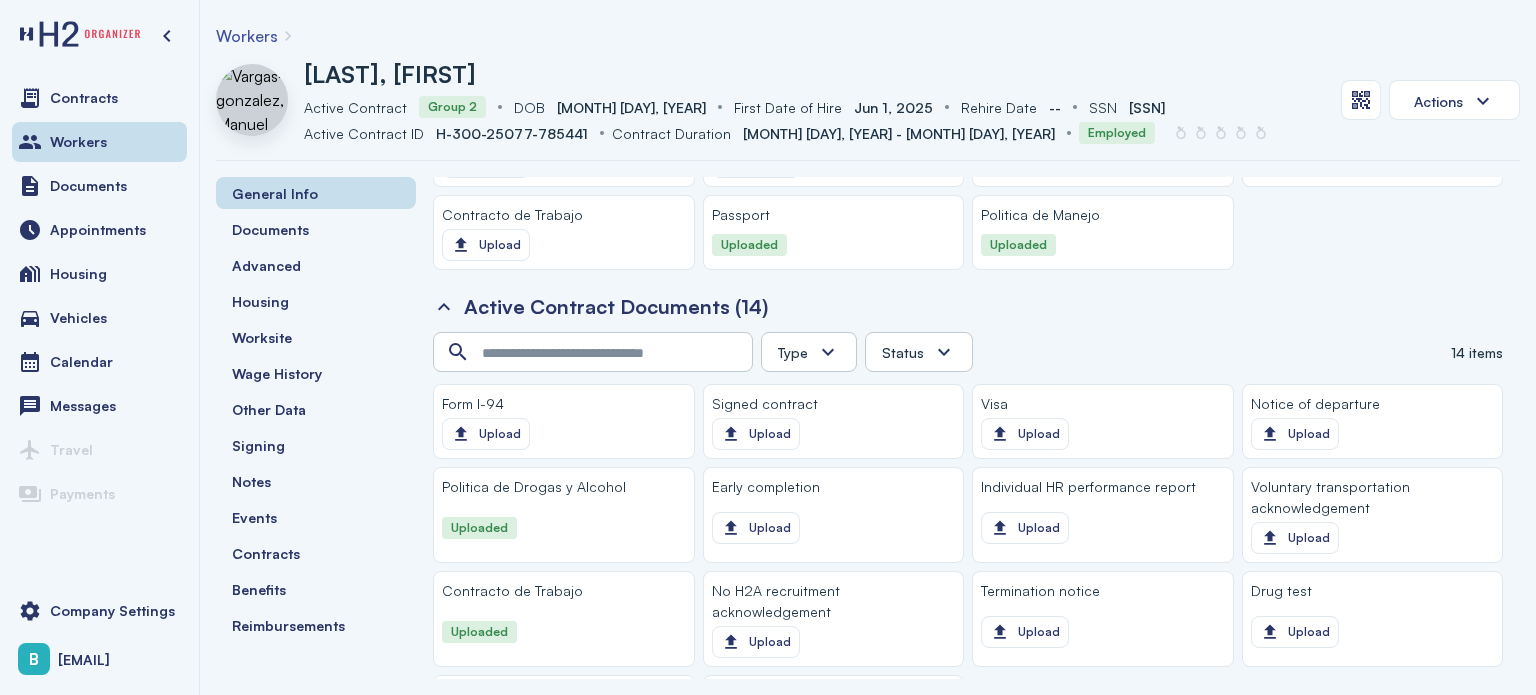 scroll, scrollTop: 2230, scrollLeft: 0, axis: vertical 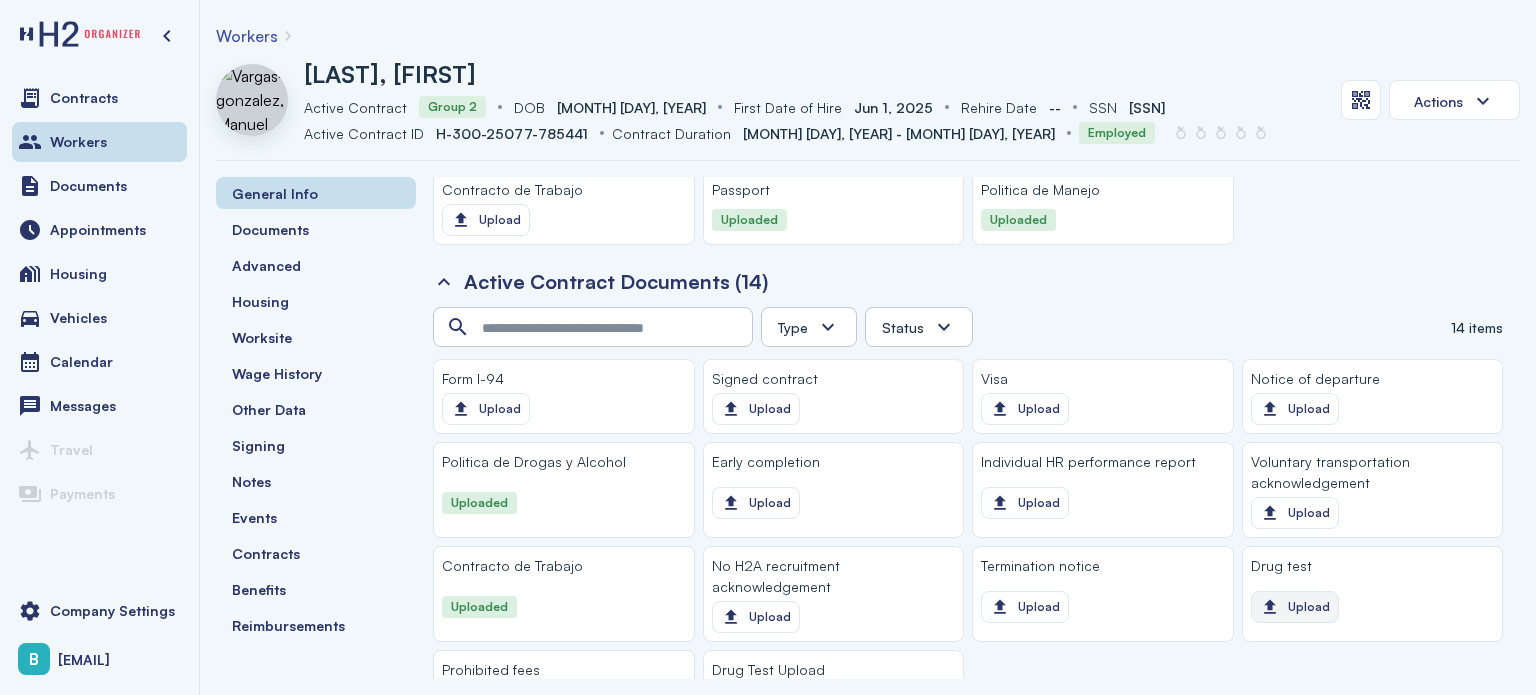 click on "Upload" 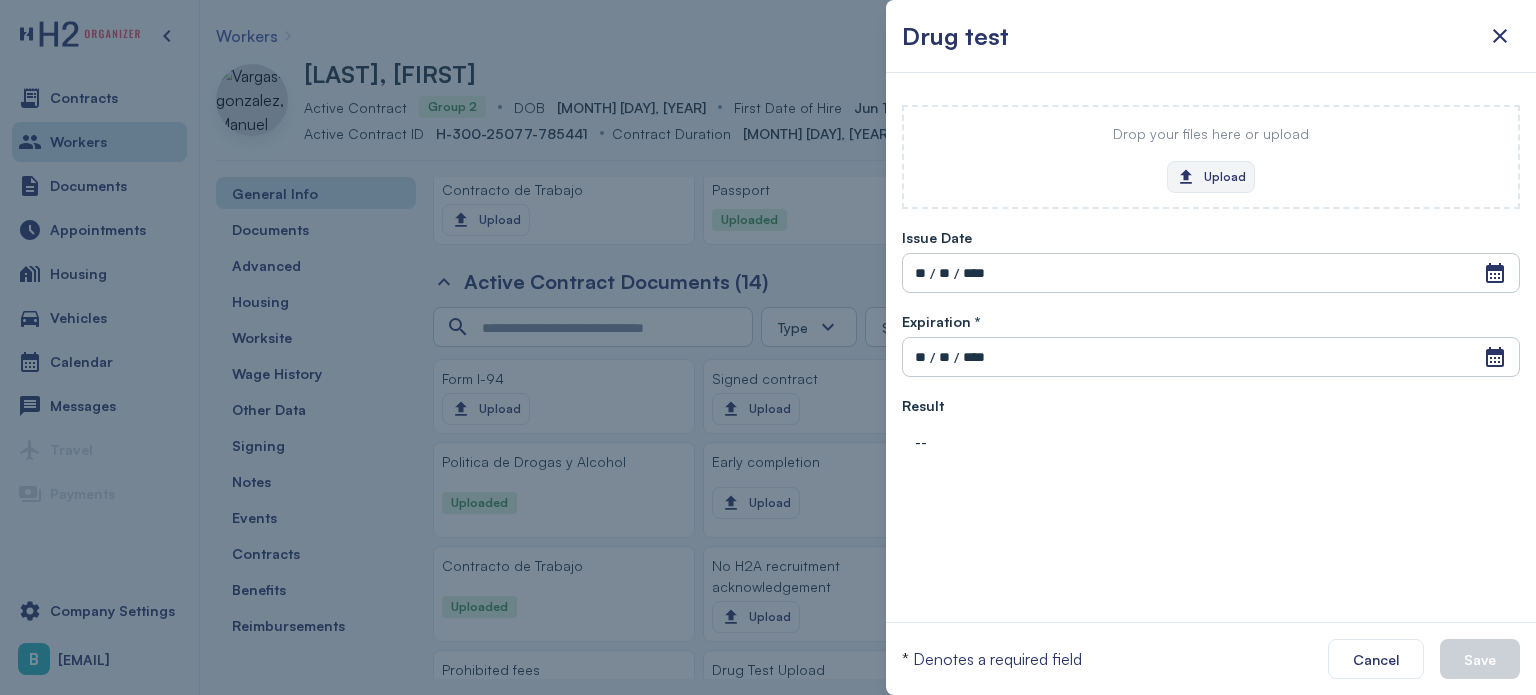 click on "Upload" at bounding box center (1211, 177) 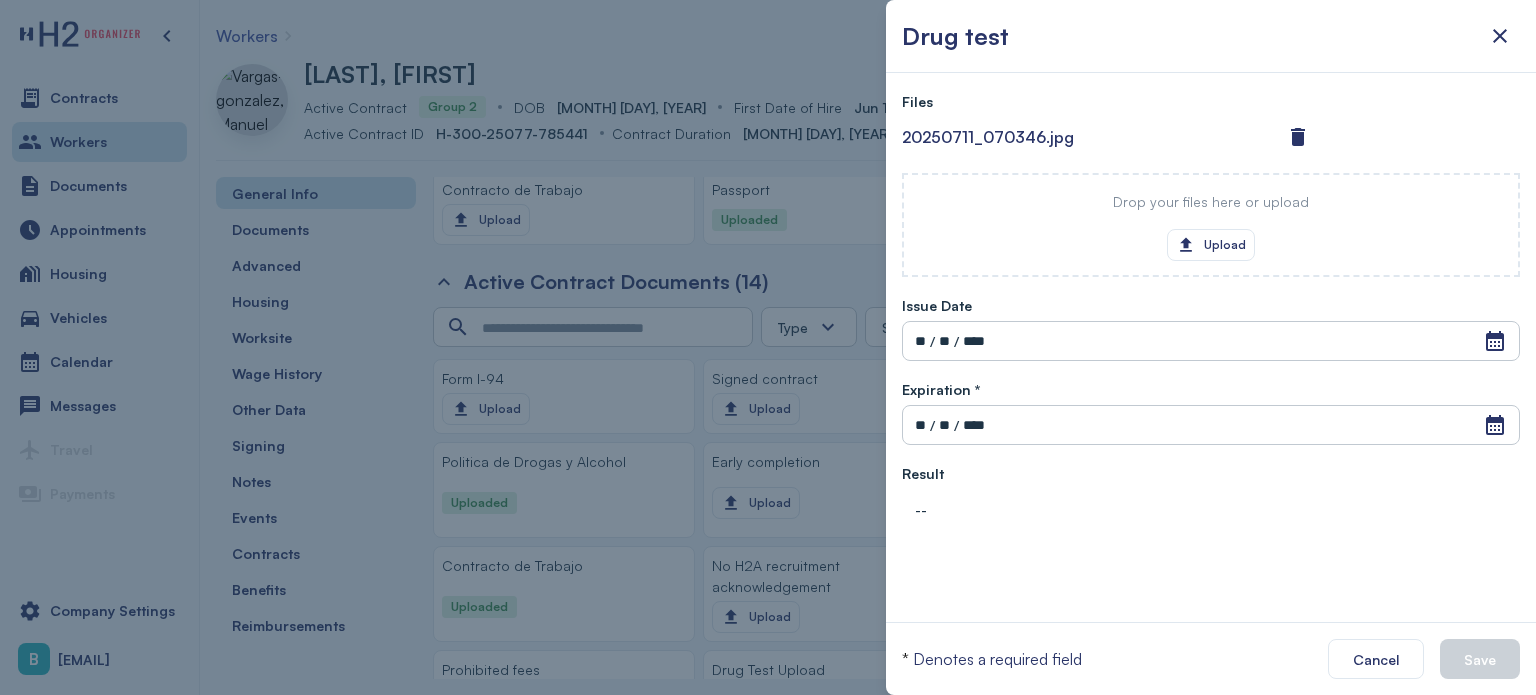 drag, startPoint x: 1069, startPoint y: 303, endPoint x: 1047, endPoint y: 218, distance: 87.80091 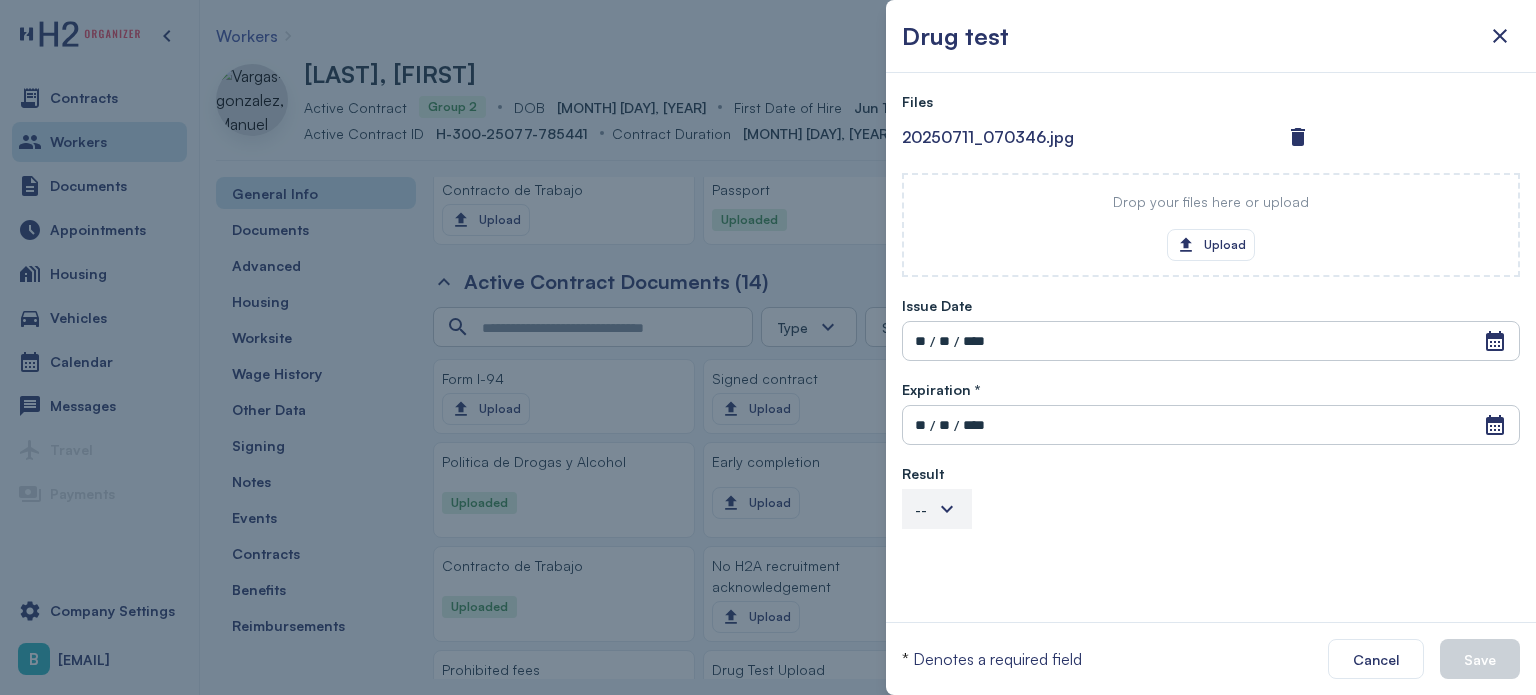 click at bounding box center [947, 509] 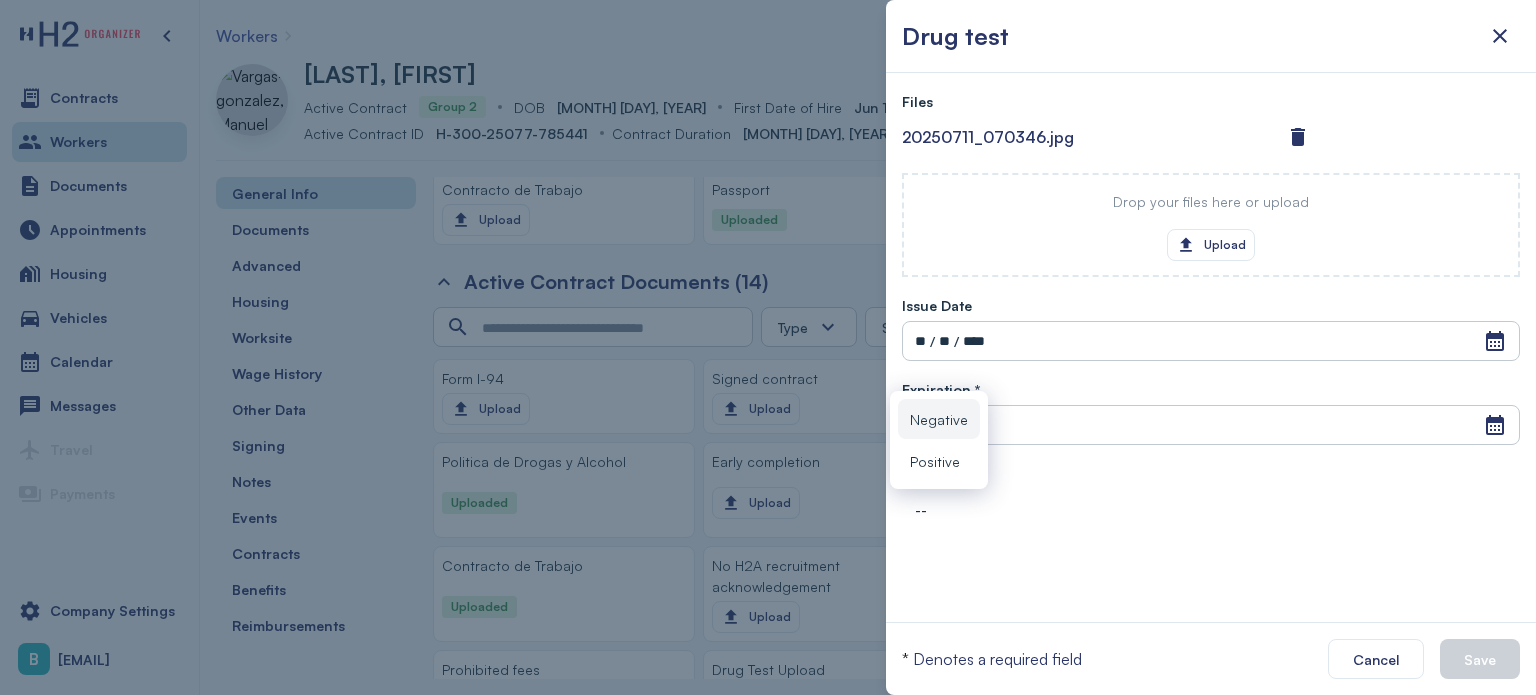 click on "Negative" at bounding box center (939, 419) 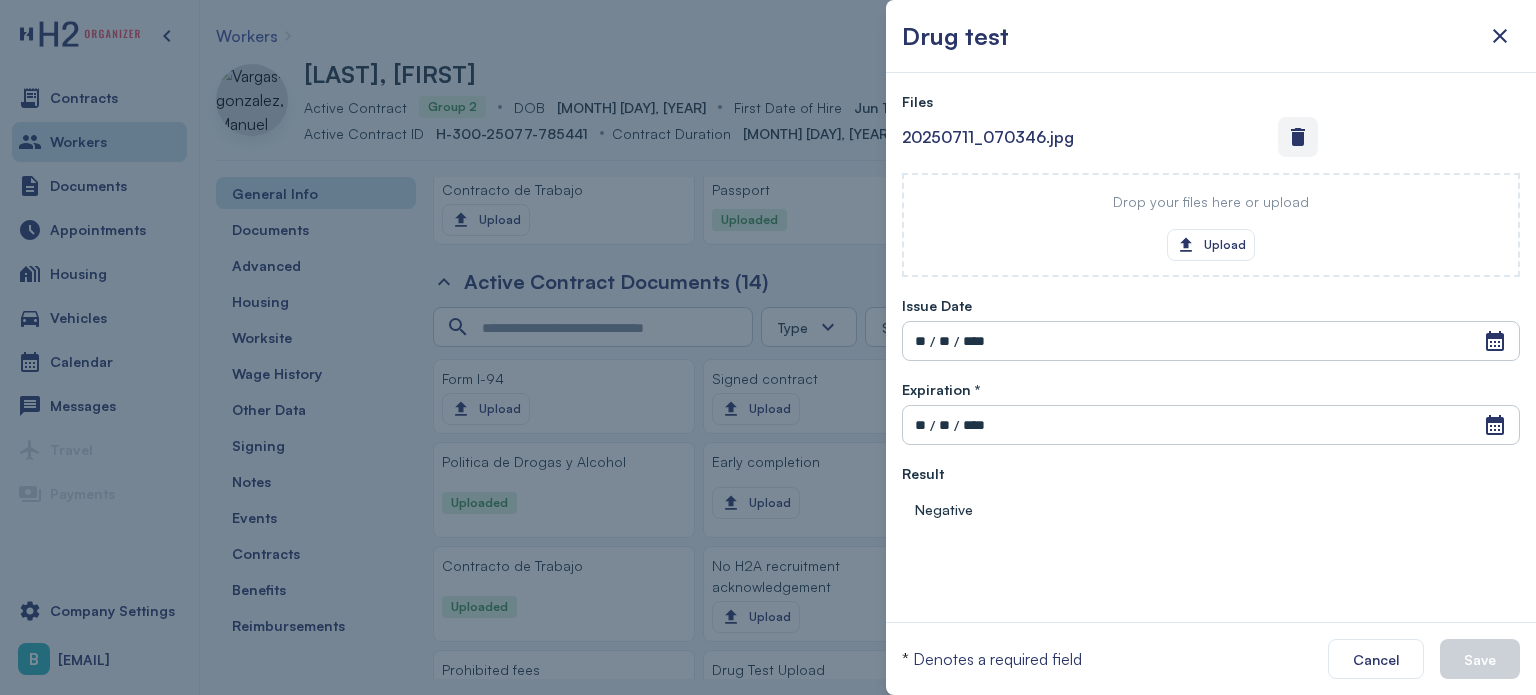 click at bounding box center (1298, 137) 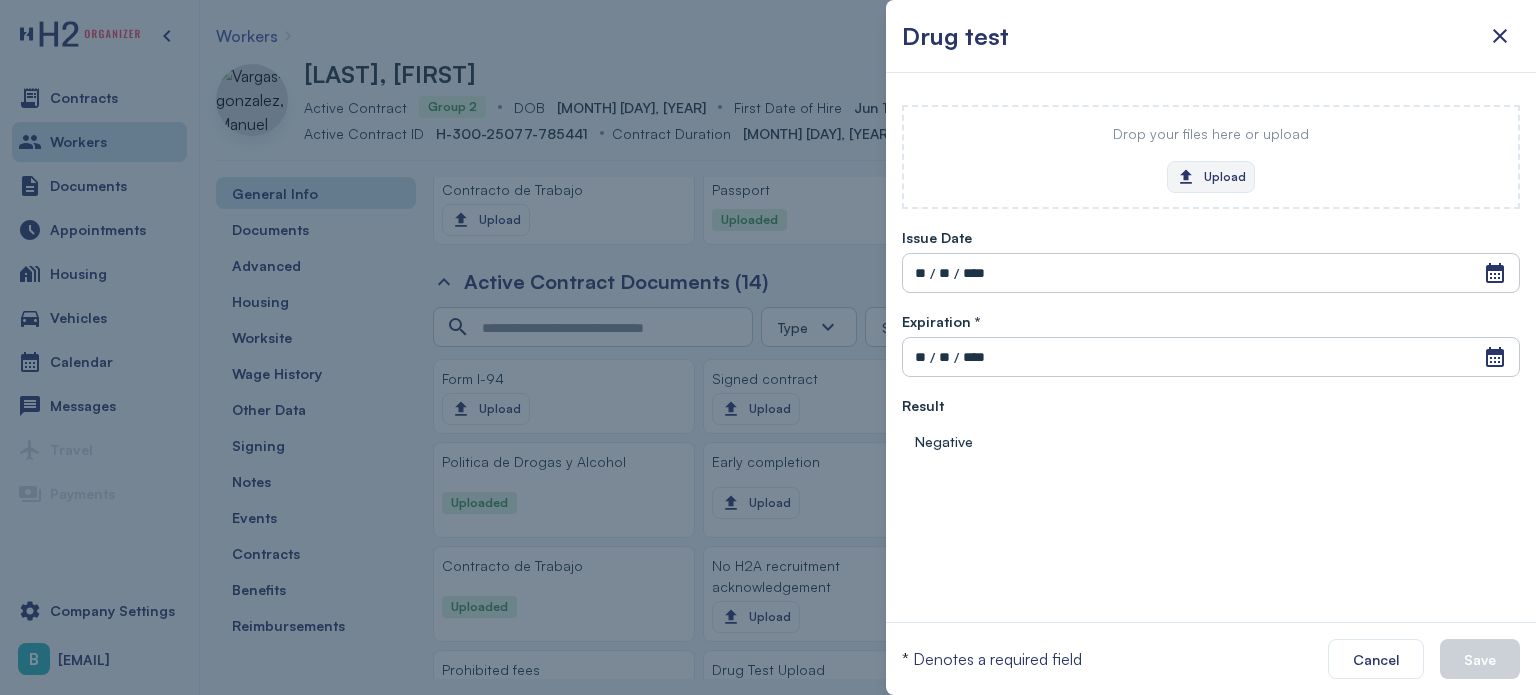 click on "Upload" at bounding box center (1211, 177) 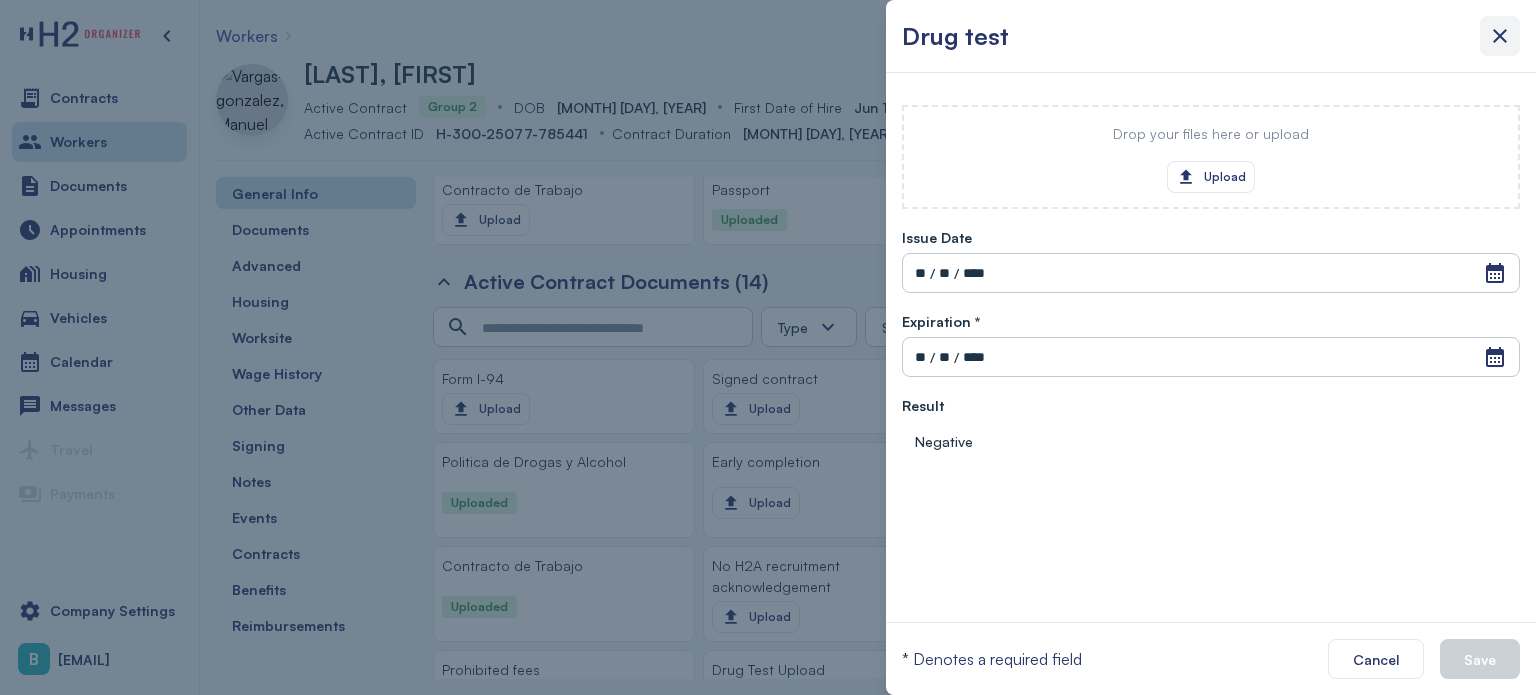 click at bounding box center [1500, 36] 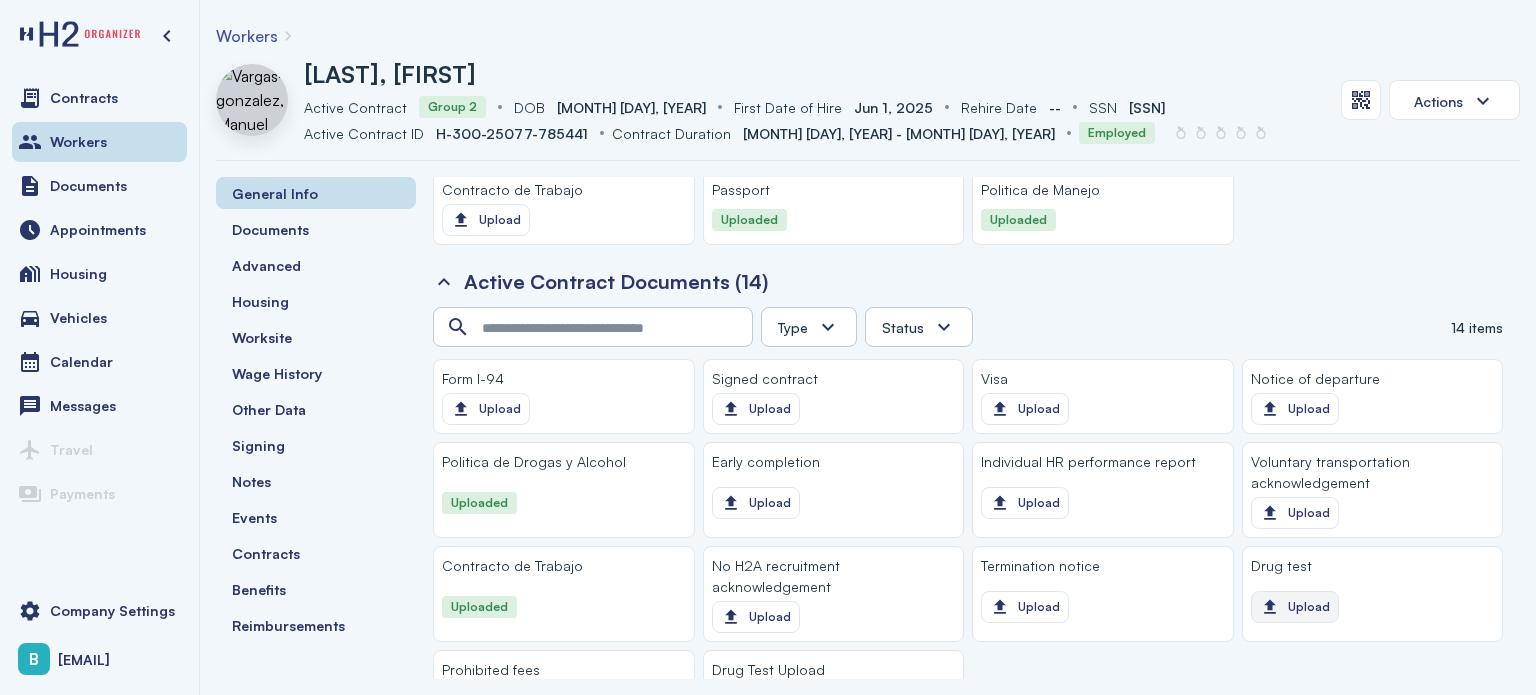 click on "Upload" at bounding box center (1295, 607) 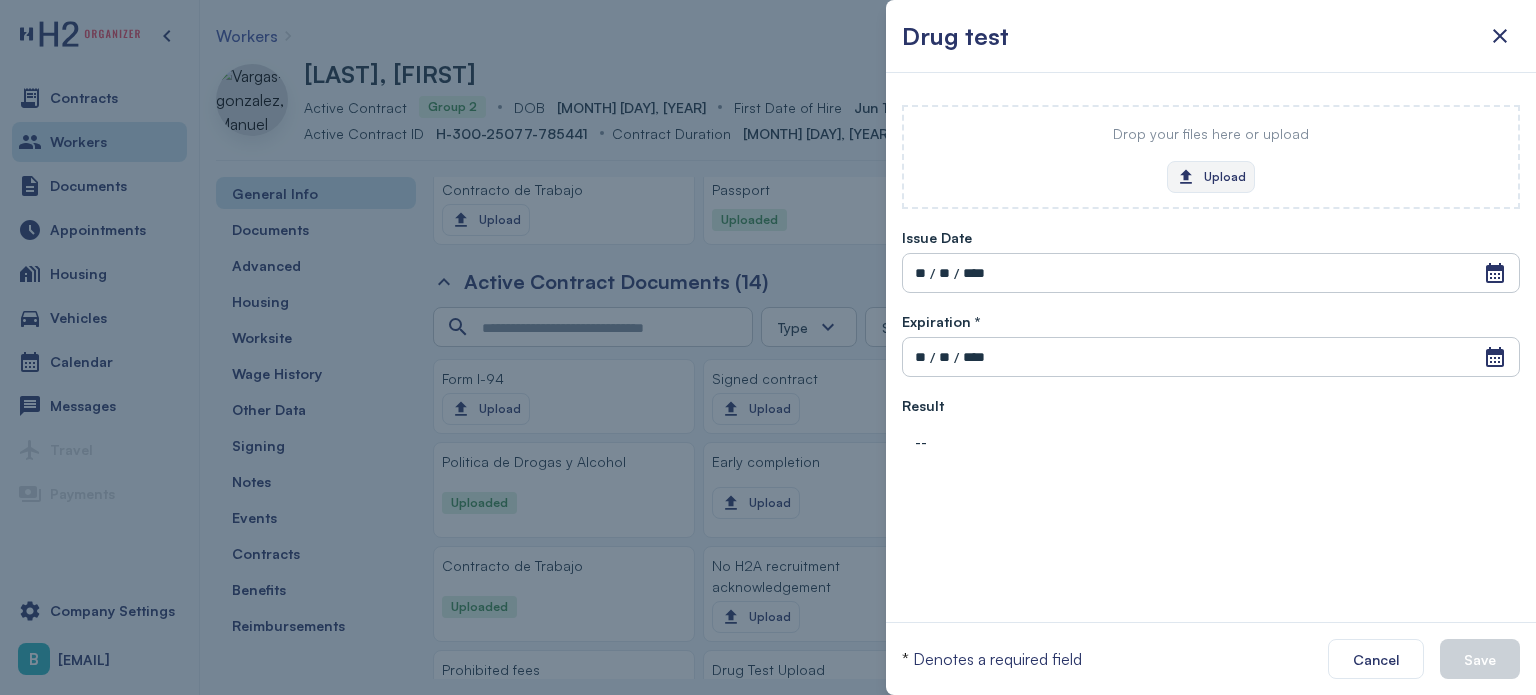 click on "Upload" at bounding box center [1211, 177] 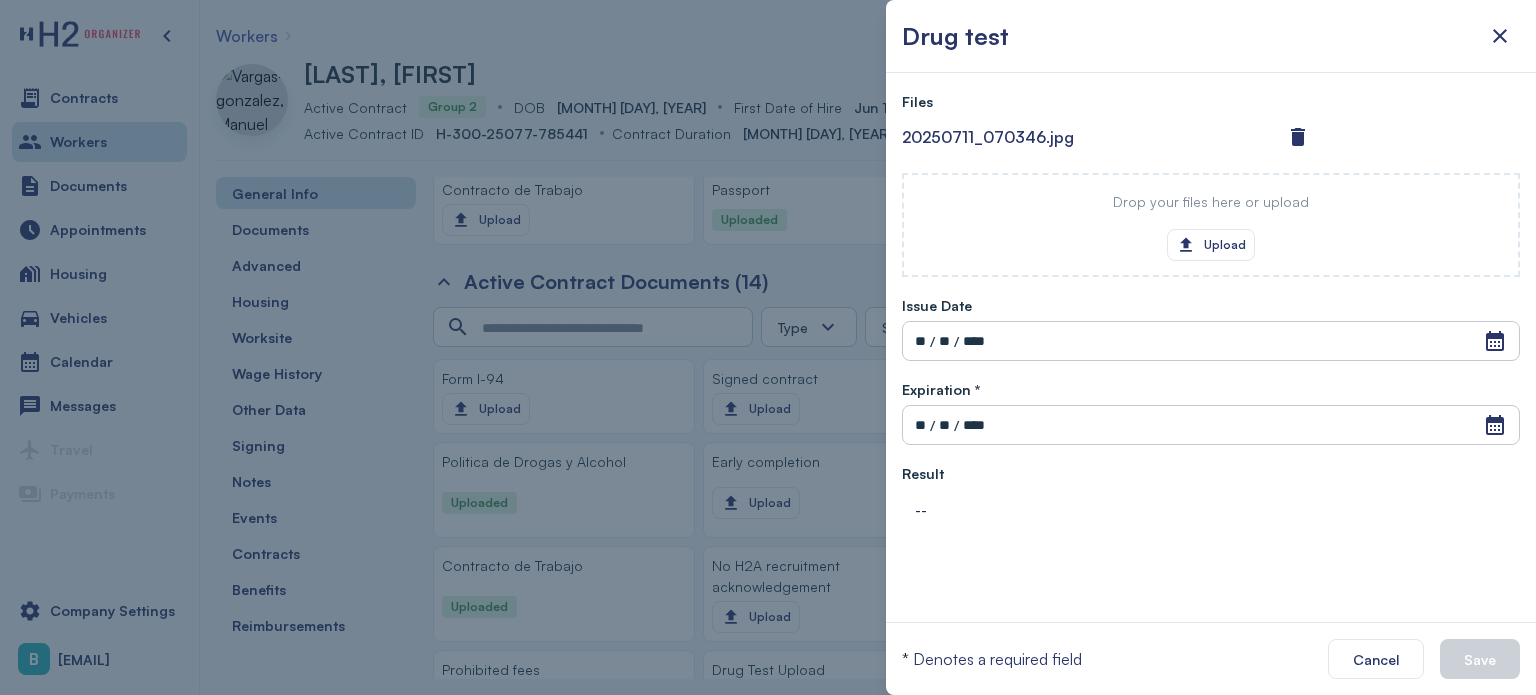 click on "Drop your files here or upload     Upload" at bounding box center (1211, 225) 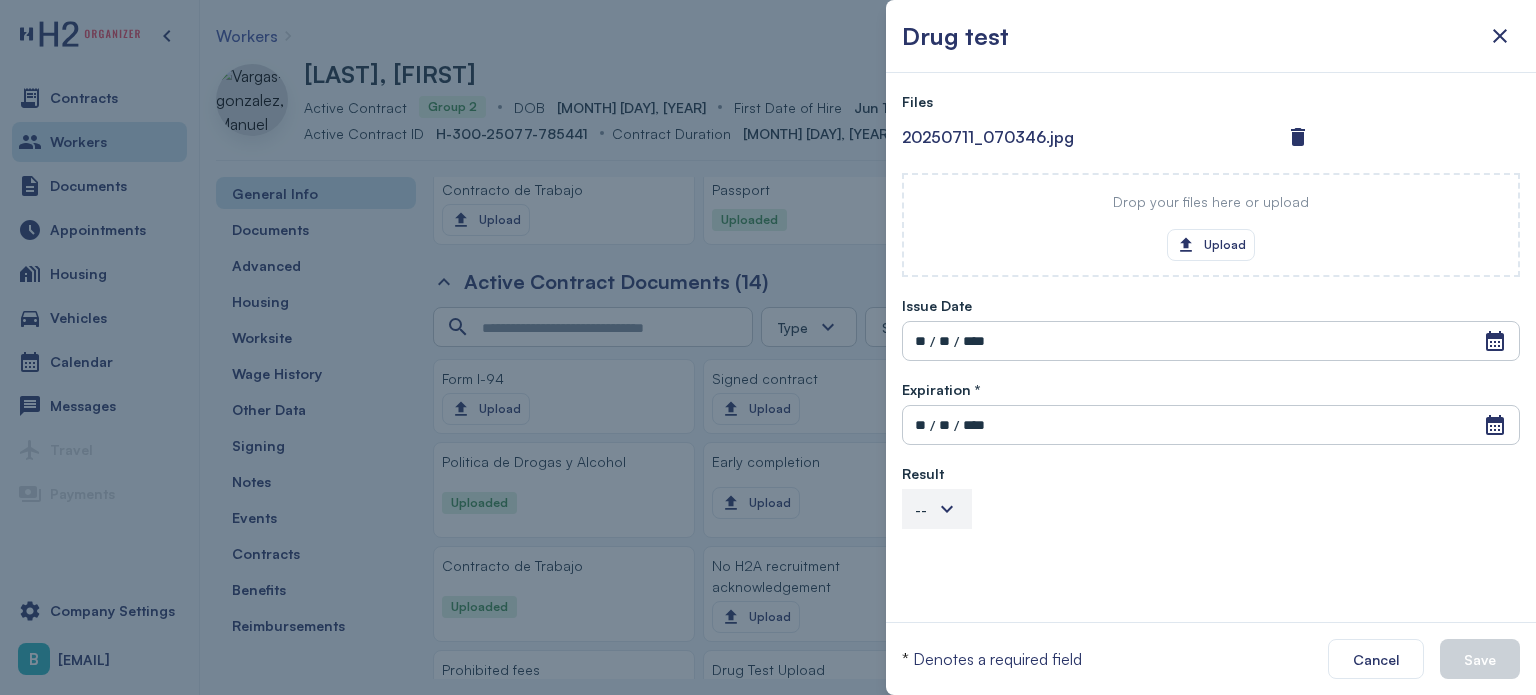 click on "--" at bounding box center [937, 509] 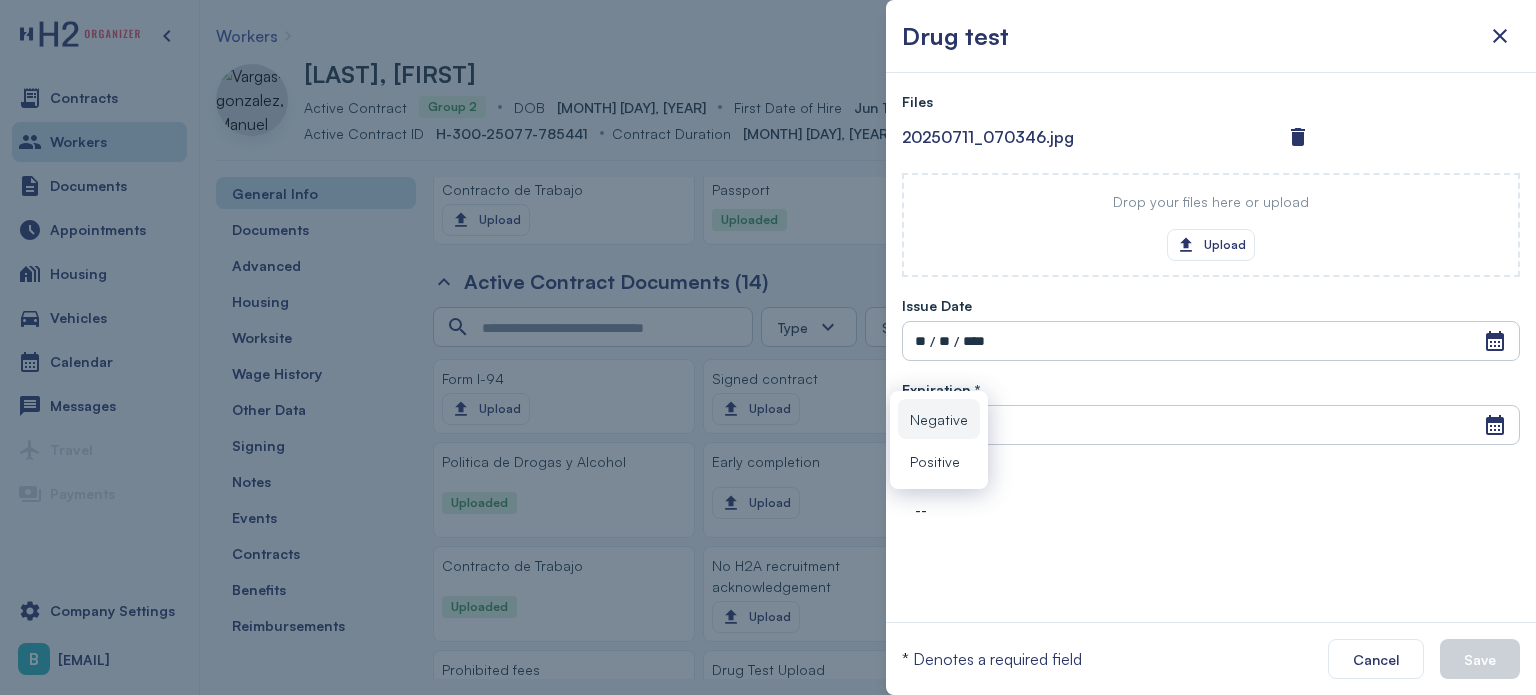 click on "Negative" at bounding box center (939, 419) 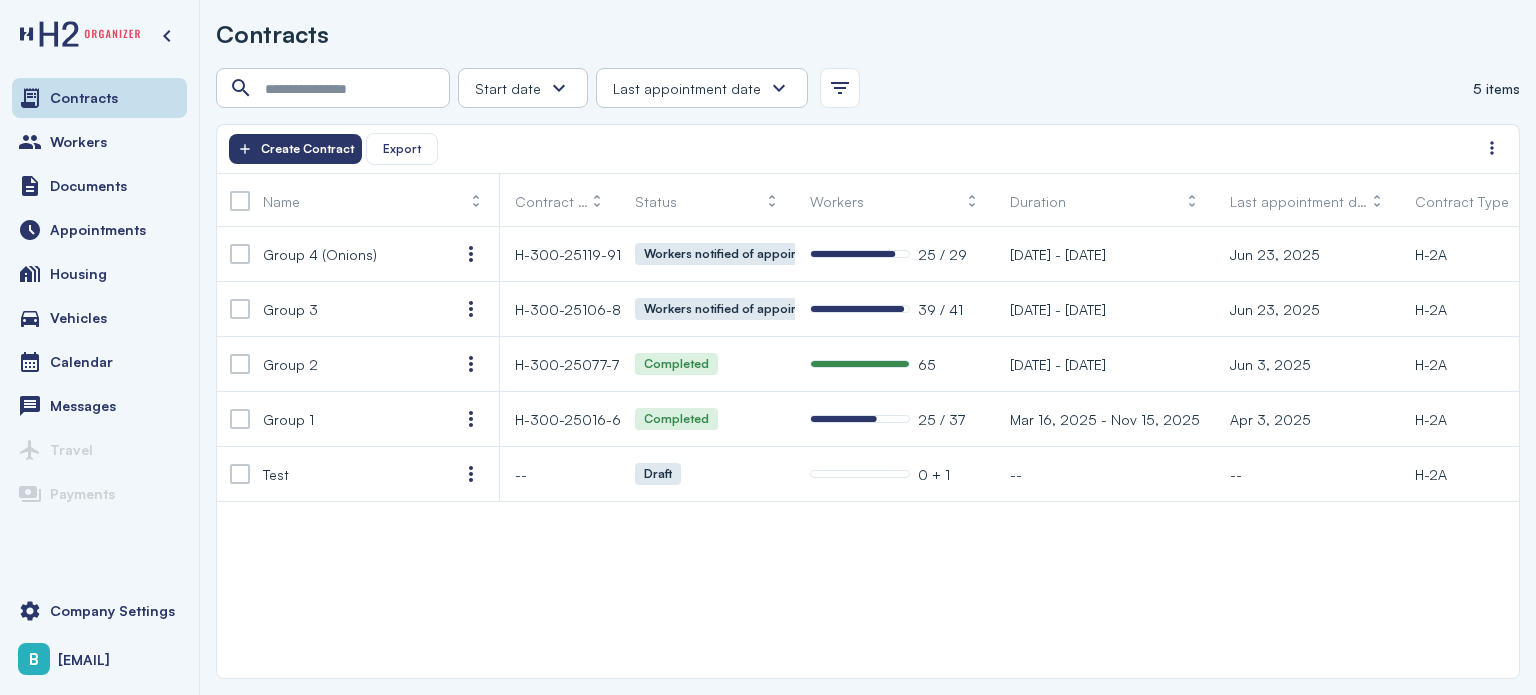 scroll, scrollTop: 0, scrollLeft: 0, axis: both 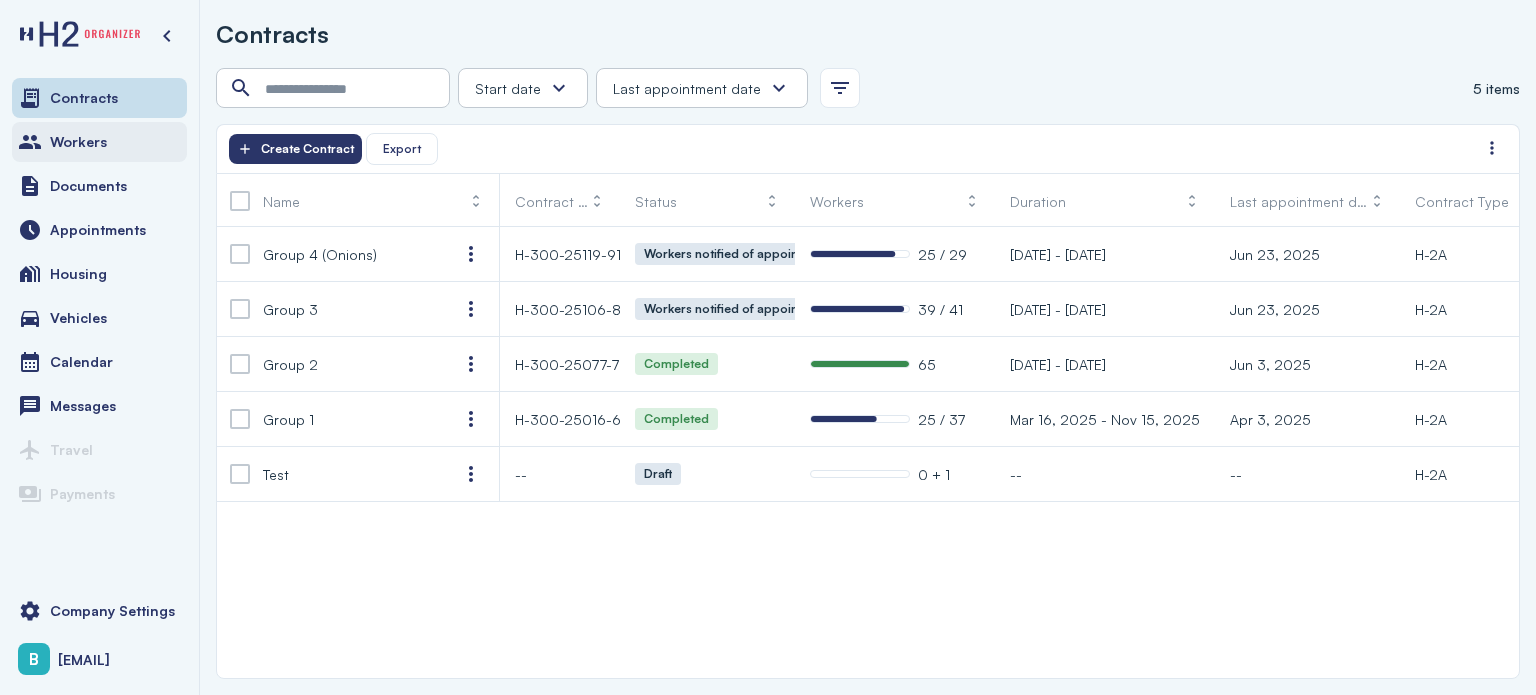 click on "Workers" at bounding box center [99, 142] 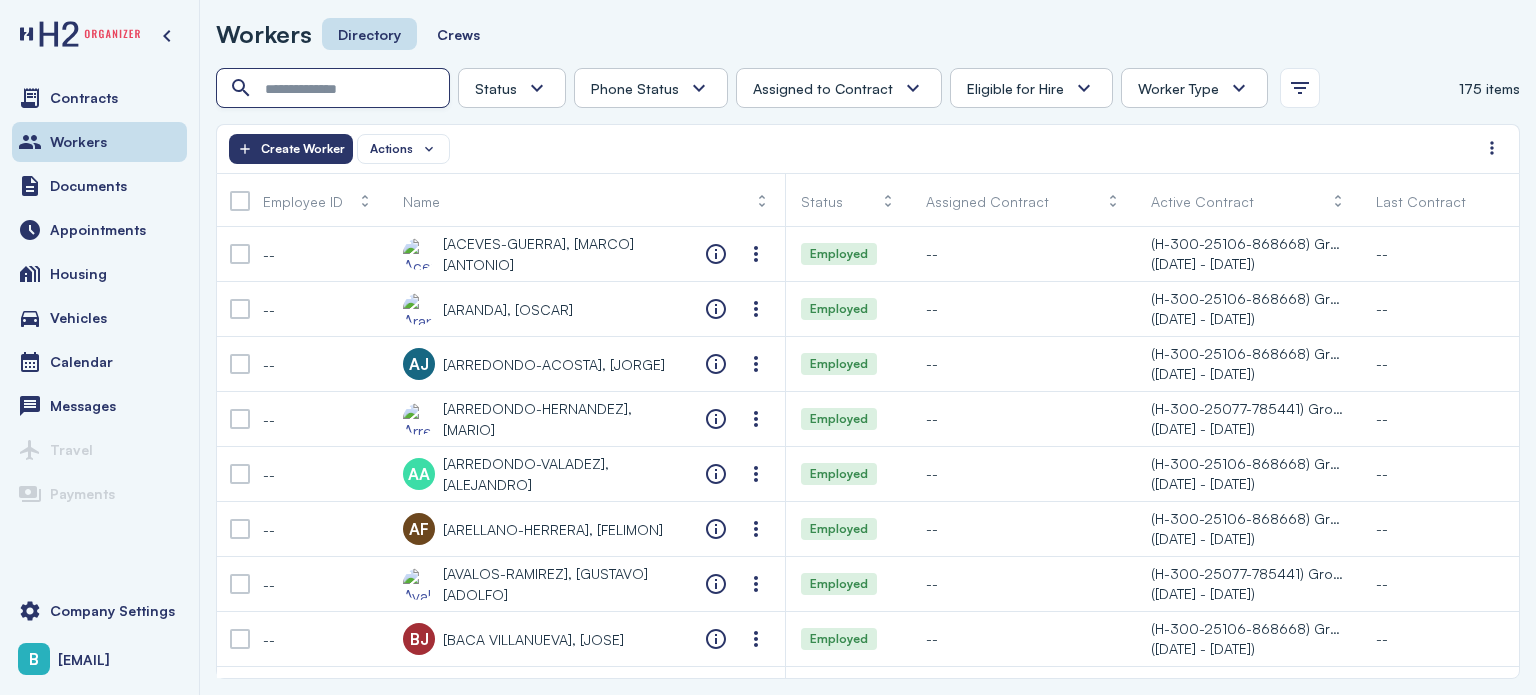 click at bounding box center [335, 89] 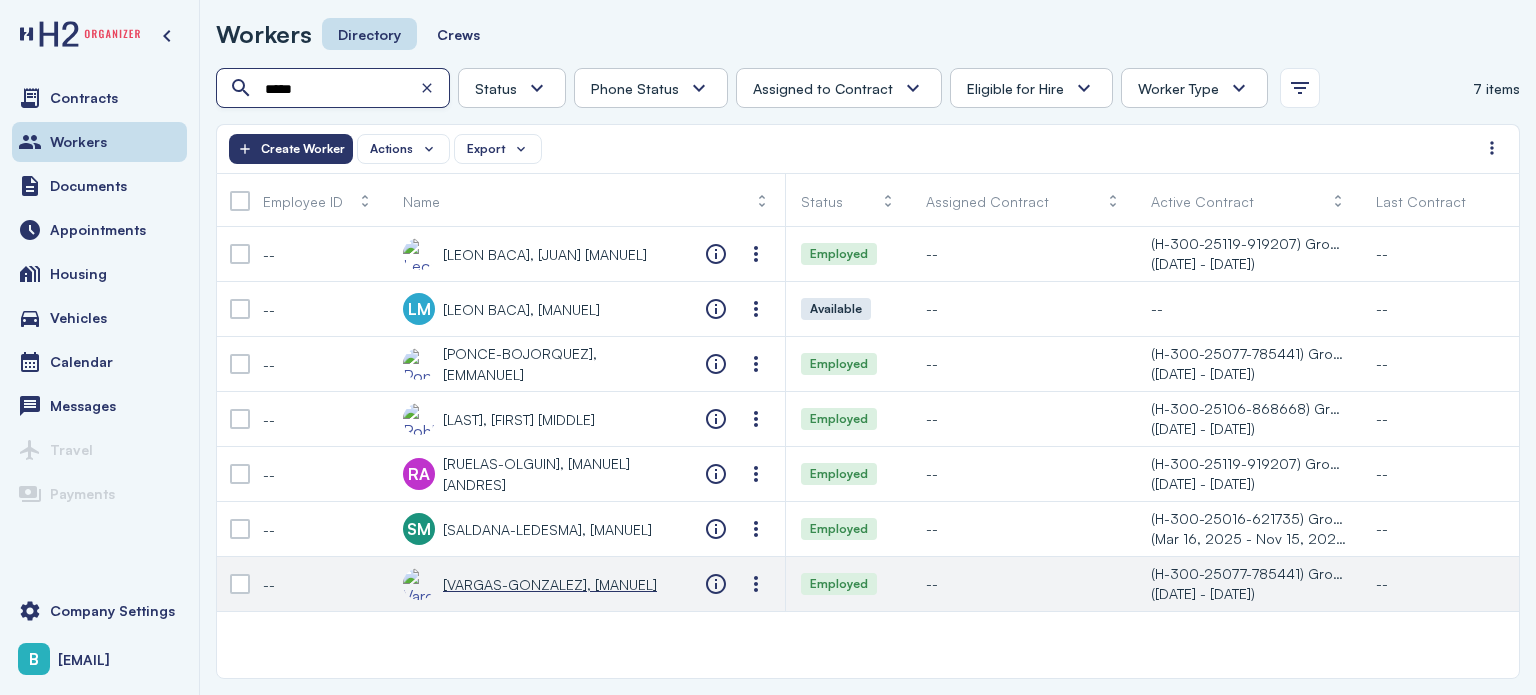 type on "*****" 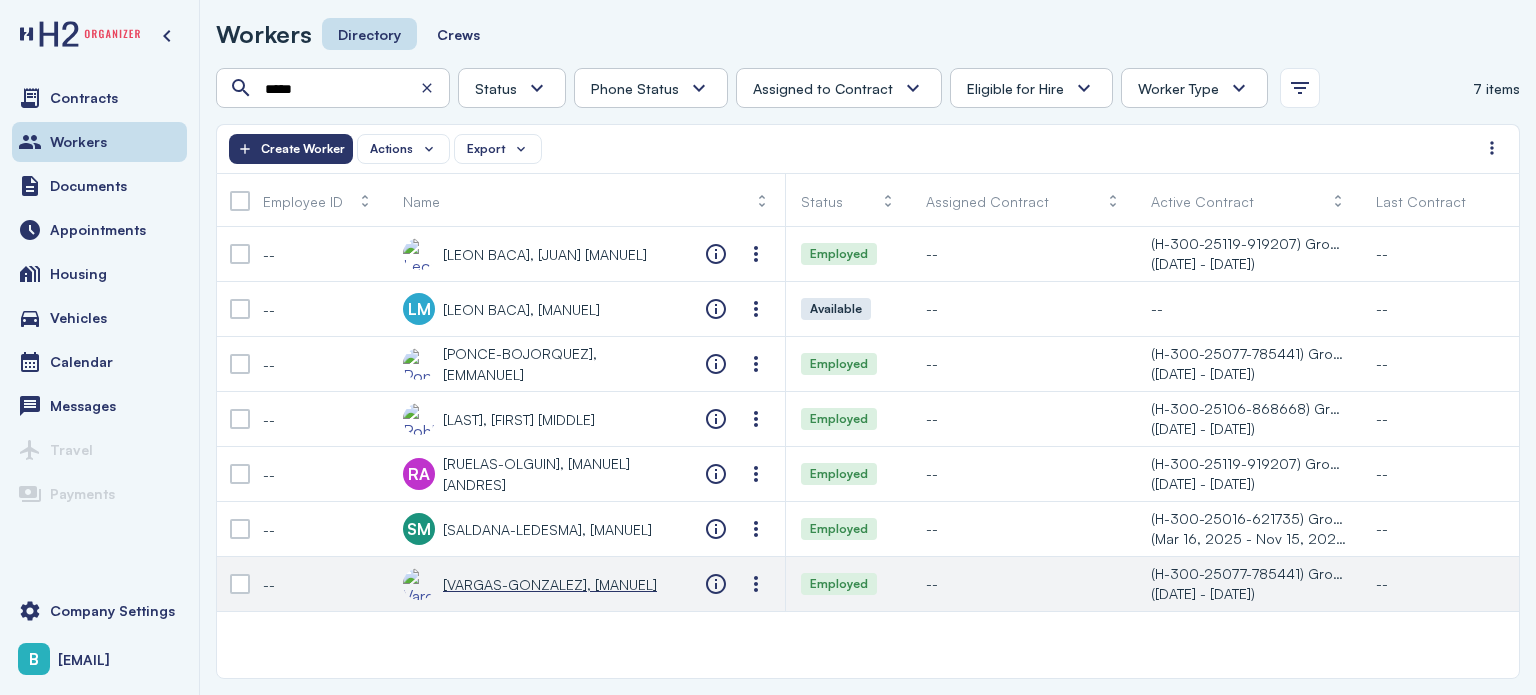 click on "Vargas-gonzalez, Manuel" at bounding box center [550, 584] 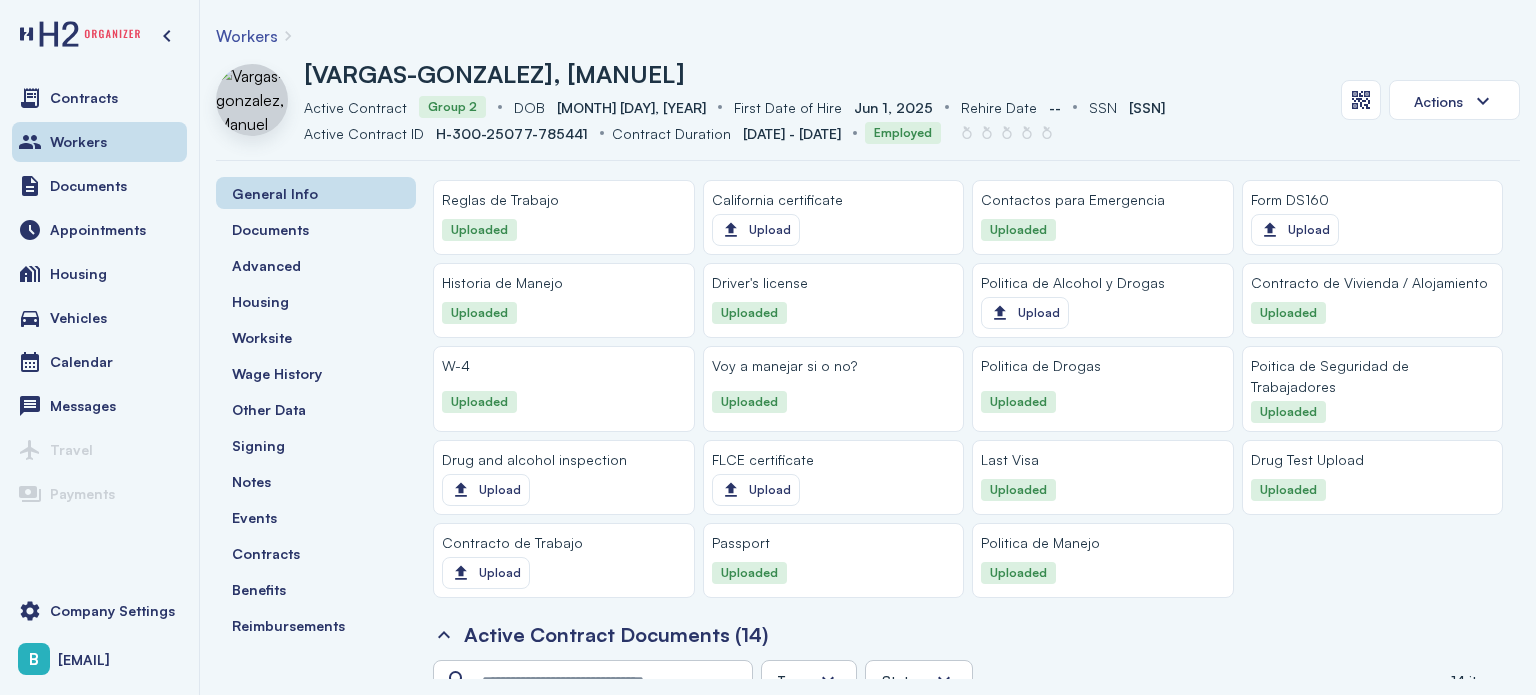 scroll, scrollTop: 1939, scrollLeft: 0, axis: vertical 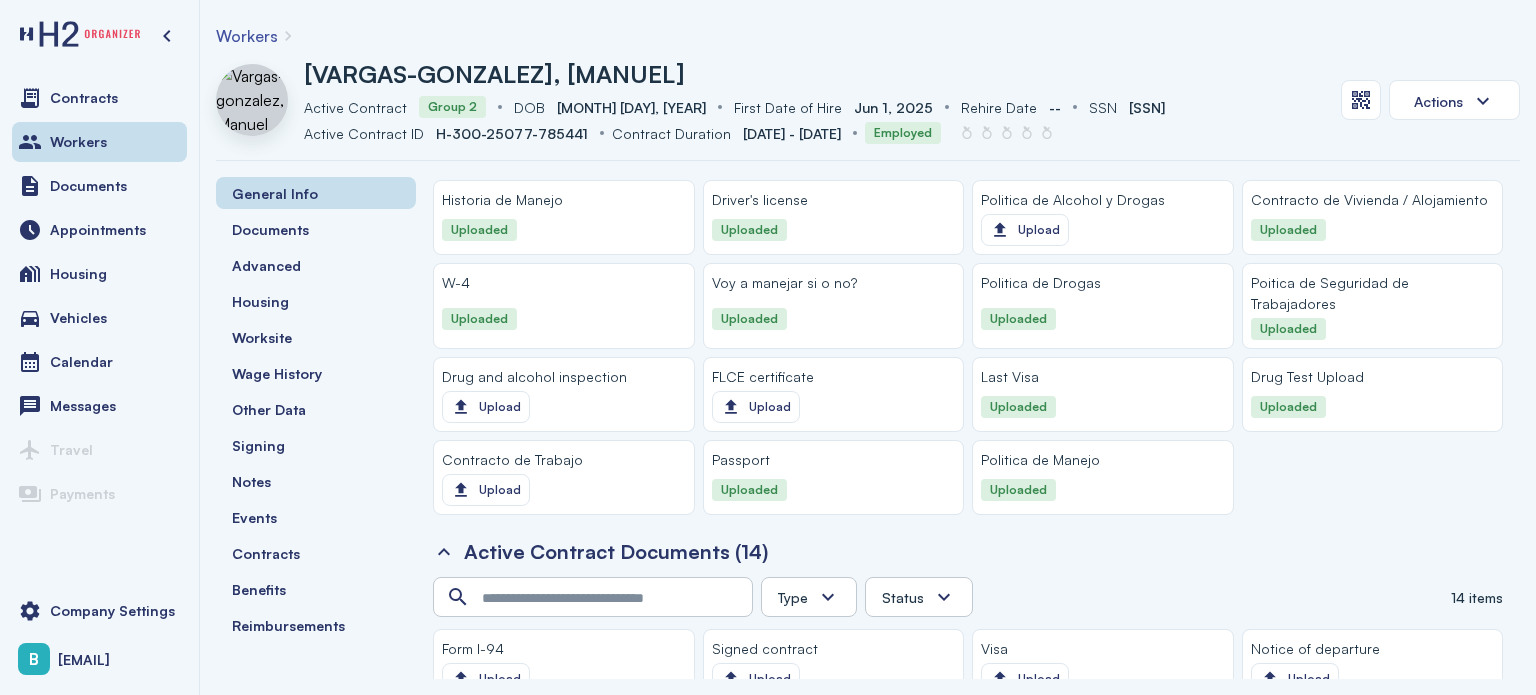 click 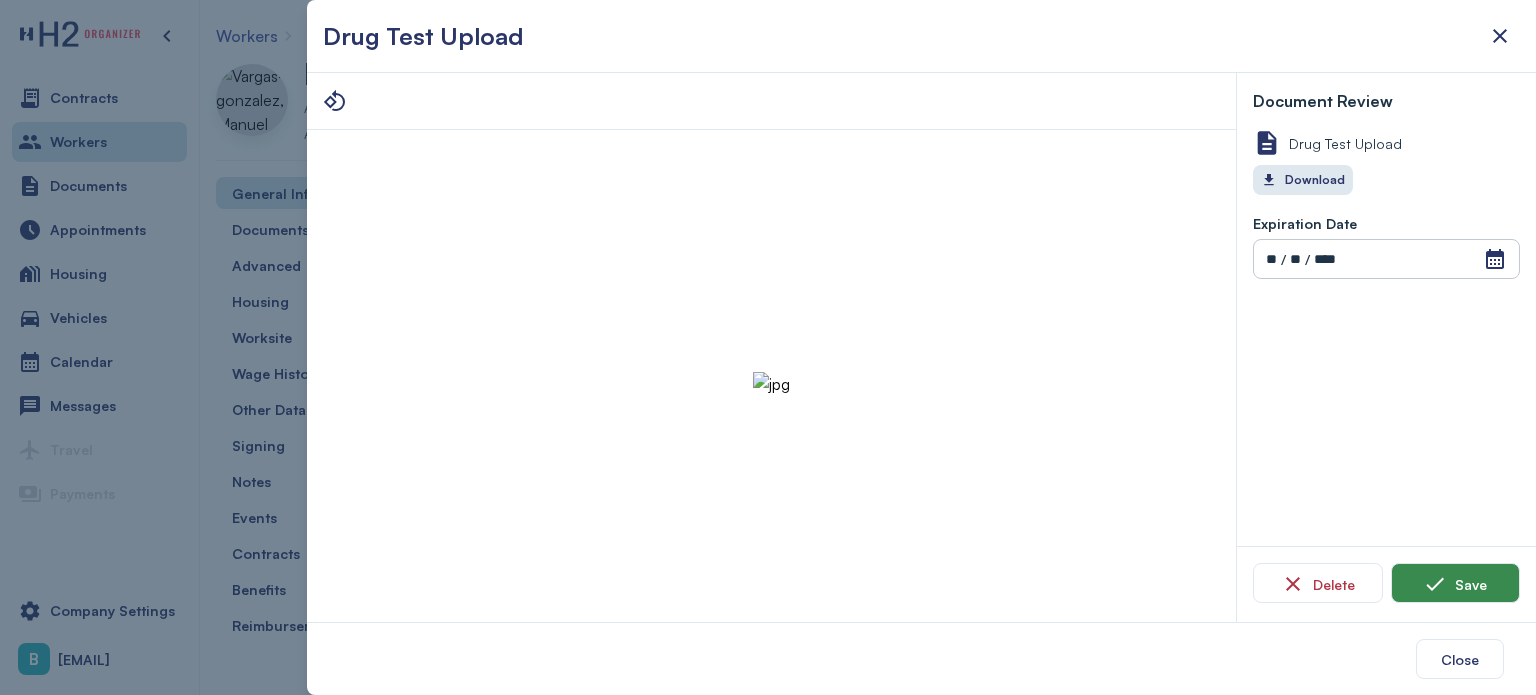 click on "Save" 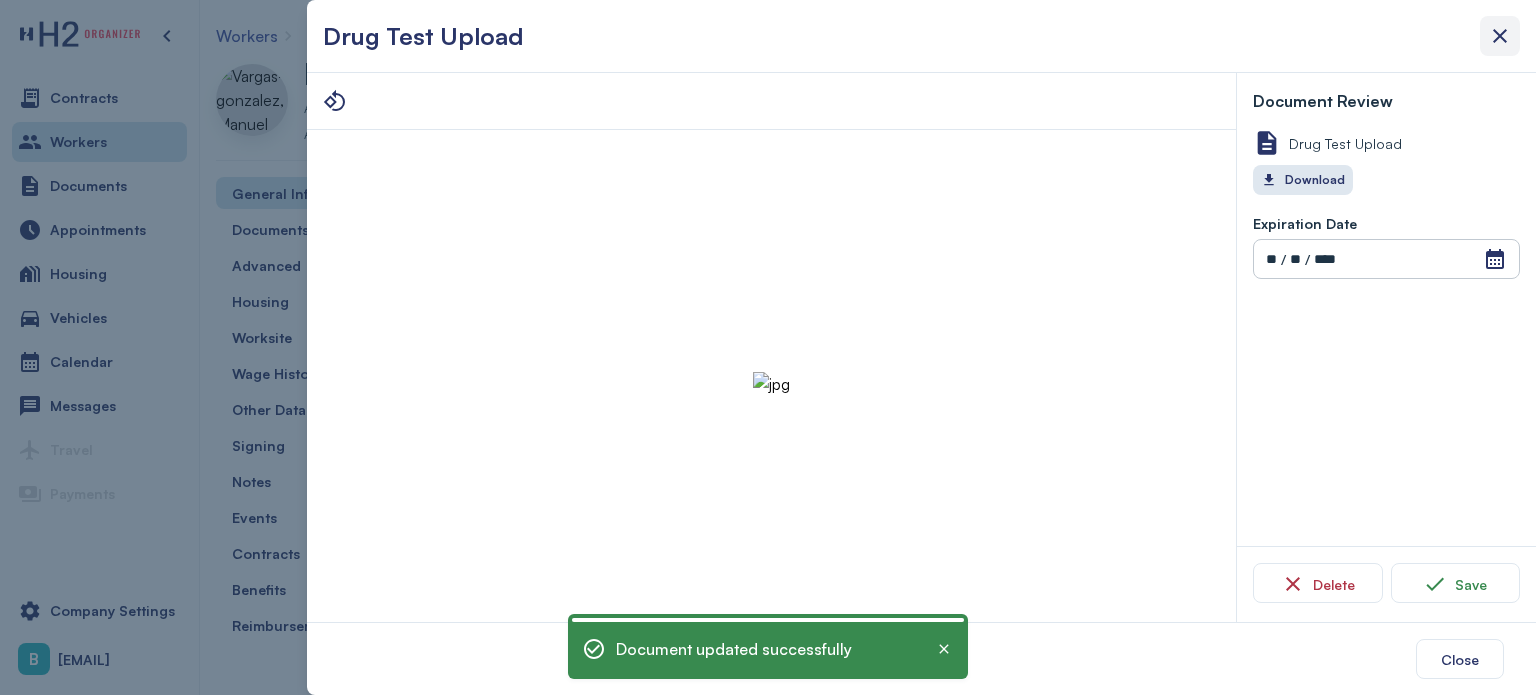 click at bounding box center [1500, 36] 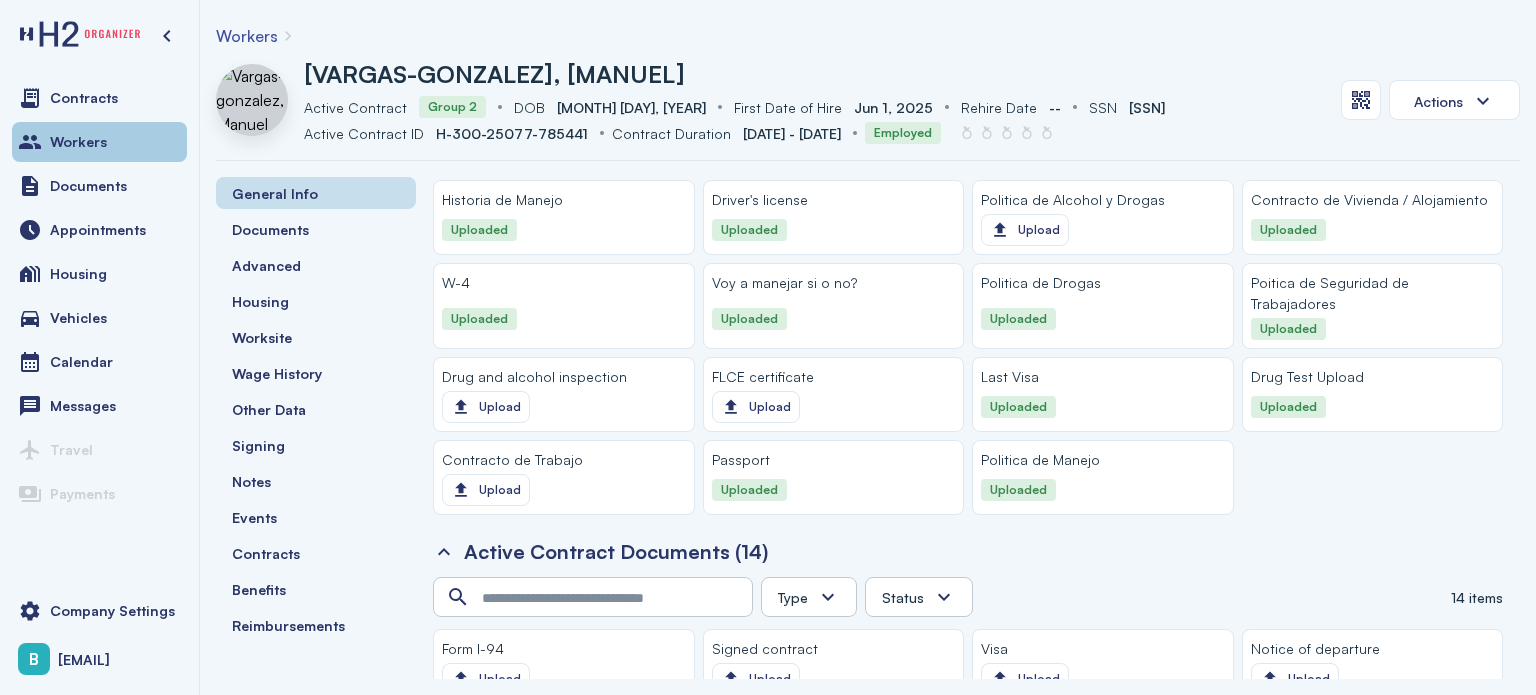 click on "Workers" at bounding box center (78, 142) 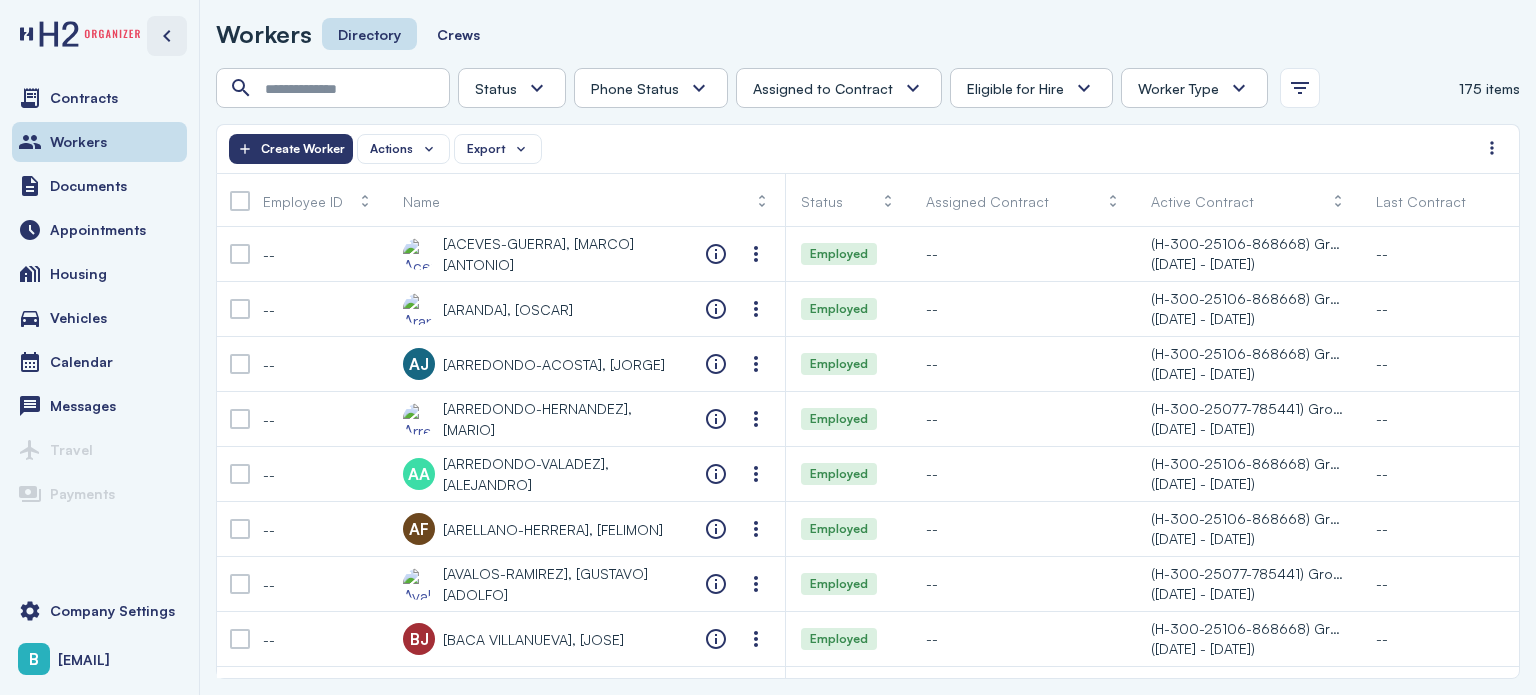 click at bounding box center [167, 36] 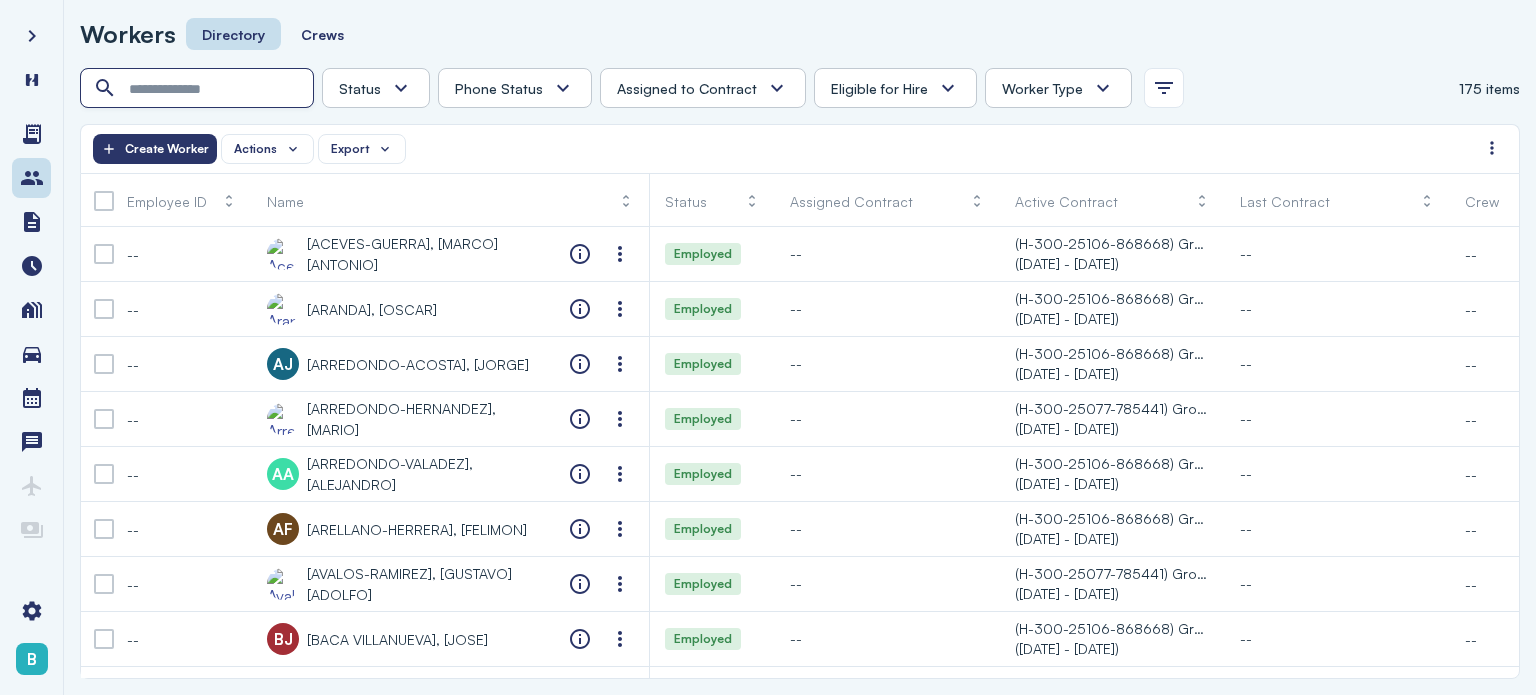click at bounding box center (199, 89) 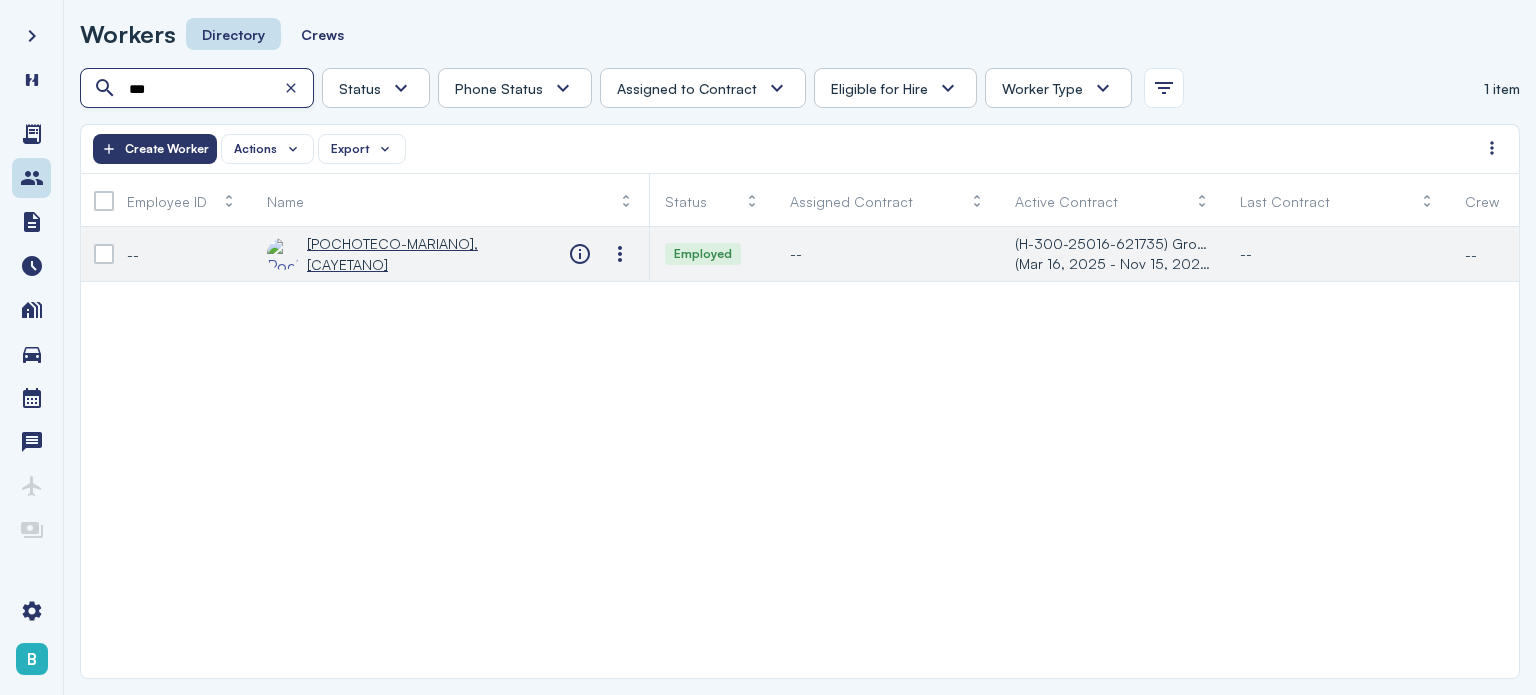 type on "***" 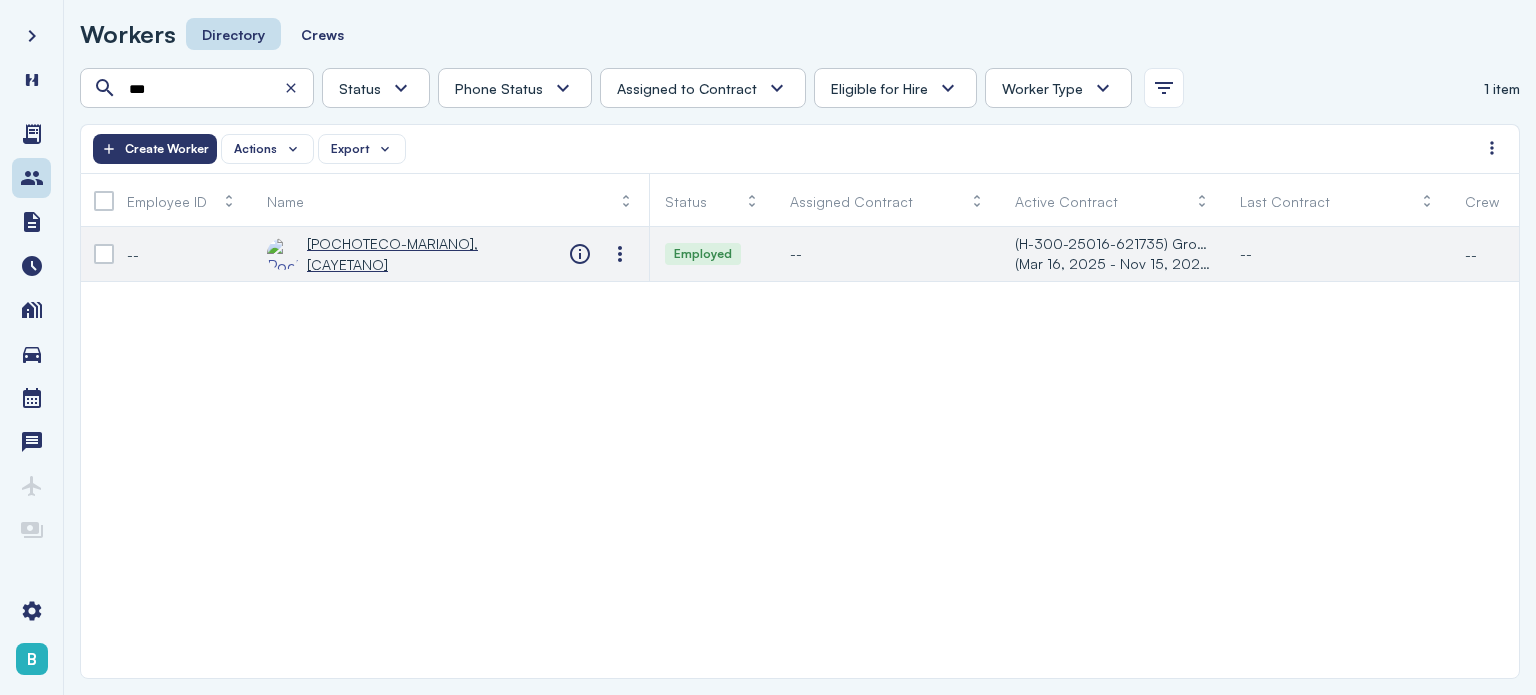 click on "Pochoteco-Mariano, Cayetano" at bounding box center [422, 254] 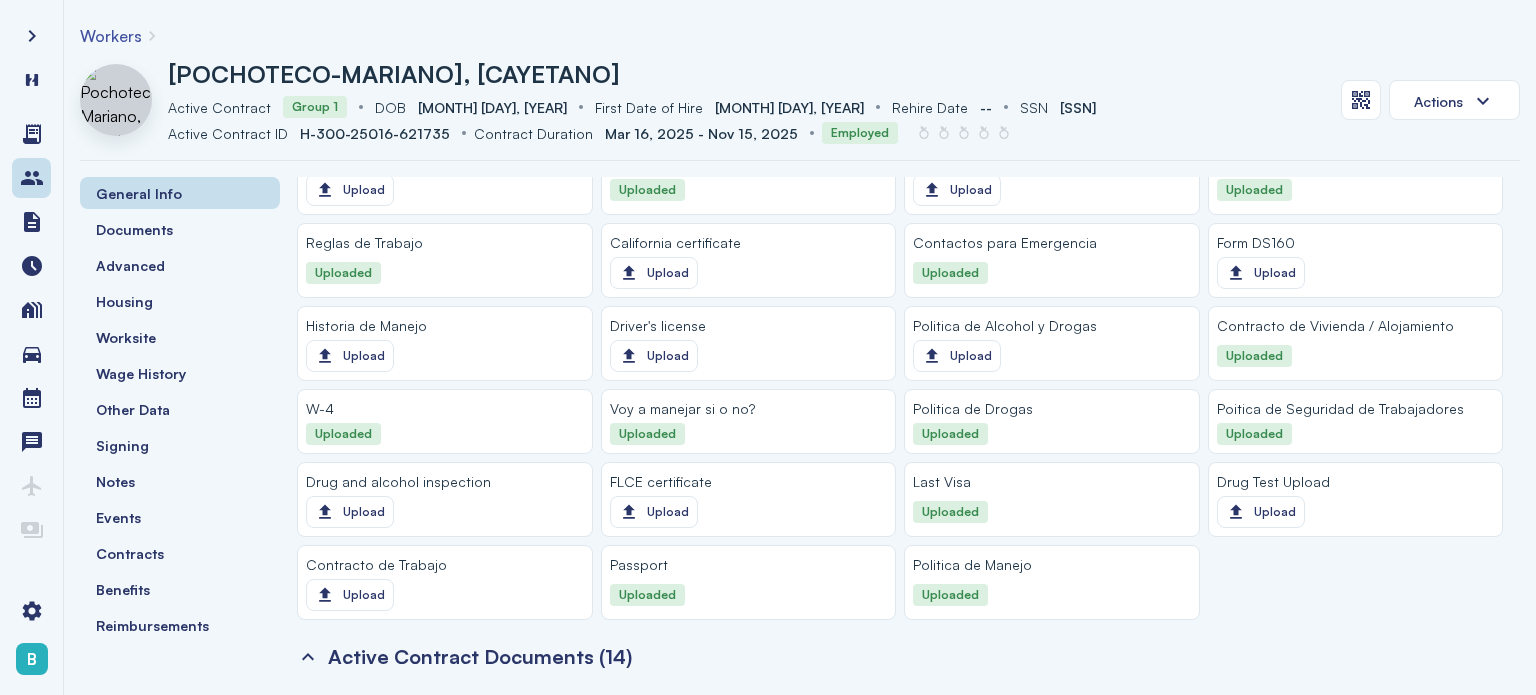 scroll, scrollTop: 1808, scrollLeft: 0, axis: vertical 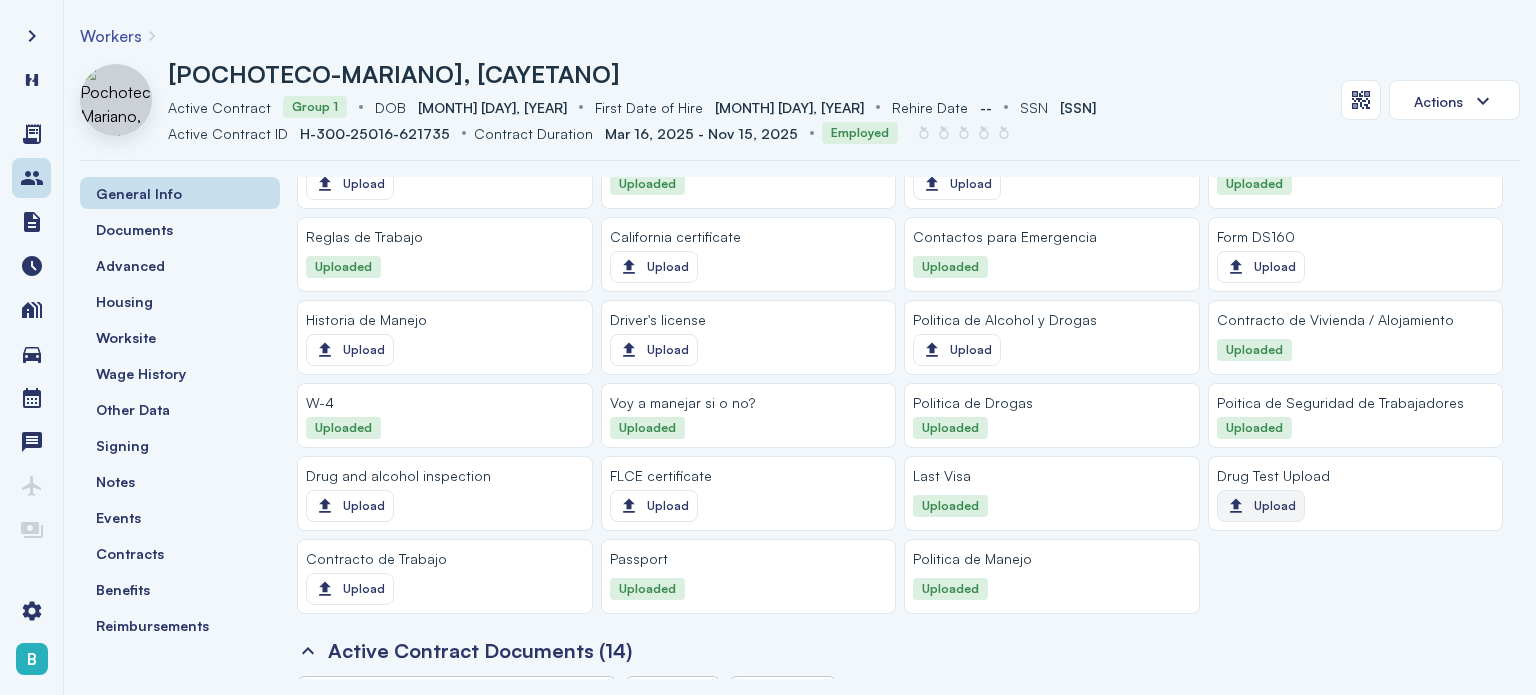 click on "Upload" 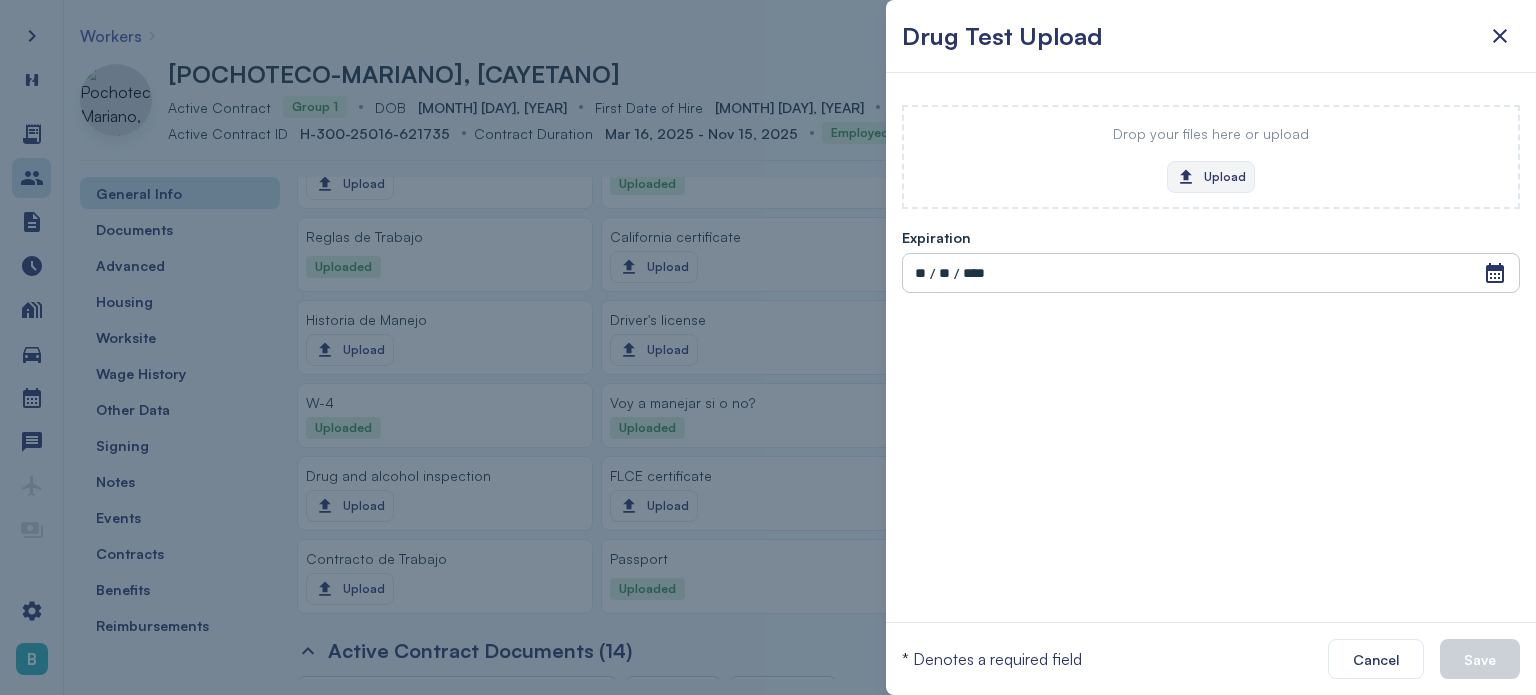 click on "Upload" 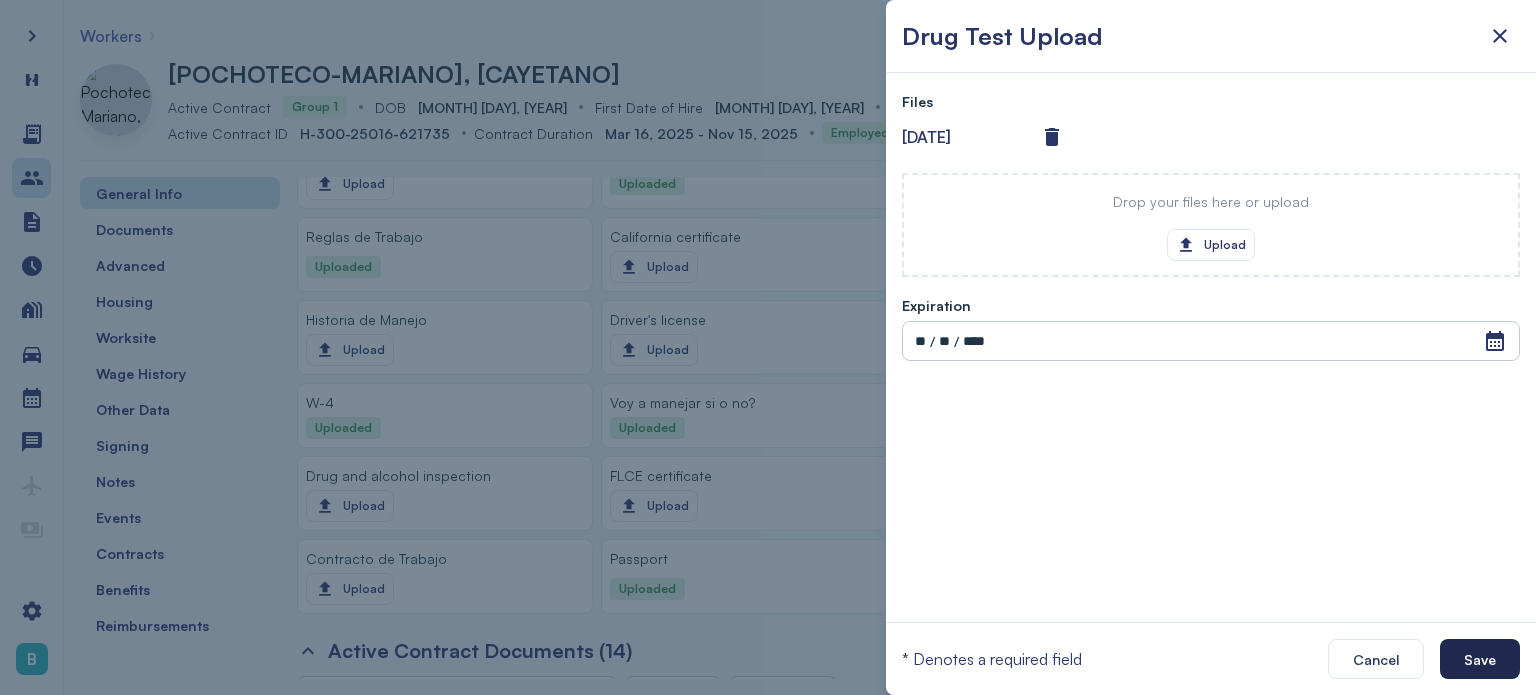 click on "Save" at bounding box center (1480, 659) 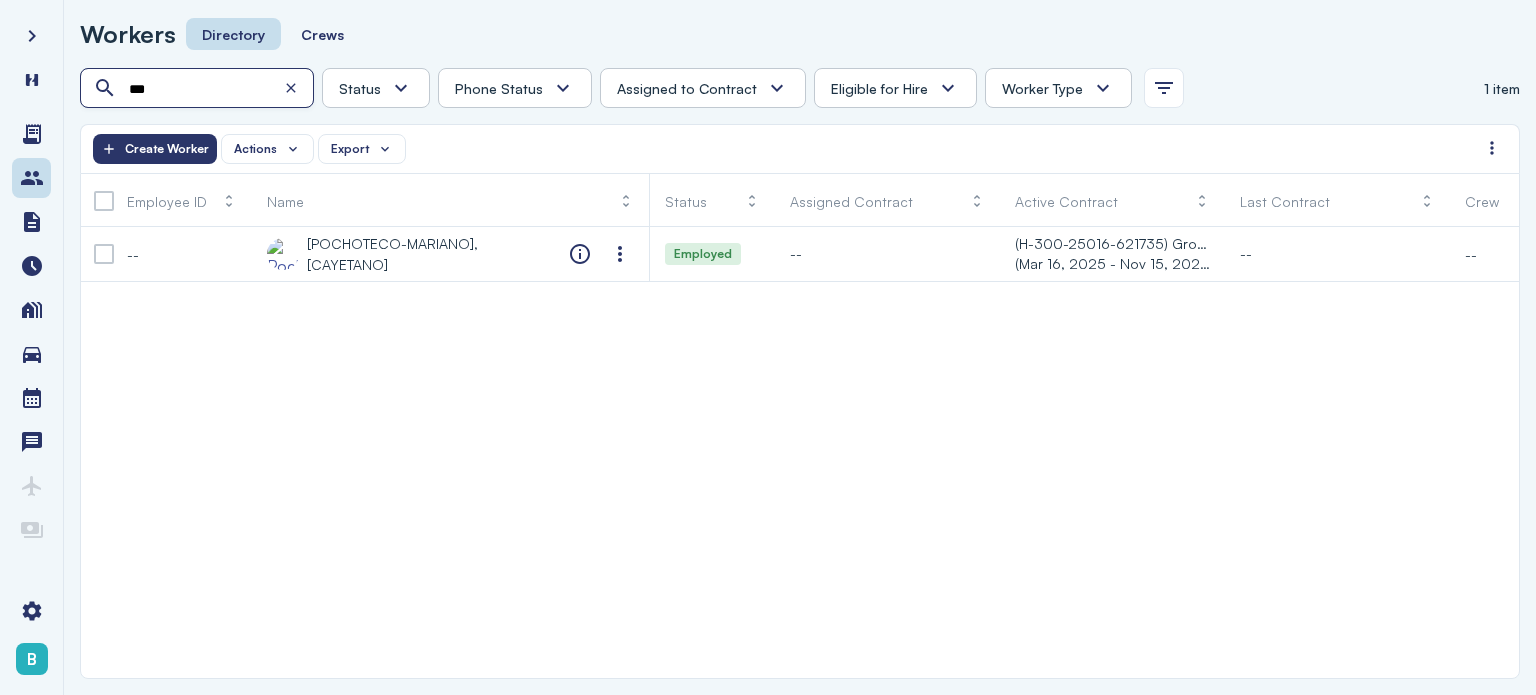 click on "***" at bounding box center (199, 89) 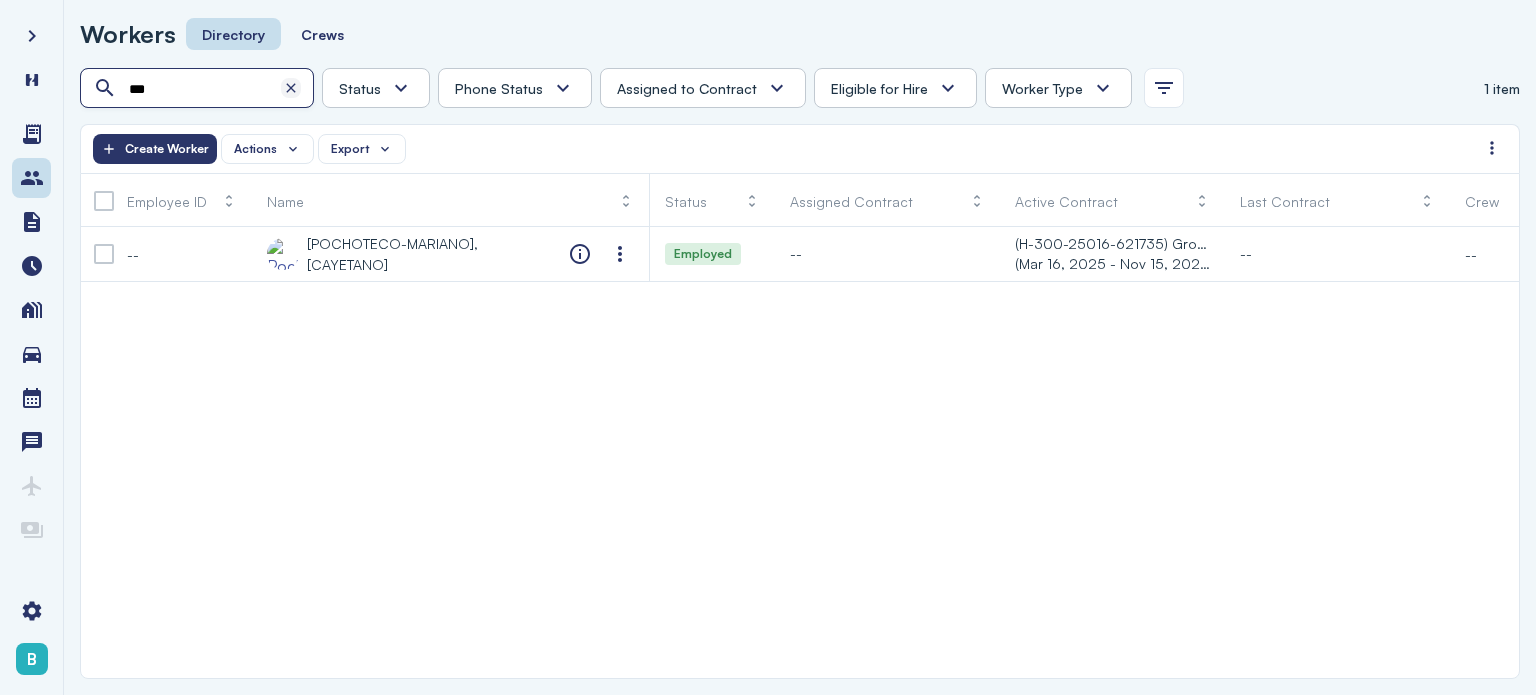 click at bounding box center [291, 88] 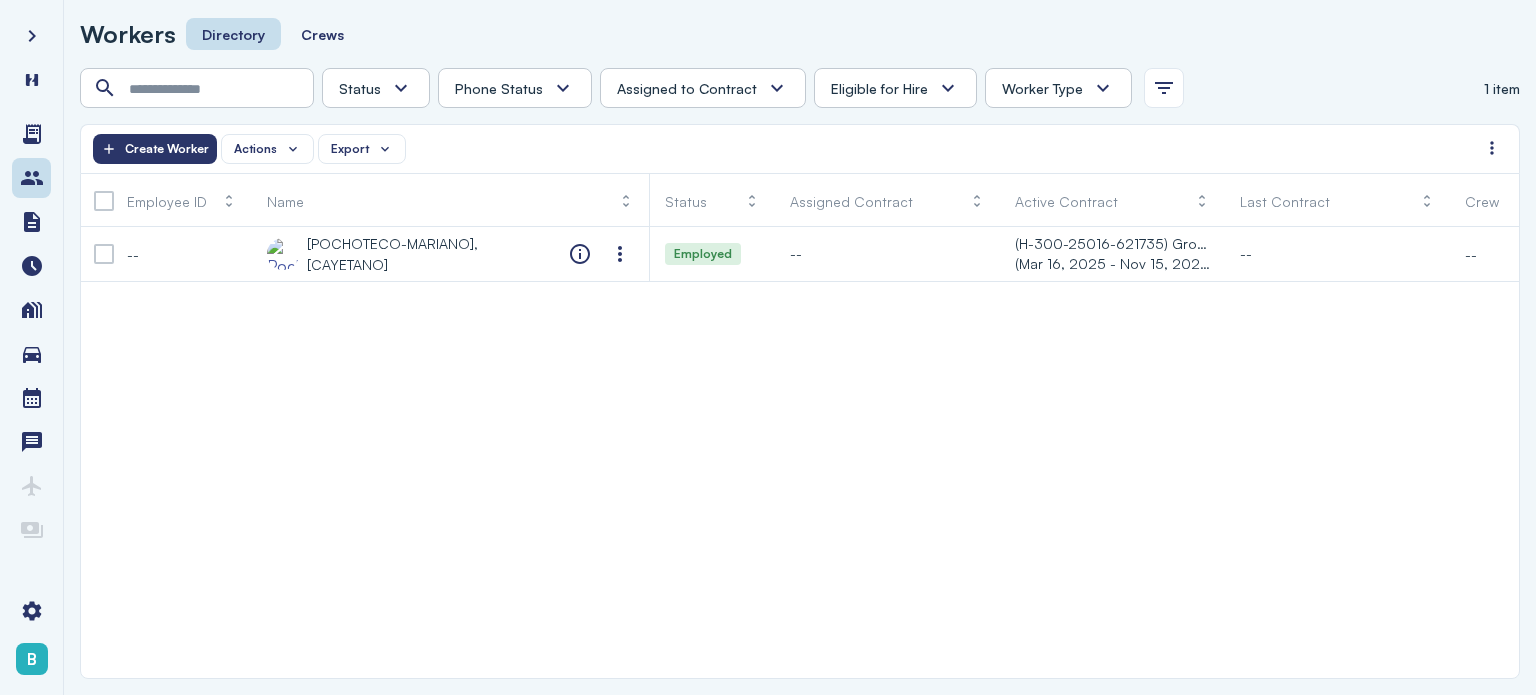 click on "--       Pochoteco-Mariano, Cayetano             Employed   -- (H-300-25016-621735)   Group 1   (Mar 16, 2025 - Nov 15, 2025) -- --     H2     Unknown         Unknown Pending Failed Verified" at bounding box center (800, 452) 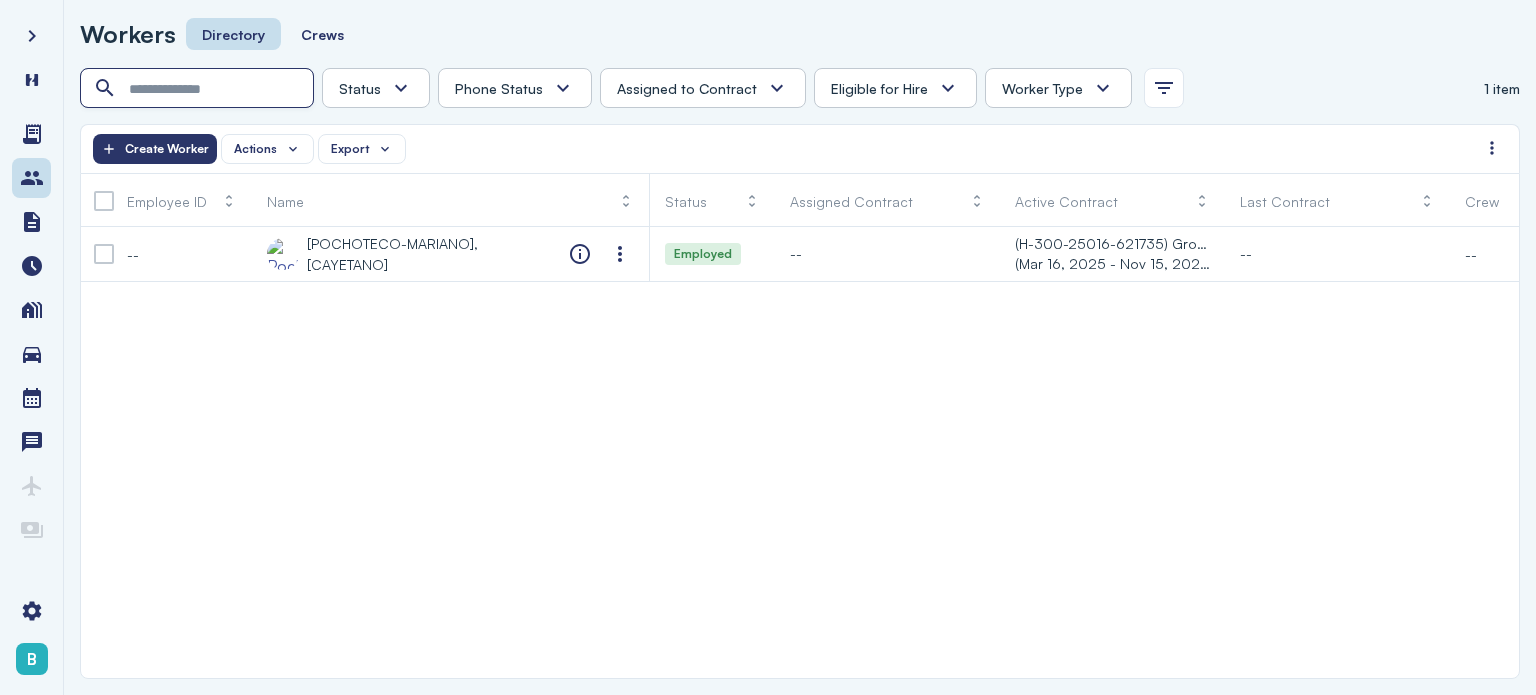 click at bounding box center (199, 89) 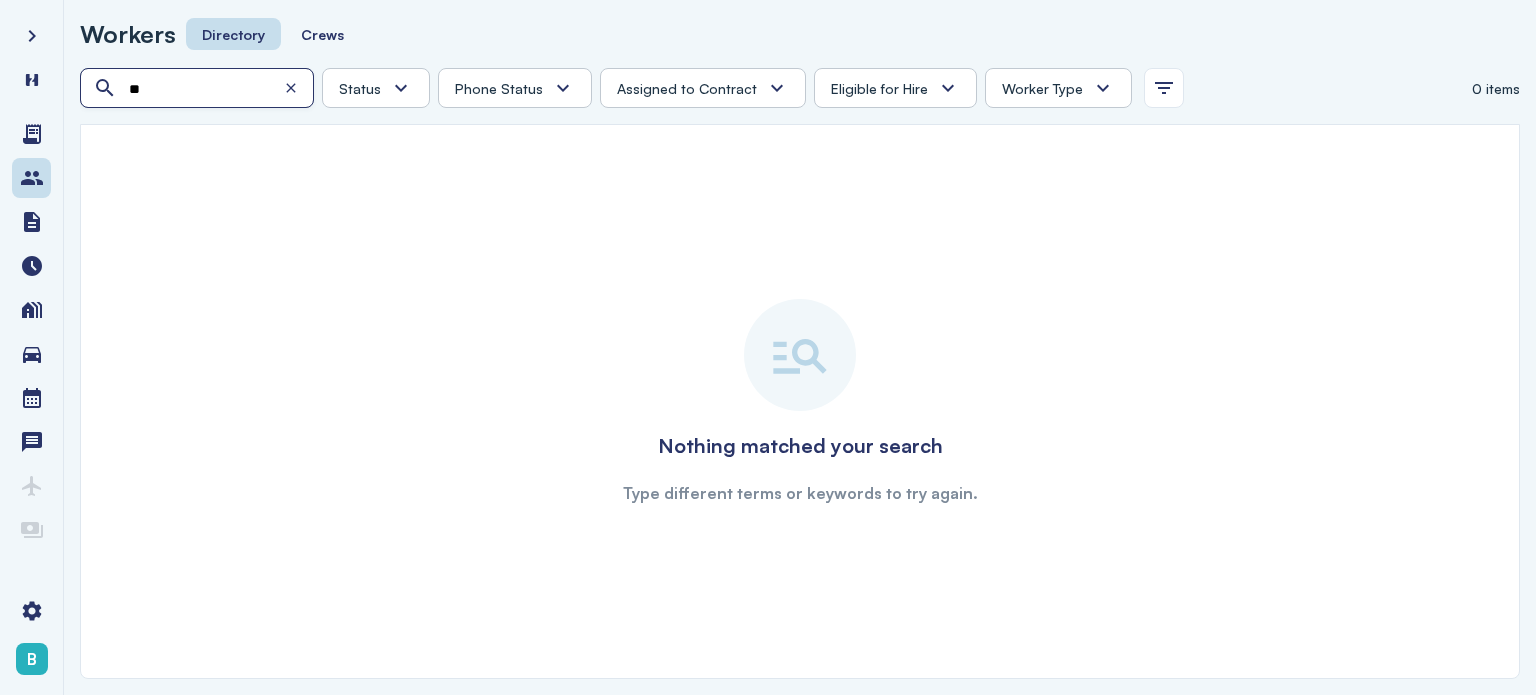 type on "*" 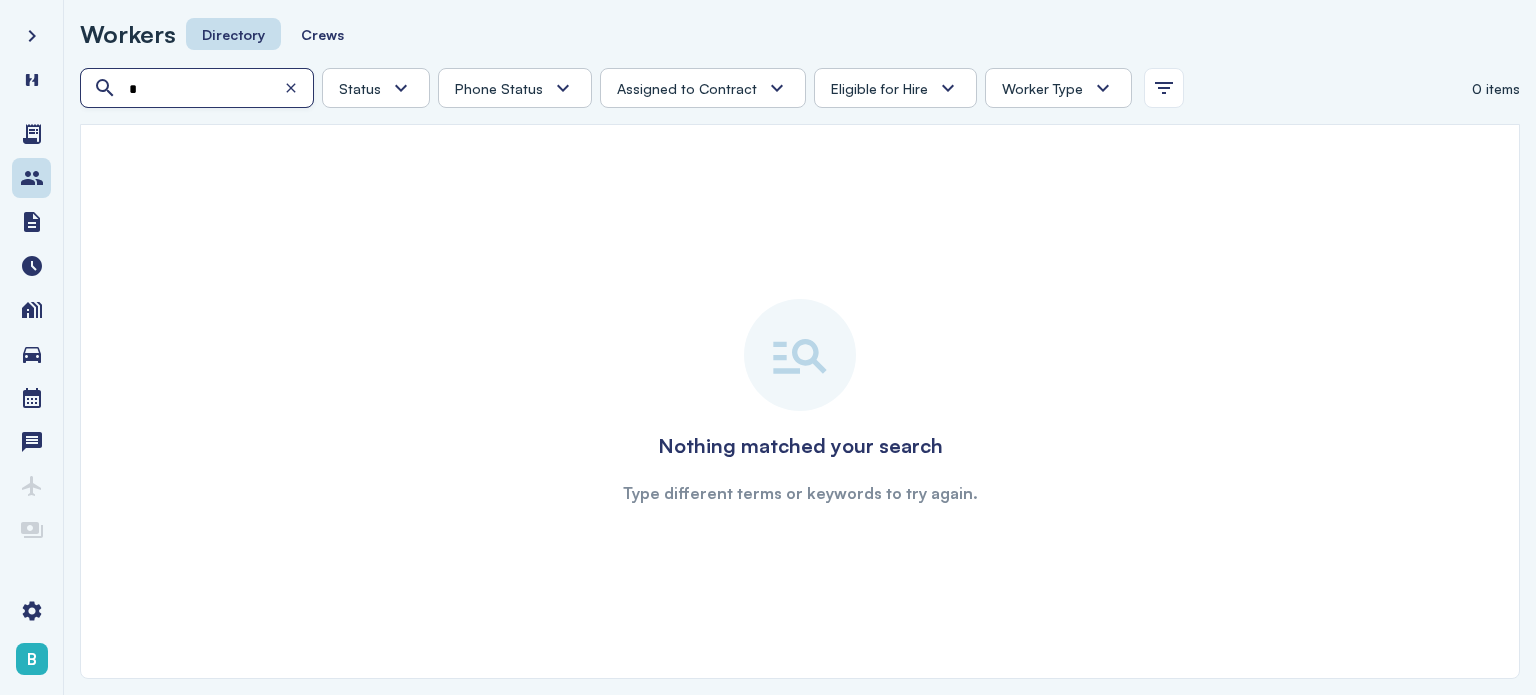 type 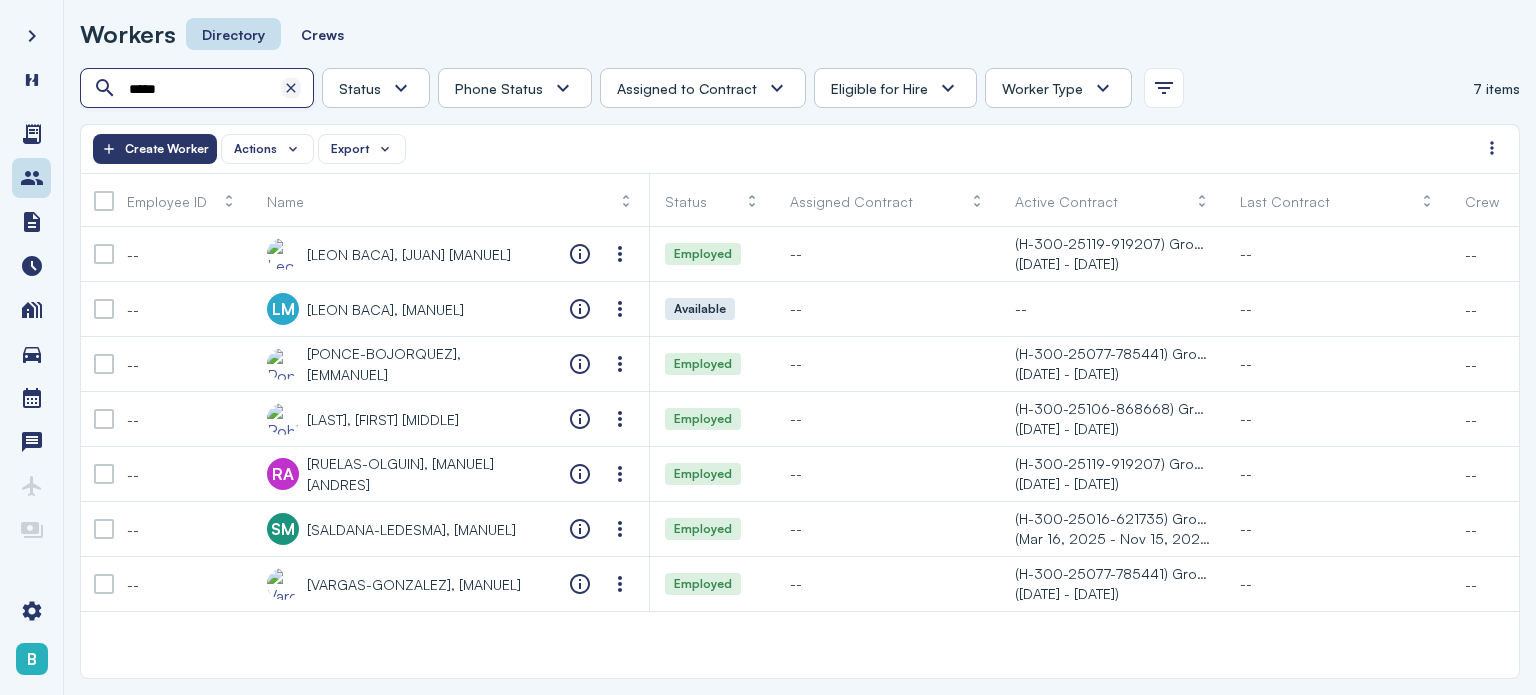 click at bounding box center (291, 88) 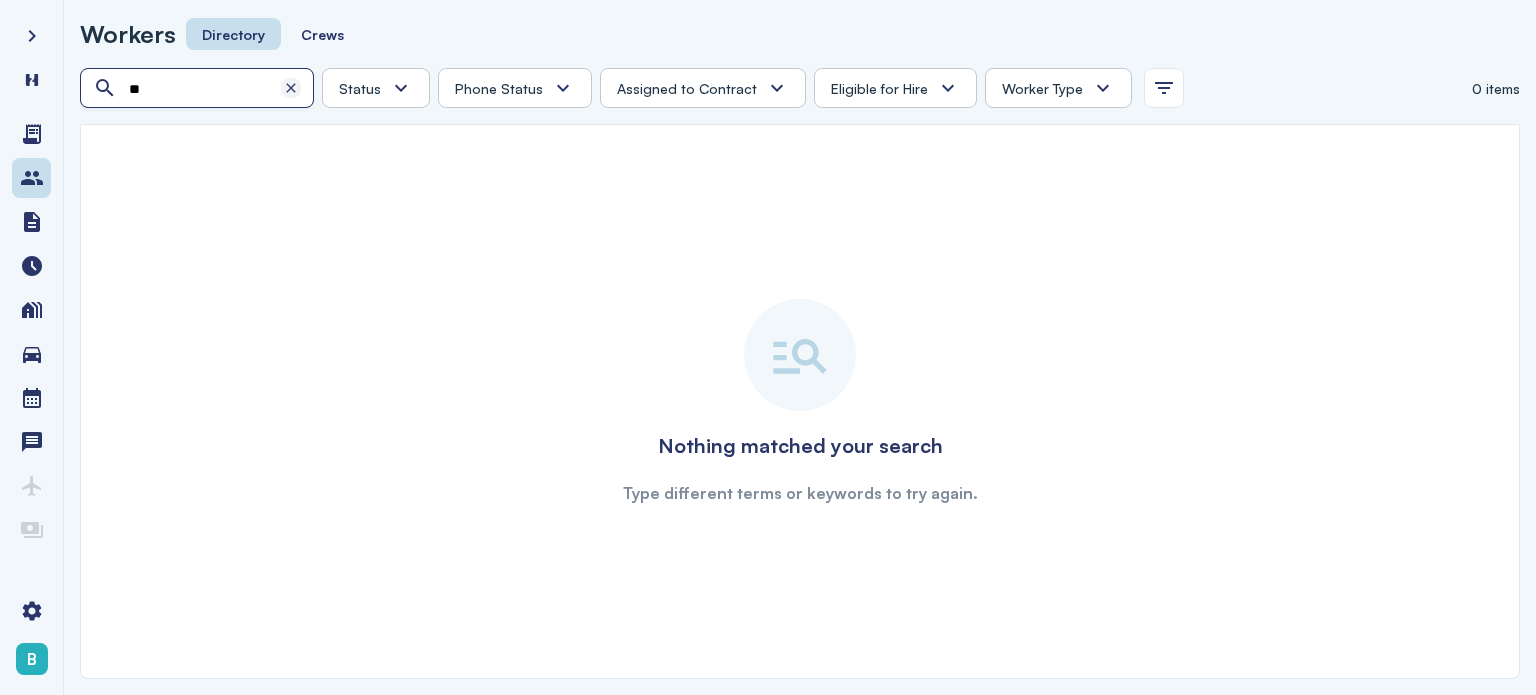 type on "*" 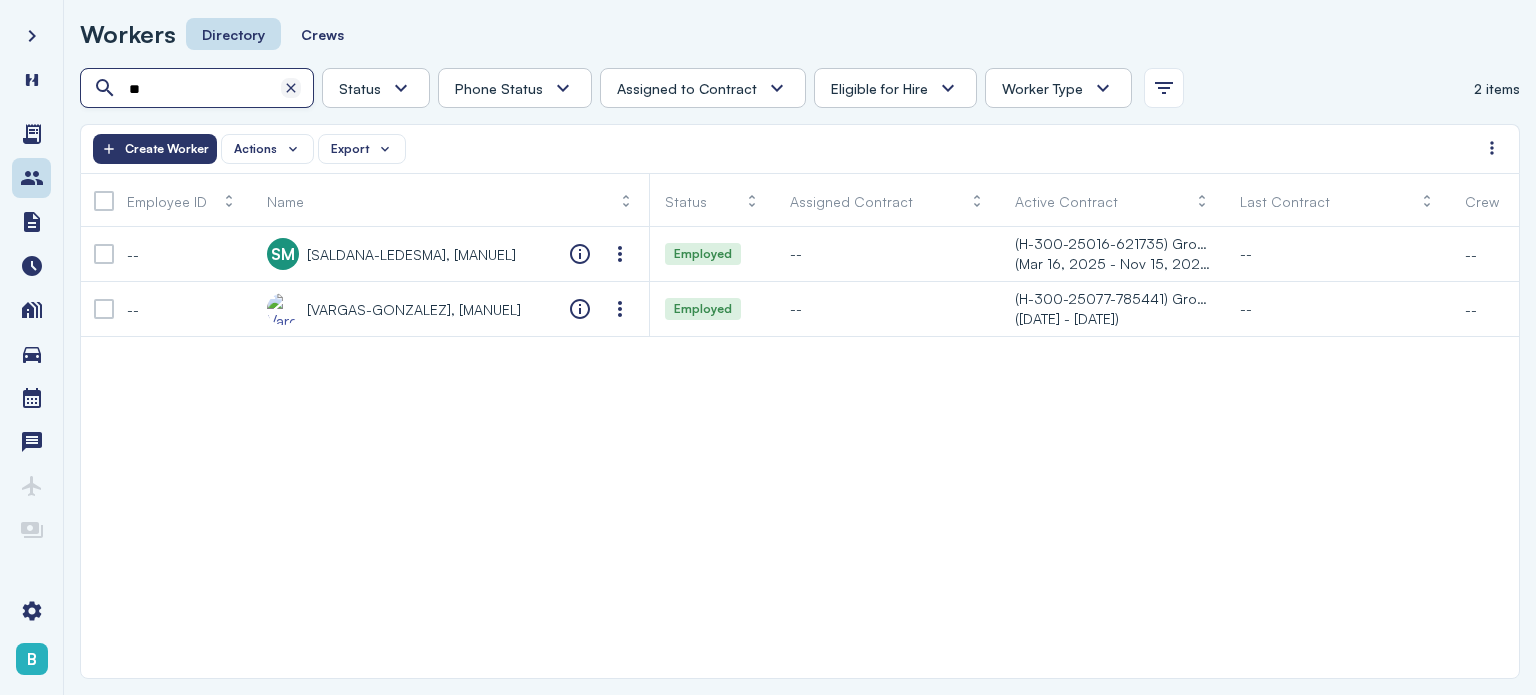 type on "**" 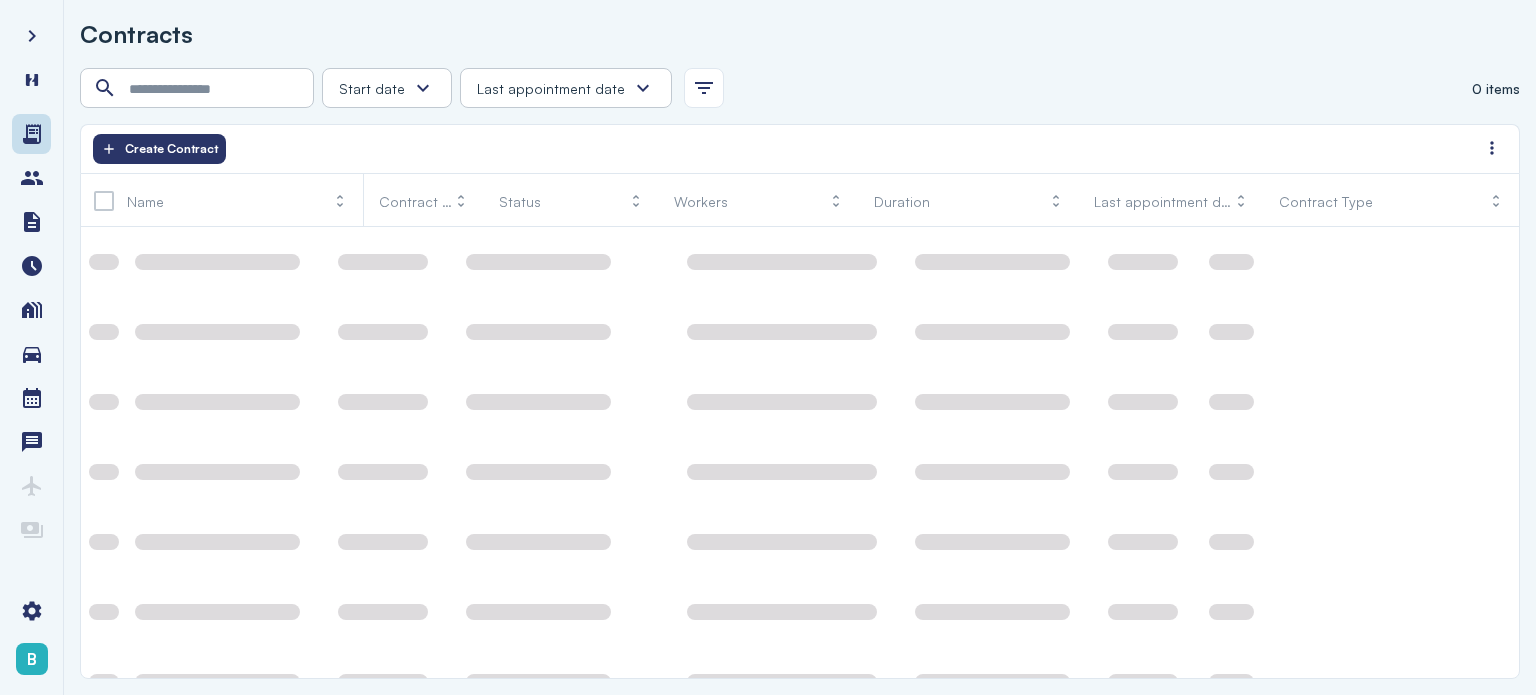 scroll, scrollTop: 0, scrollLeft: 0, axis: both 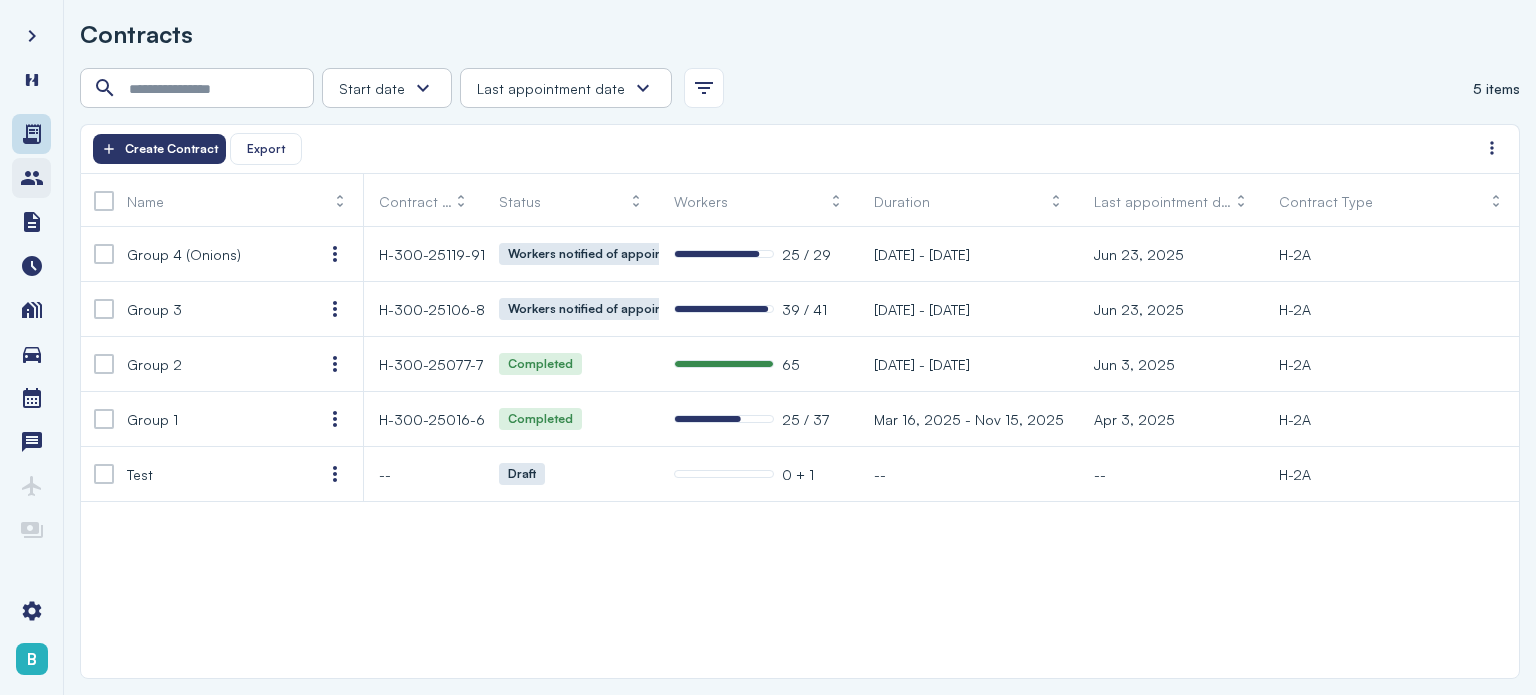 click at bounding box center (31, 178) 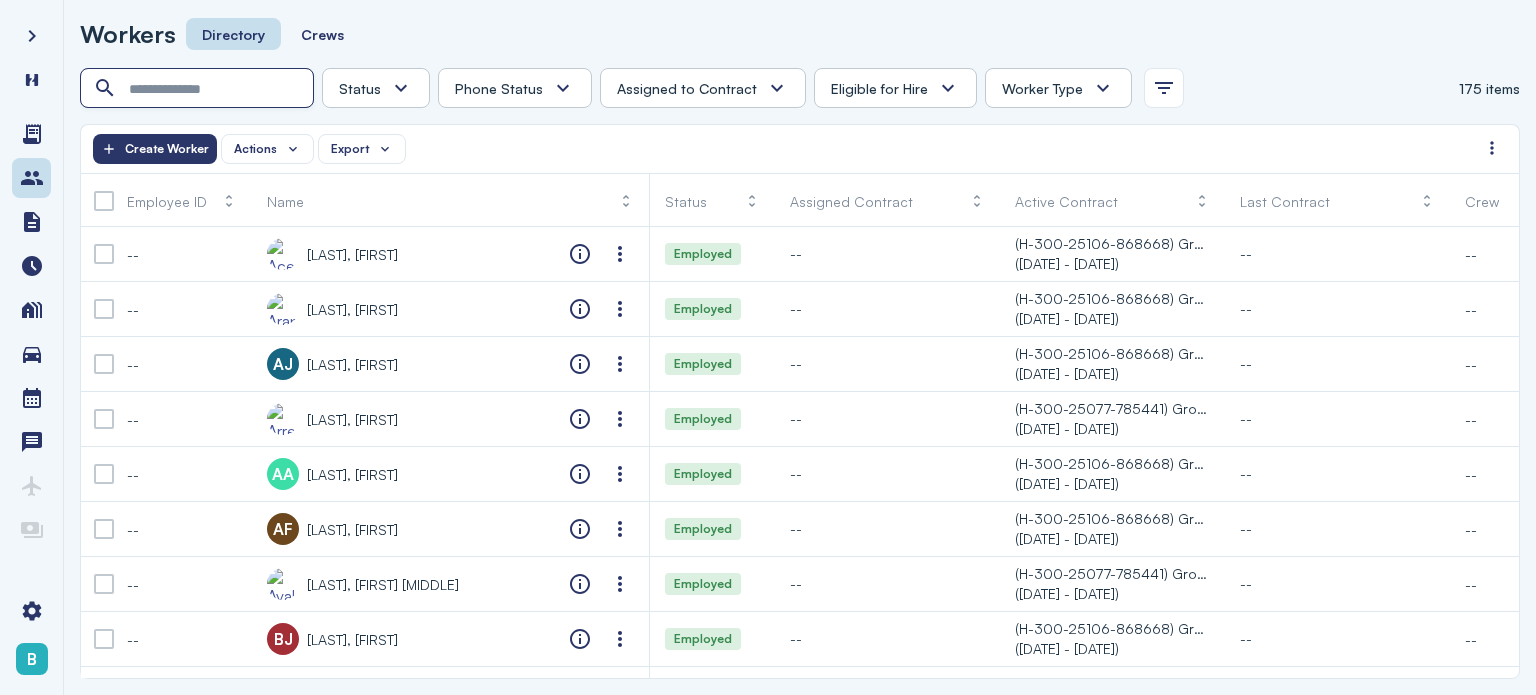 click at bounding box center [199, 89] 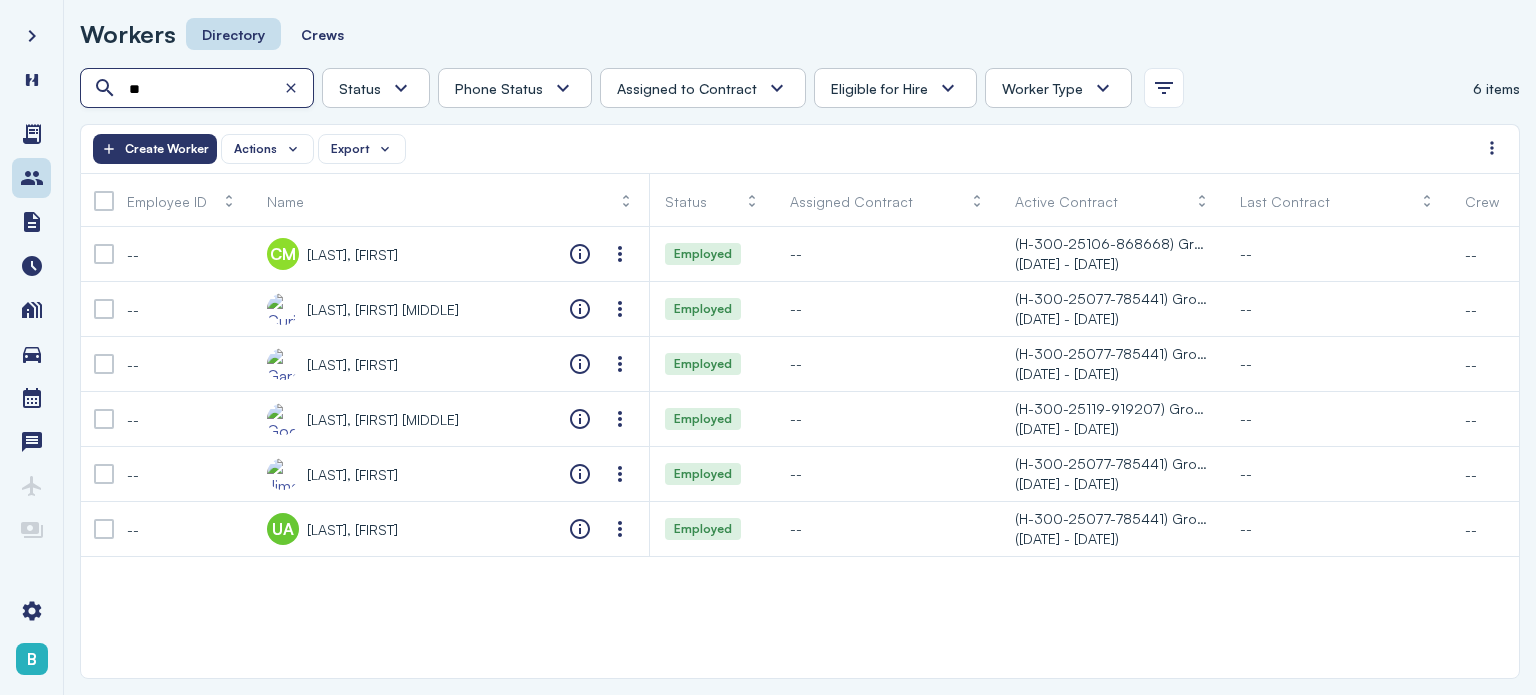 type on "**" 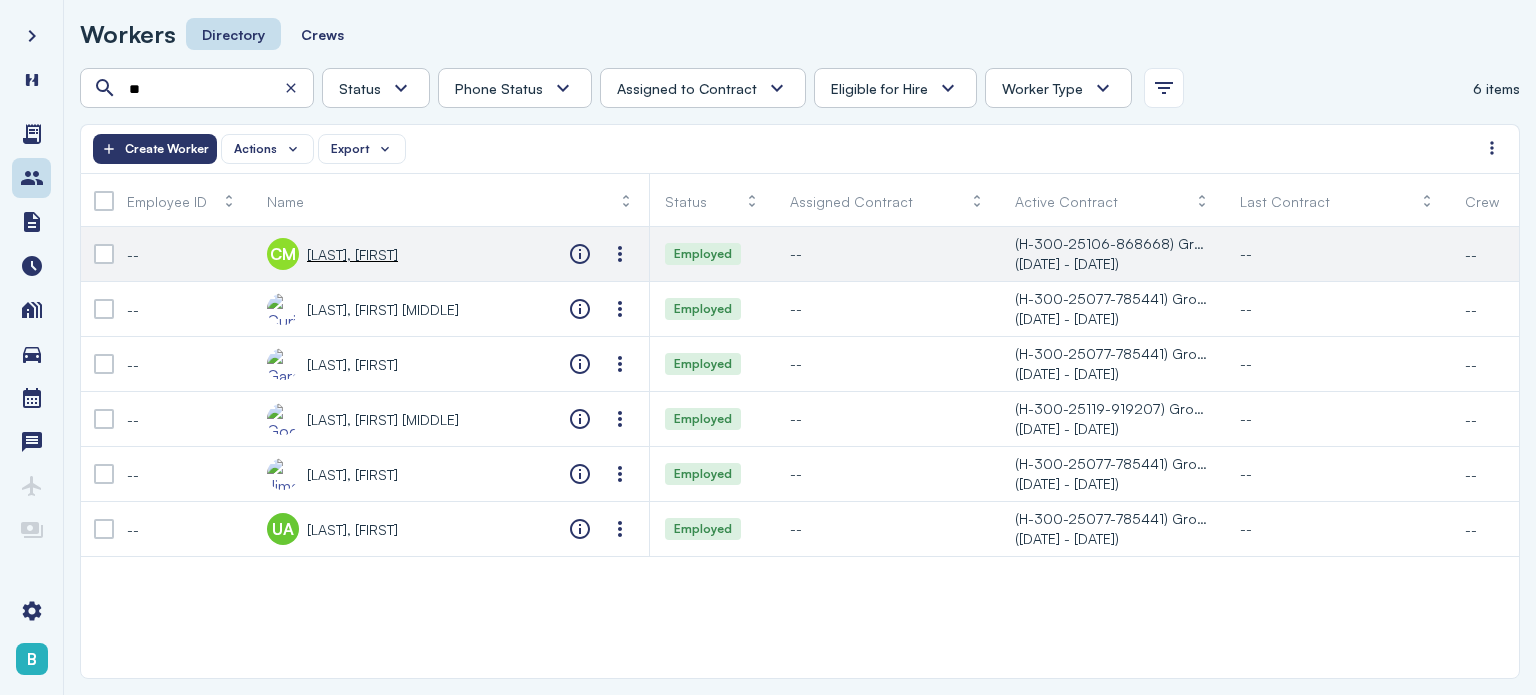 click on "--" 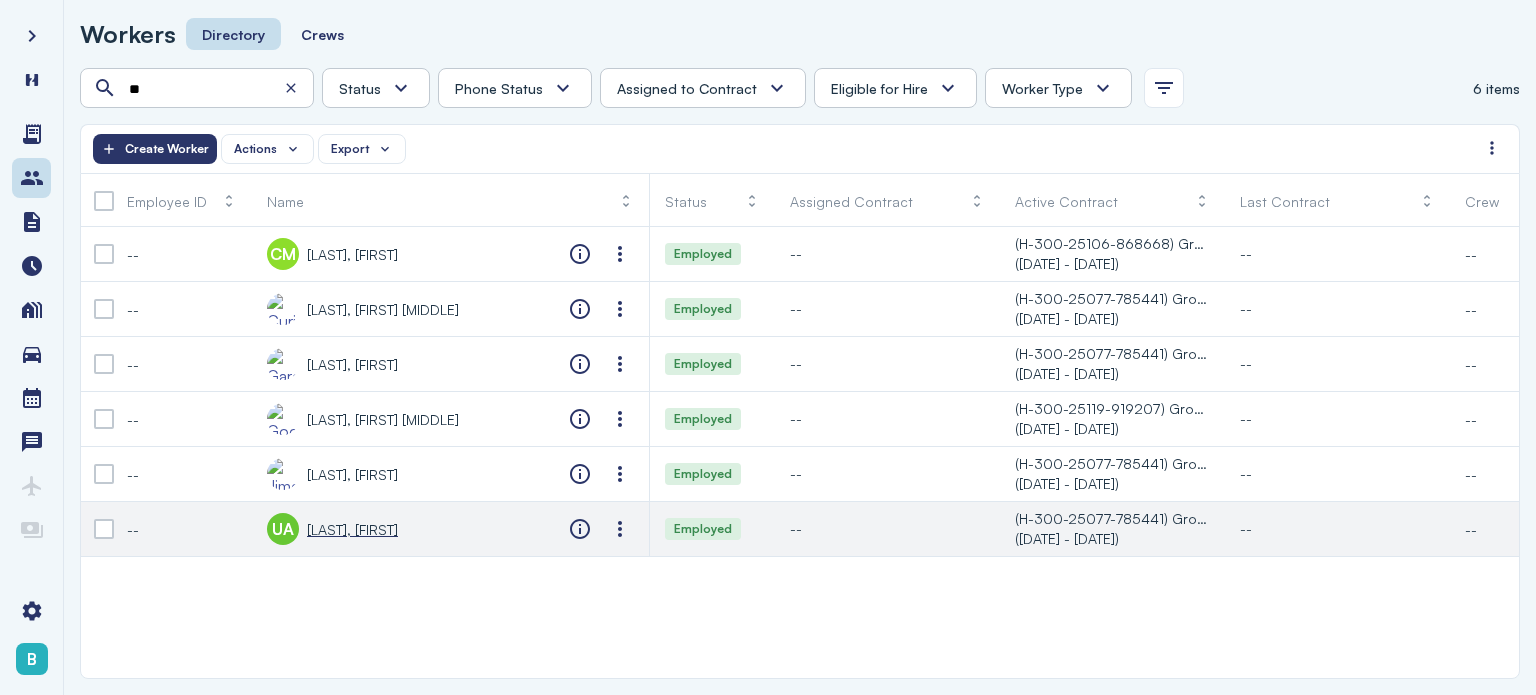 click on "Urias-berrelleza, Alejandro" at bounding box center (352, 529) 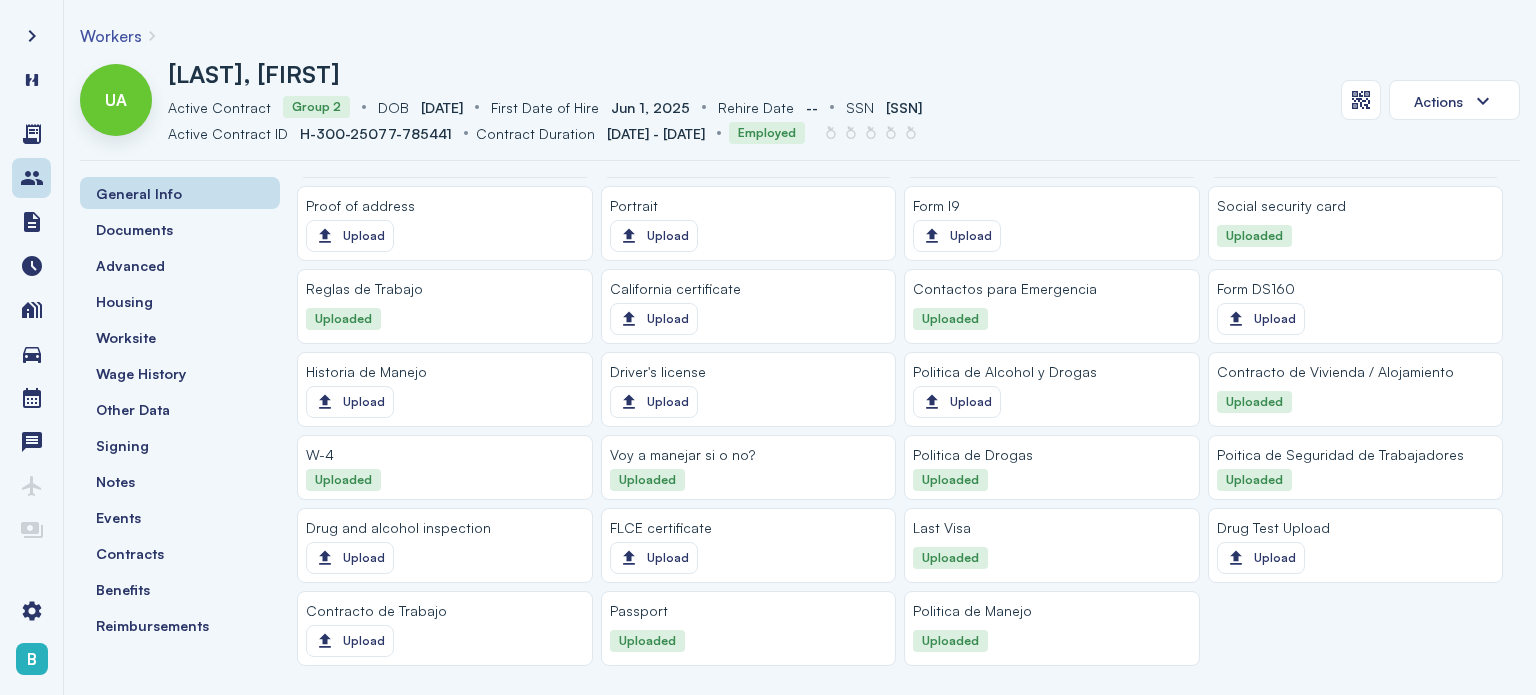 scroll, scrollTop: 1782, scrollLeft: 0, axis: vertical 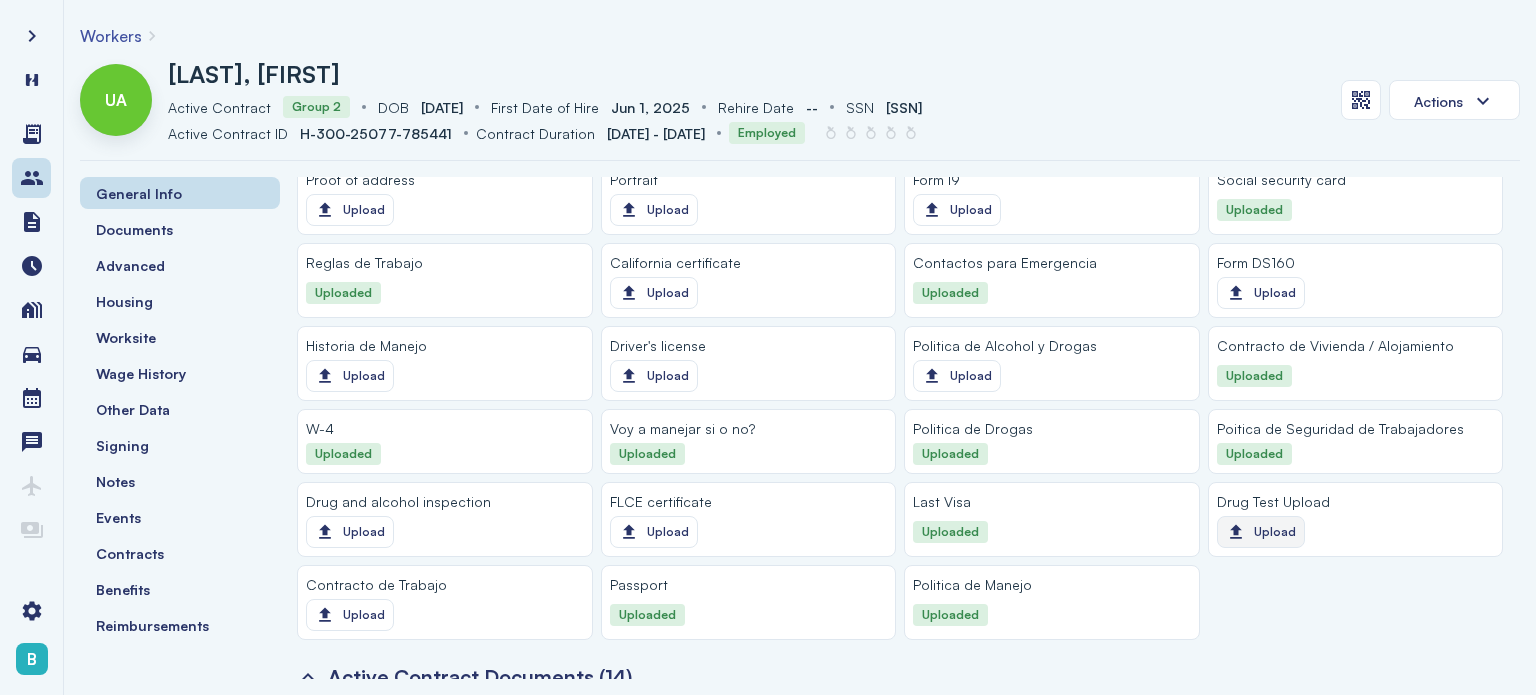 click on "Upload" 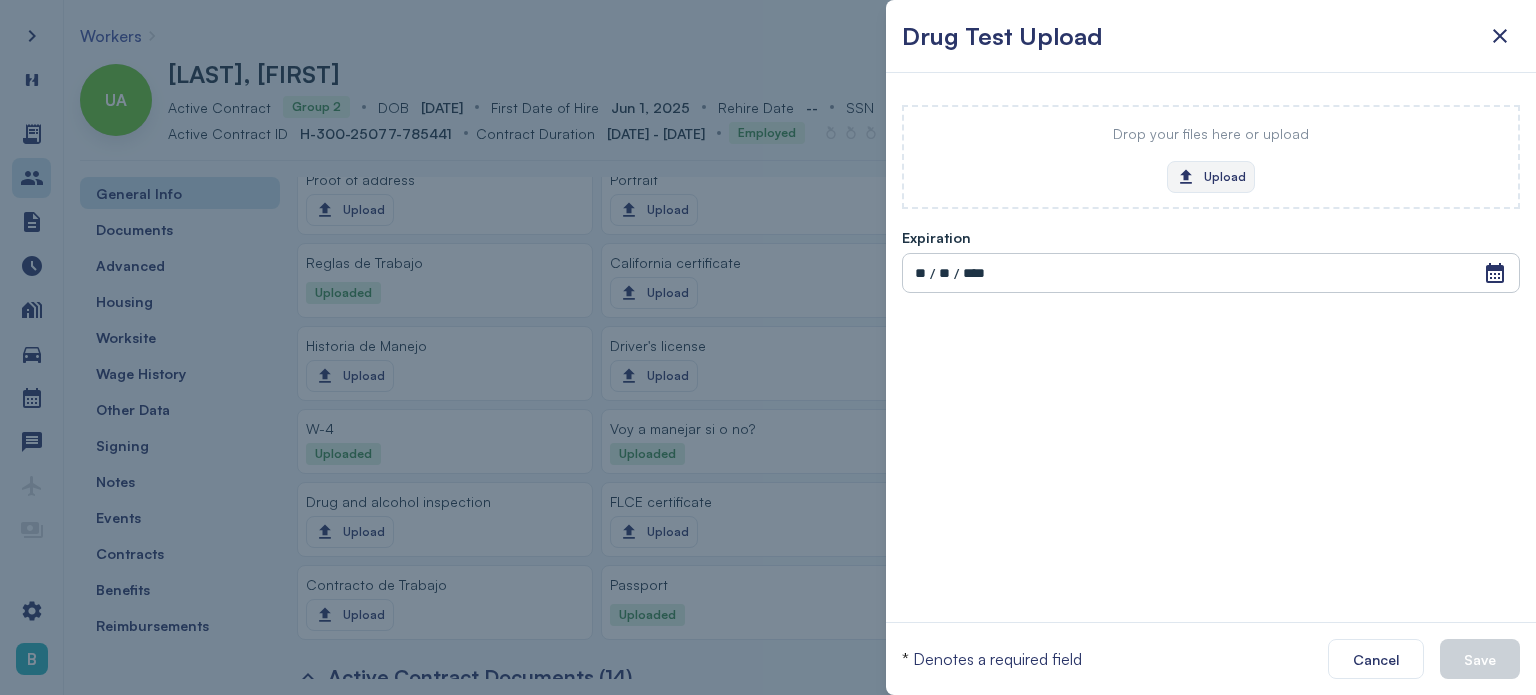 click on "Upload" at bounding box center (1211, 177) 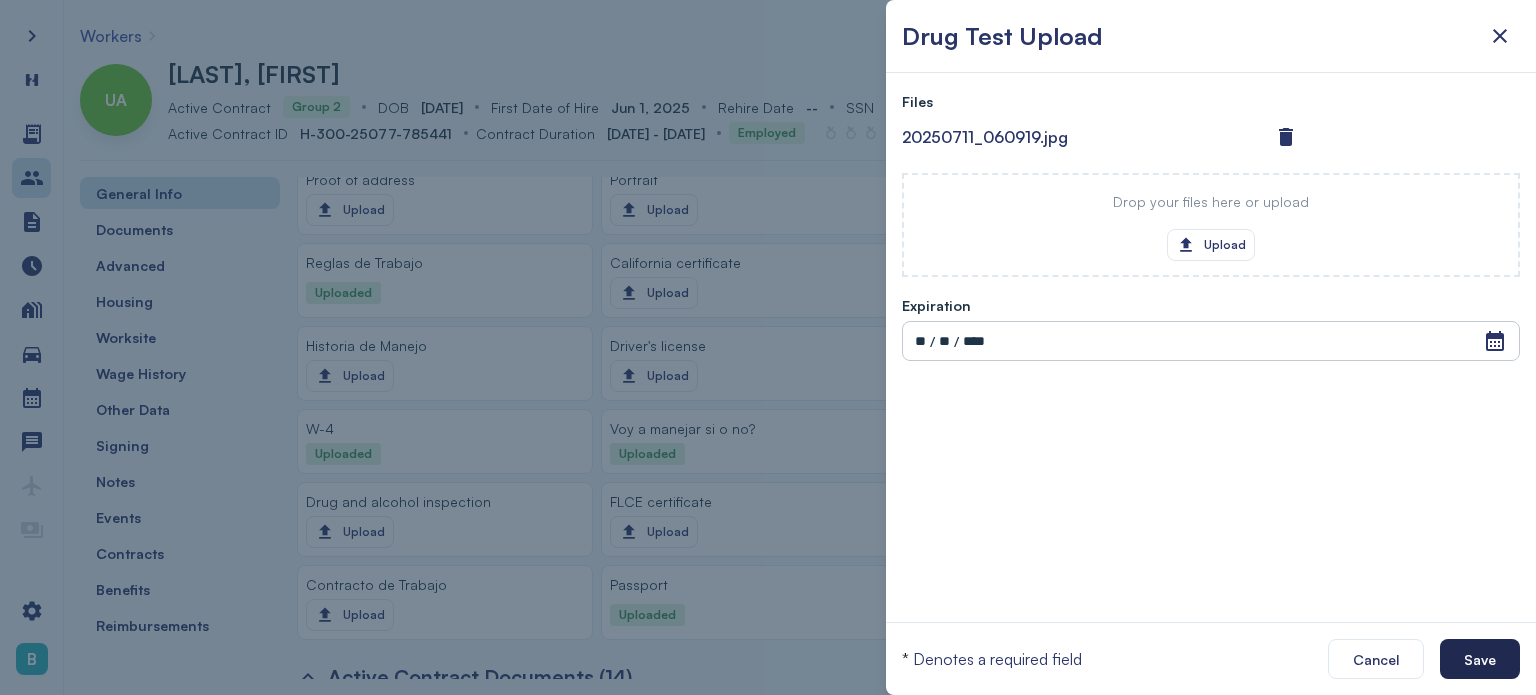 click on "Save" at bounding box center [1480, 659] 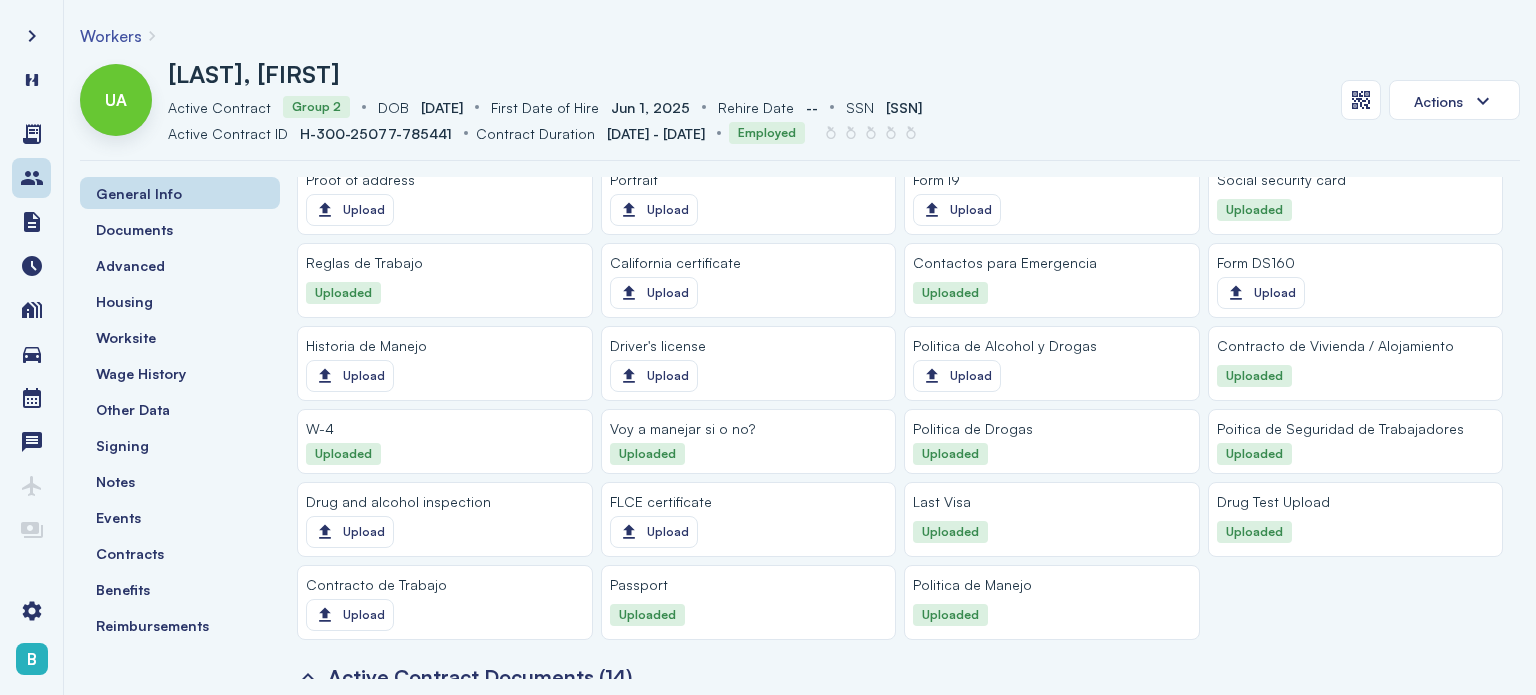 click on "Workers" at bounding box center (111, 36) 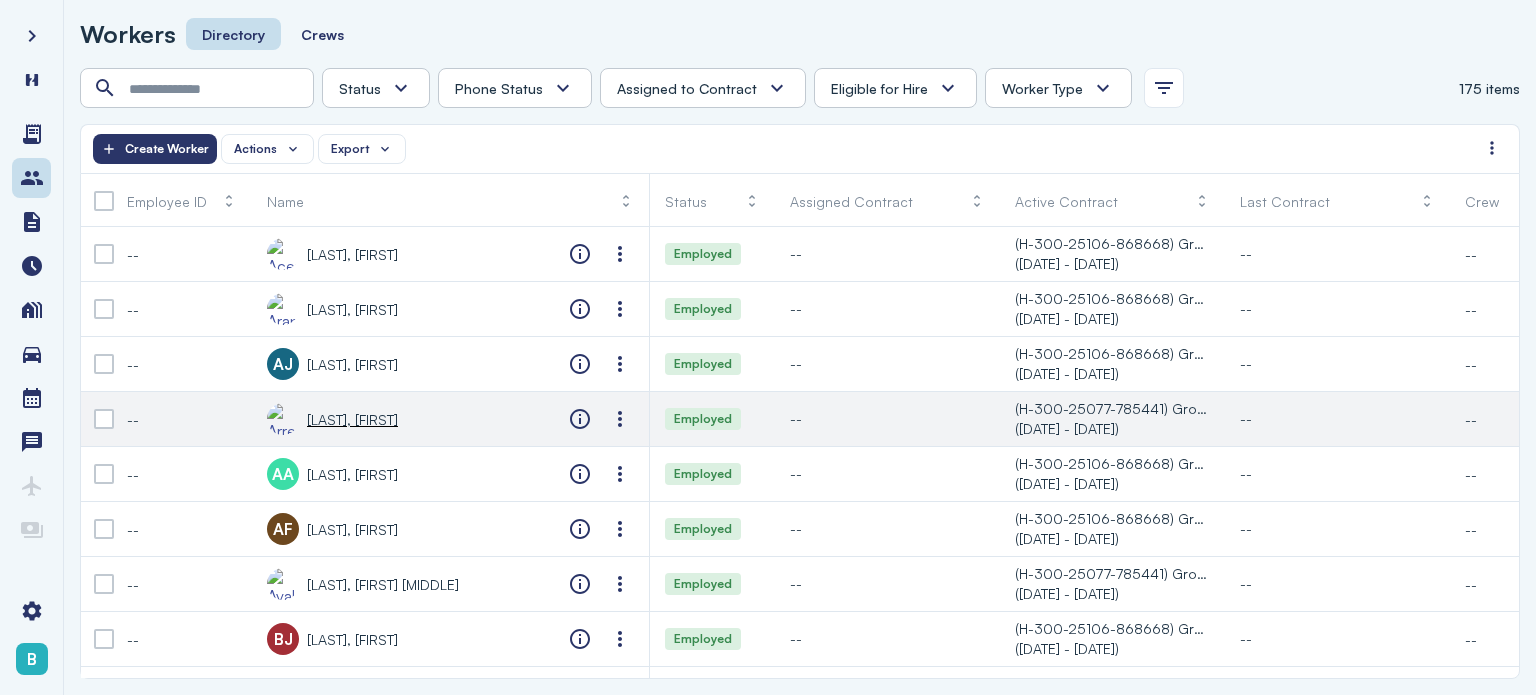 click on "[LAST]-[LAST], [FIRST]" at bounding box center (332, 419) 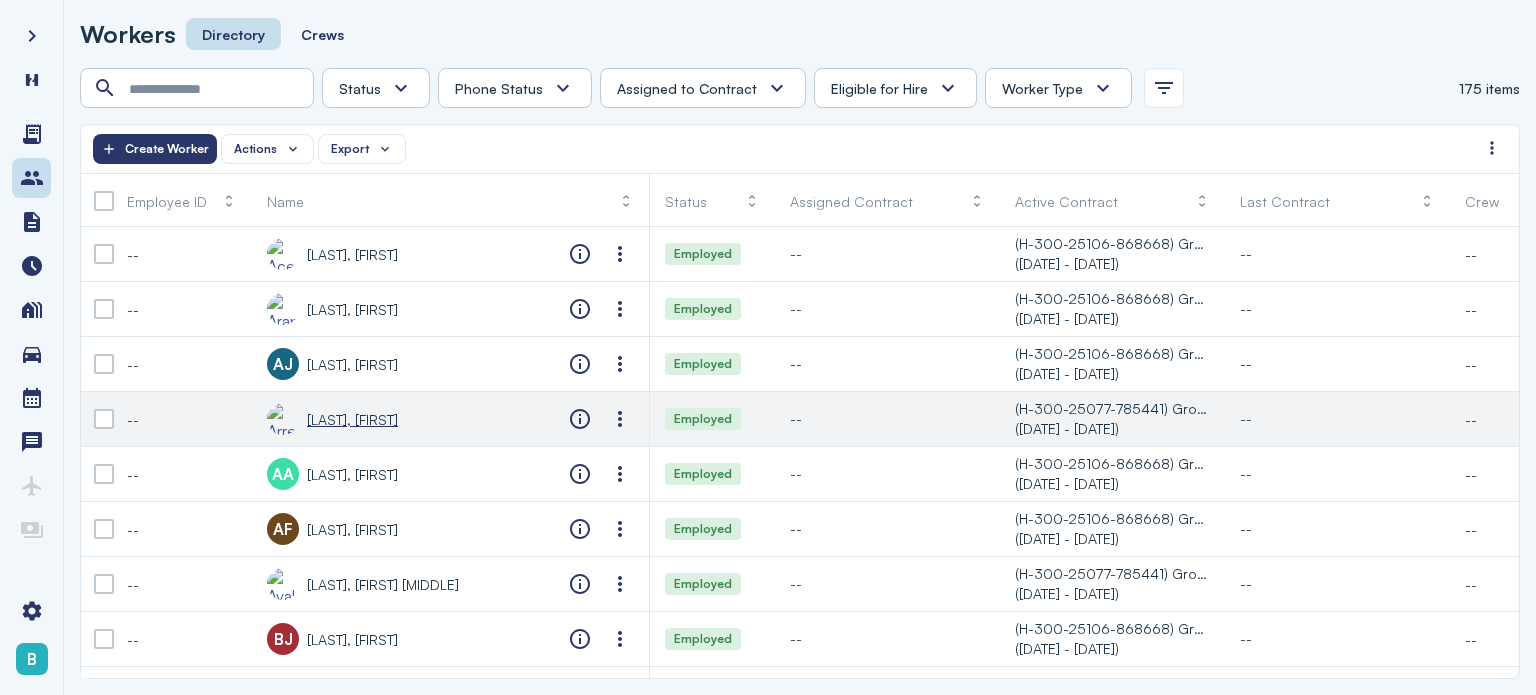 click on "[LAST]-[LAST], [FIRST]" at bounding box center [352, 419] 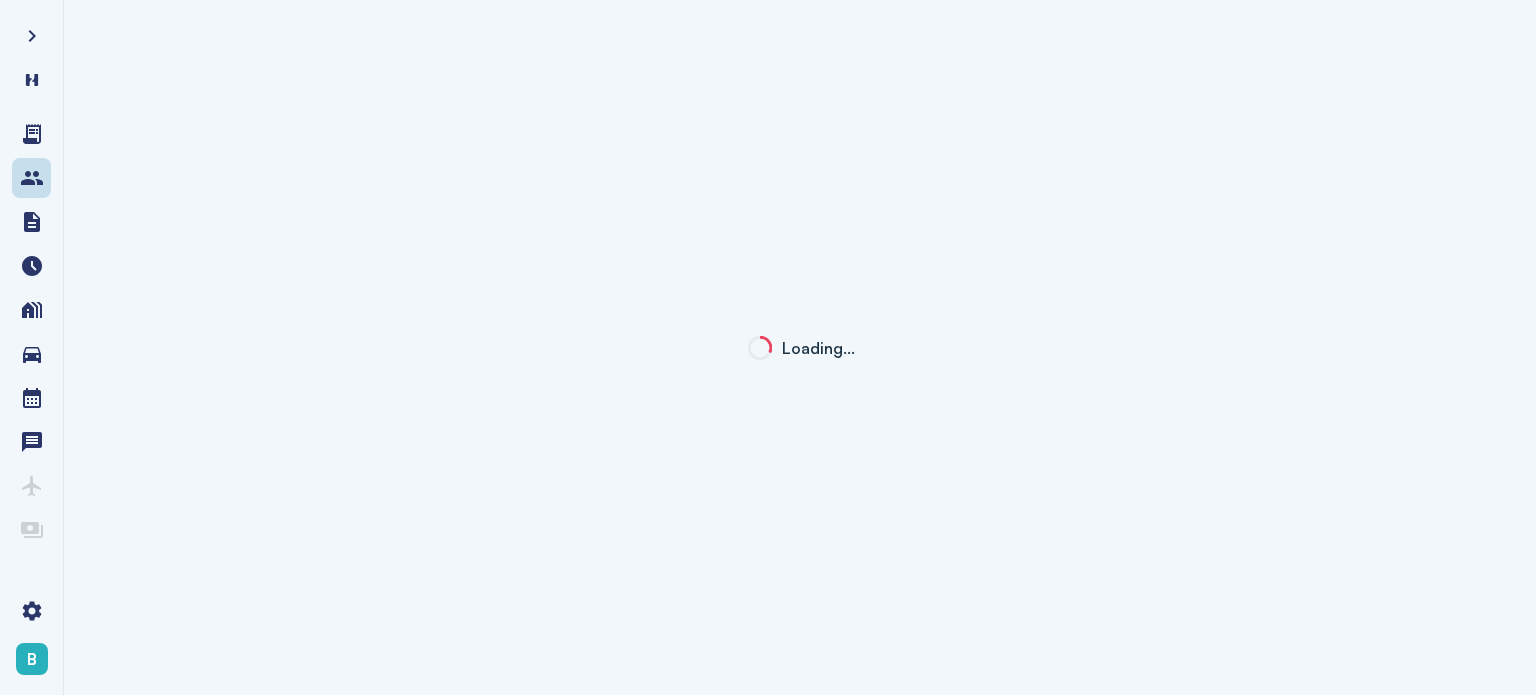 click on "Loading…" 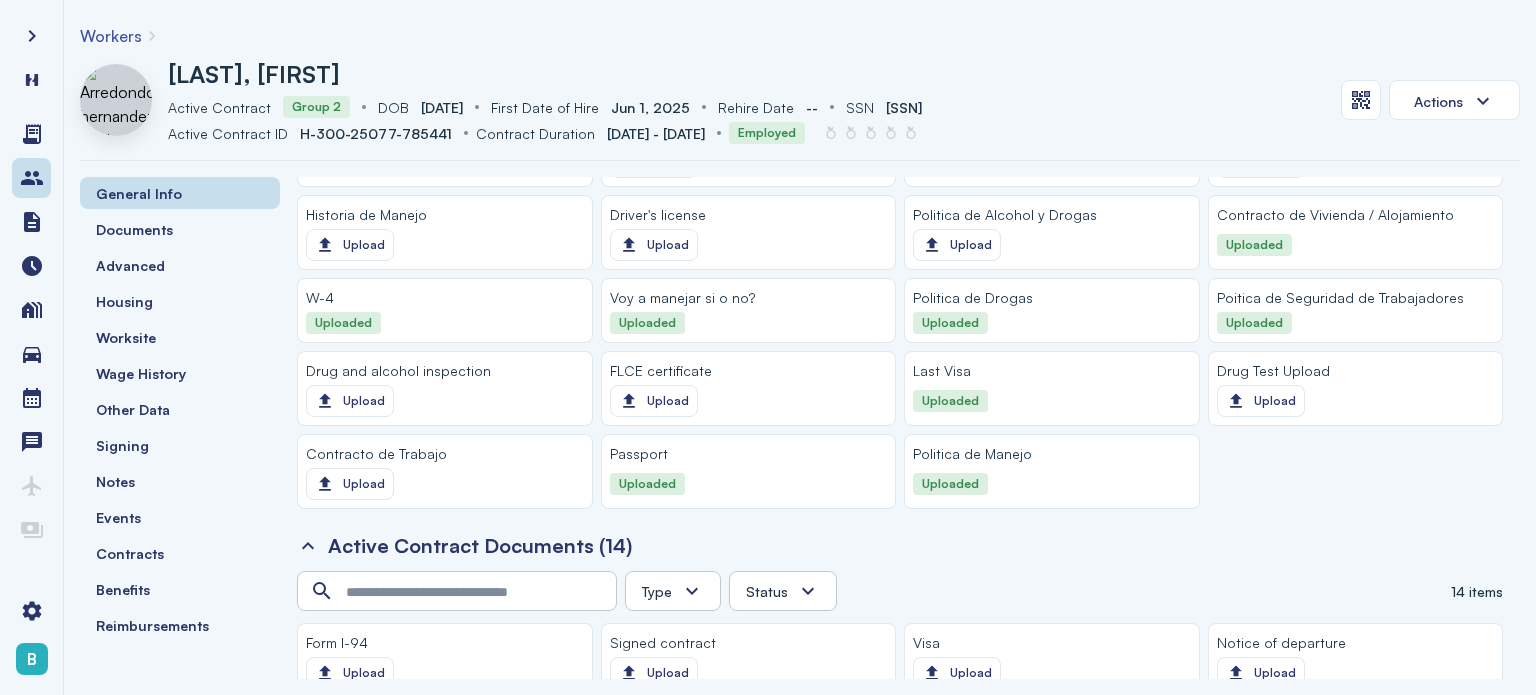 scroll, scrollTop: 1945, scrollLeft: 0, axis: vertical 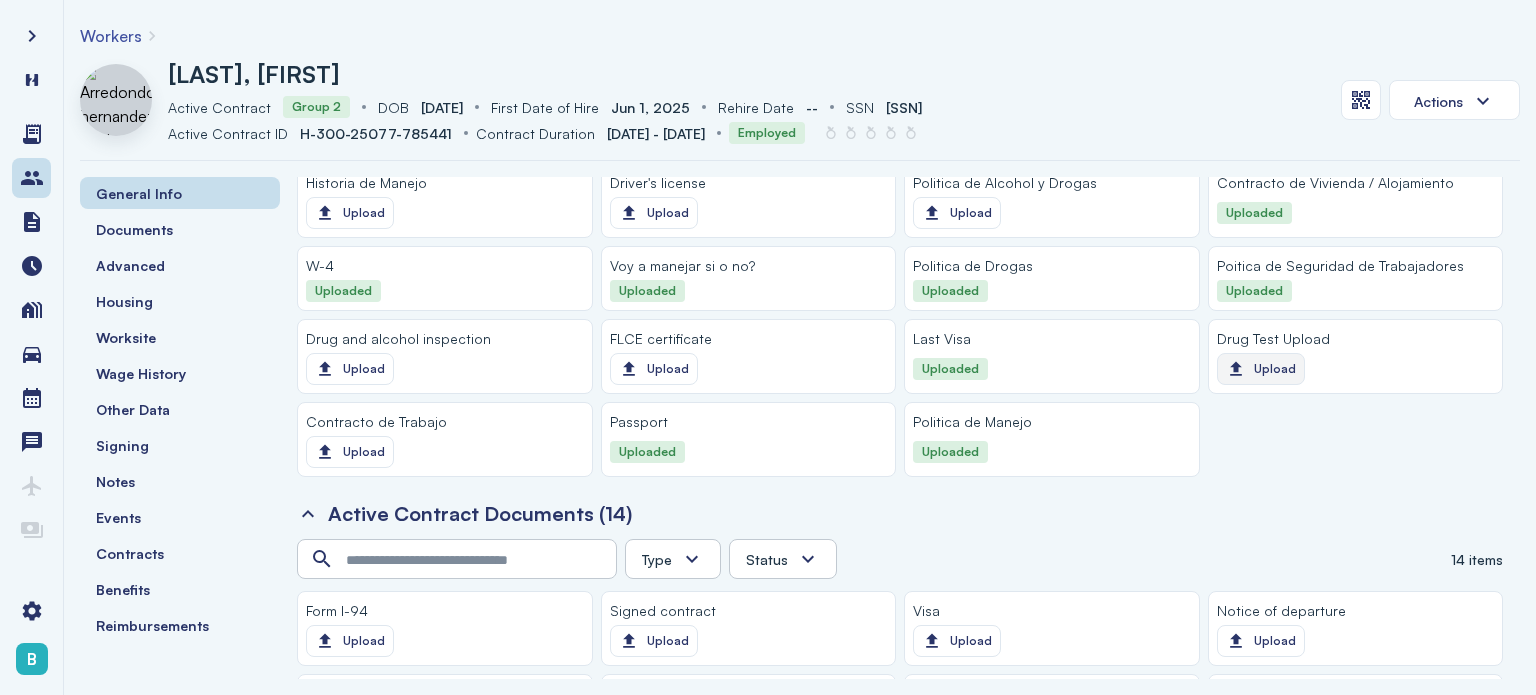 click on "Upload" 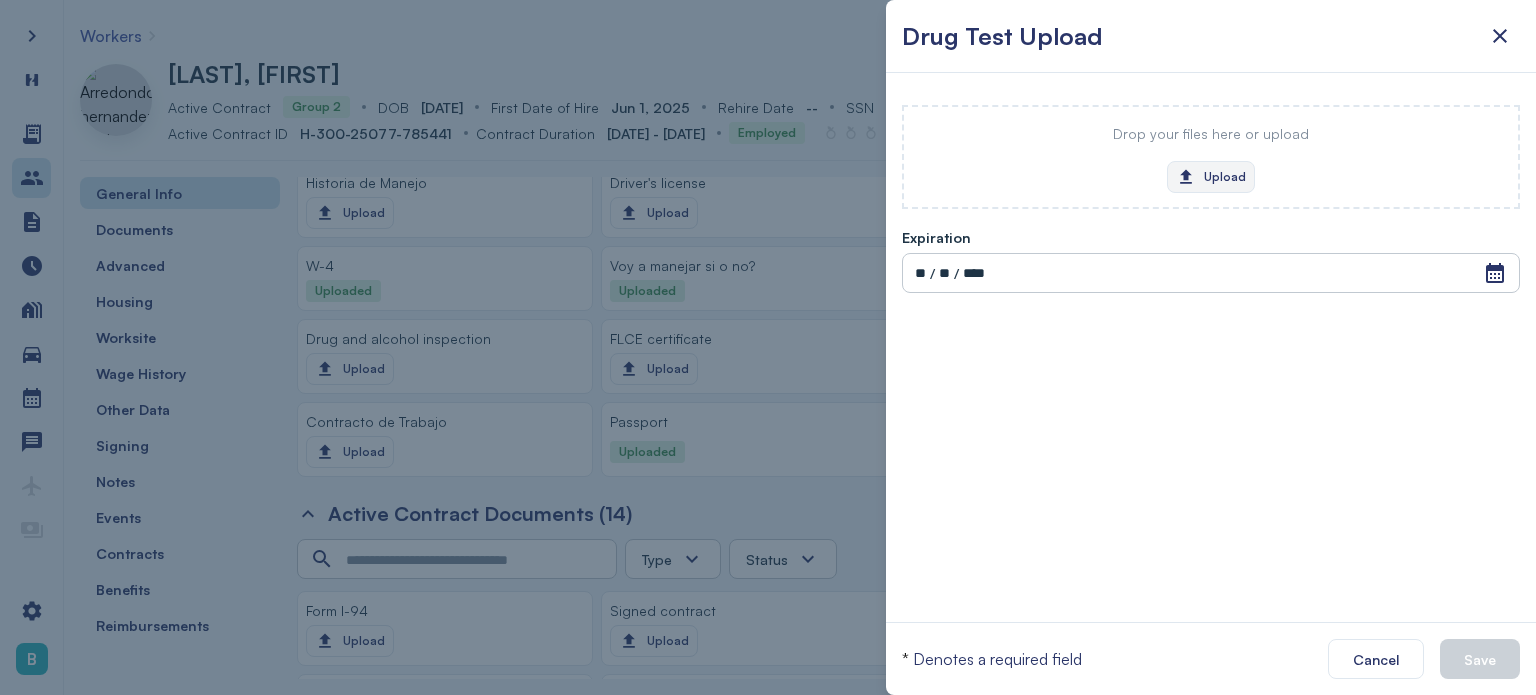 click on "Upload" 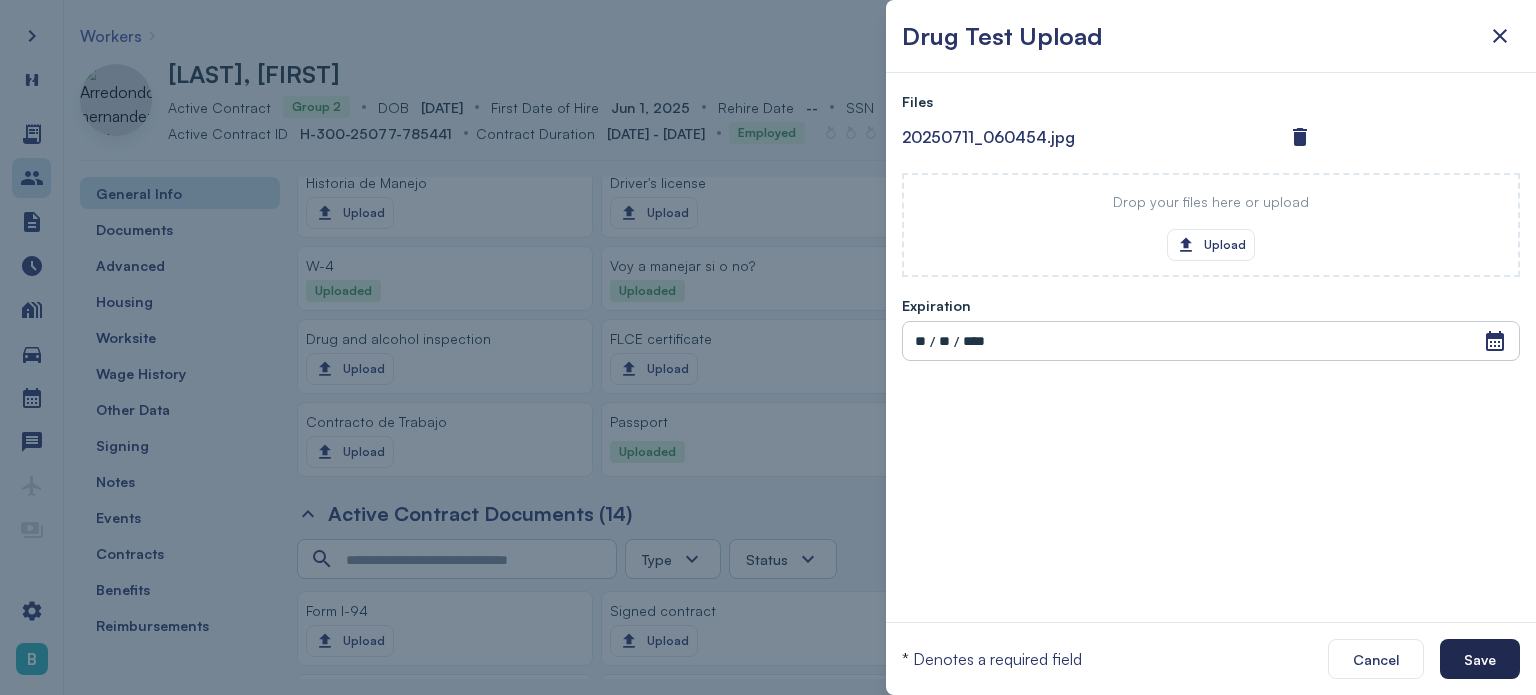 click on "Save" at bounding box center (1480, 659) 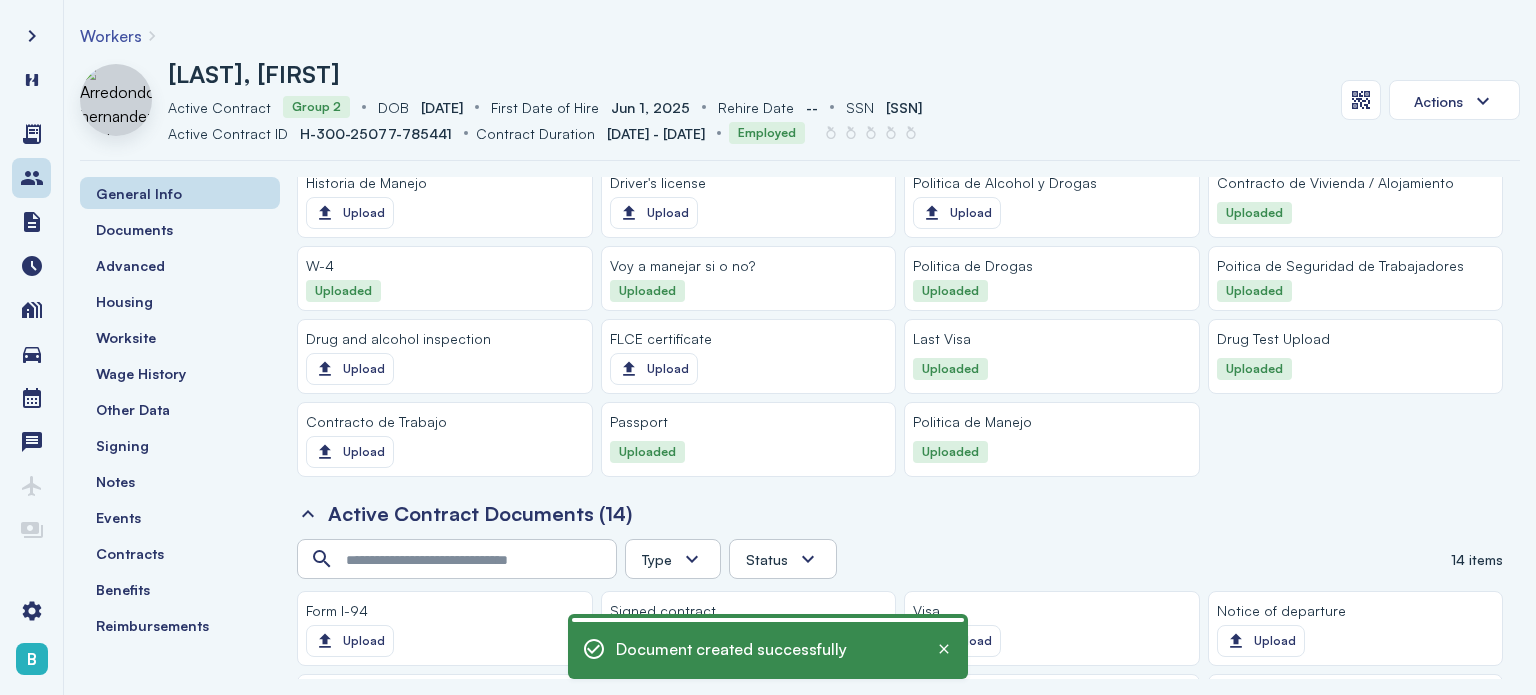 click on "Workers" at bounding box center (111, 36) 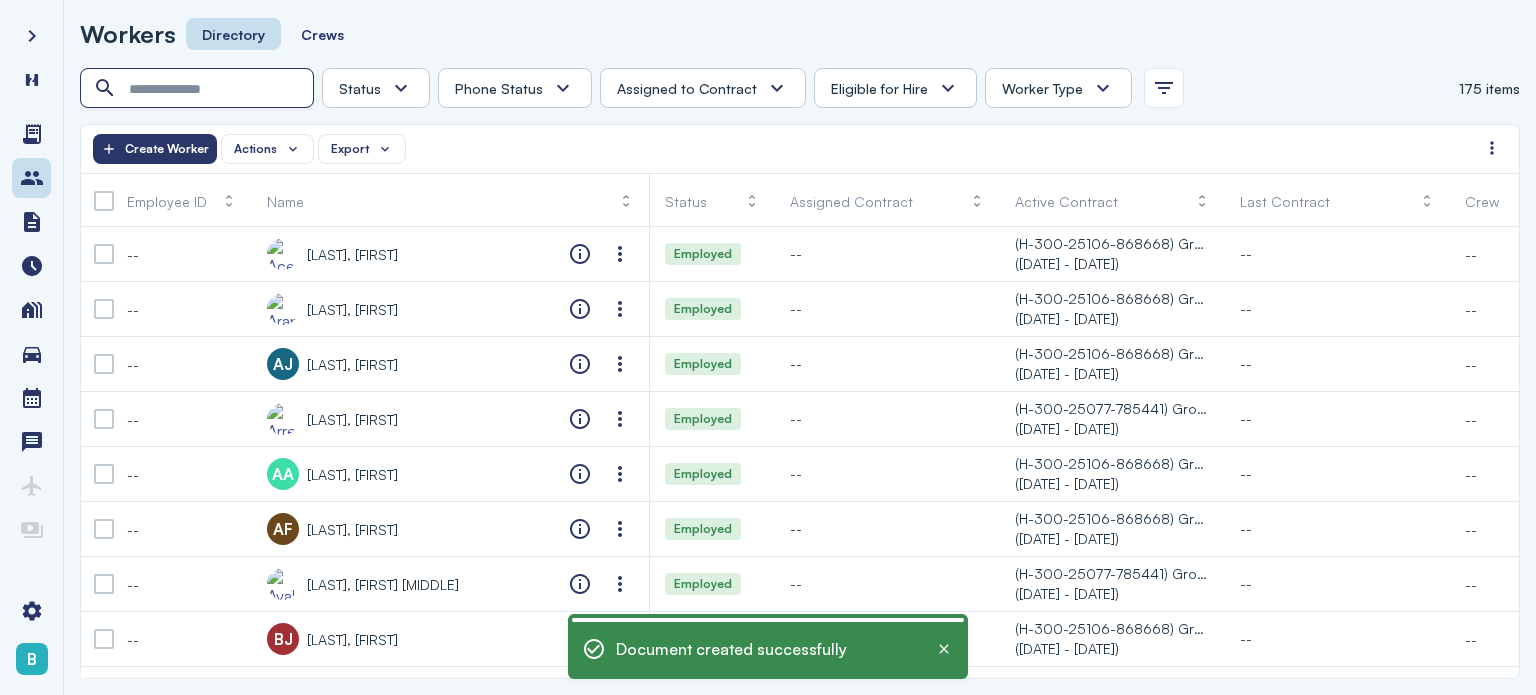 click at bounding box center [199, 89] 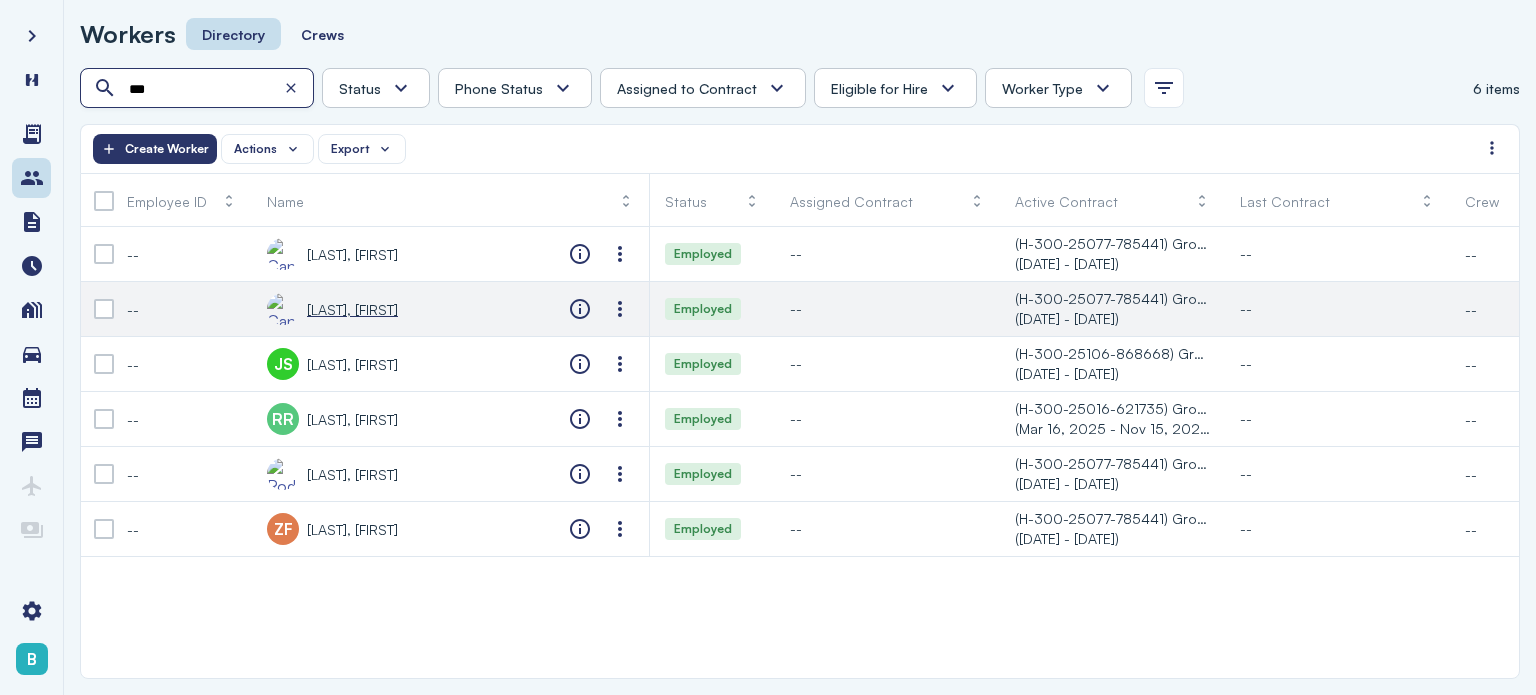 type on "***" 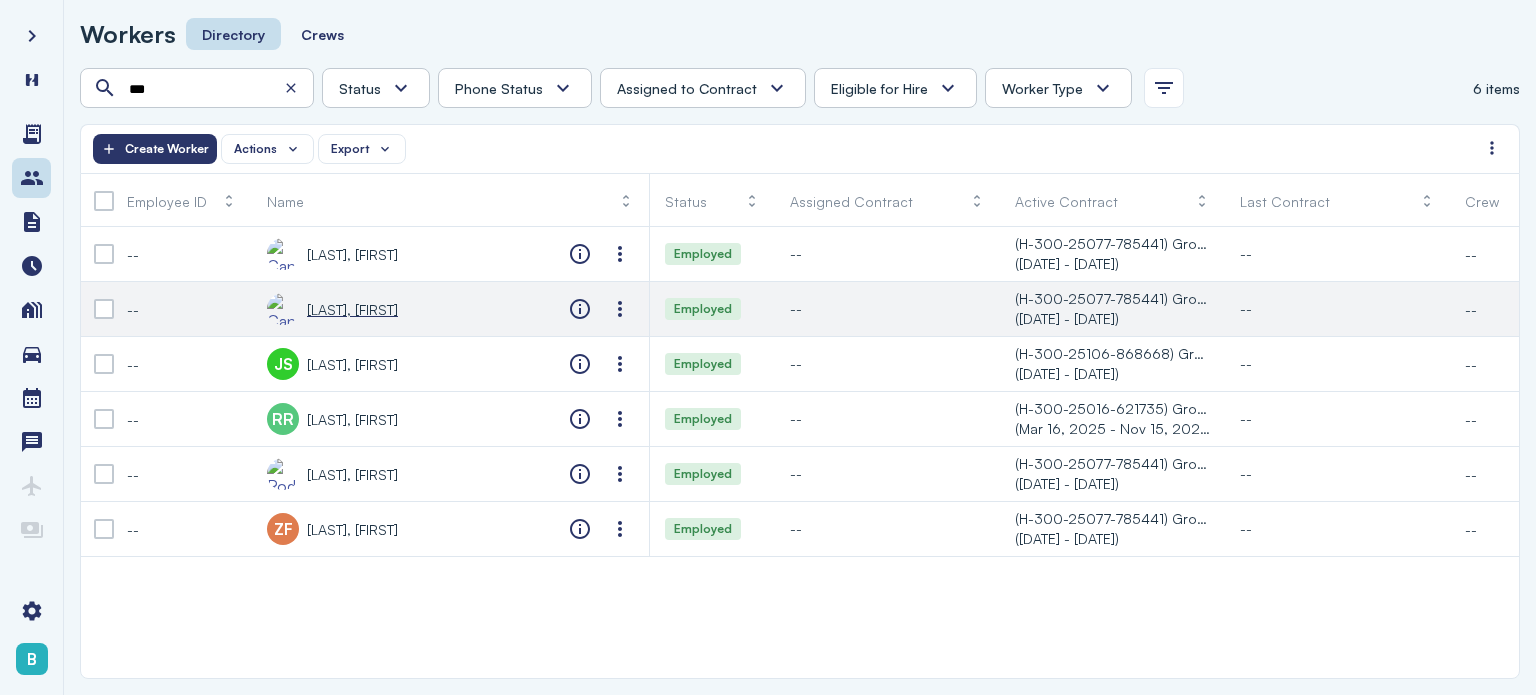 click on "[LAST]-[LAST], [FIRST] [LAST]" at bounding box center (352, 309) 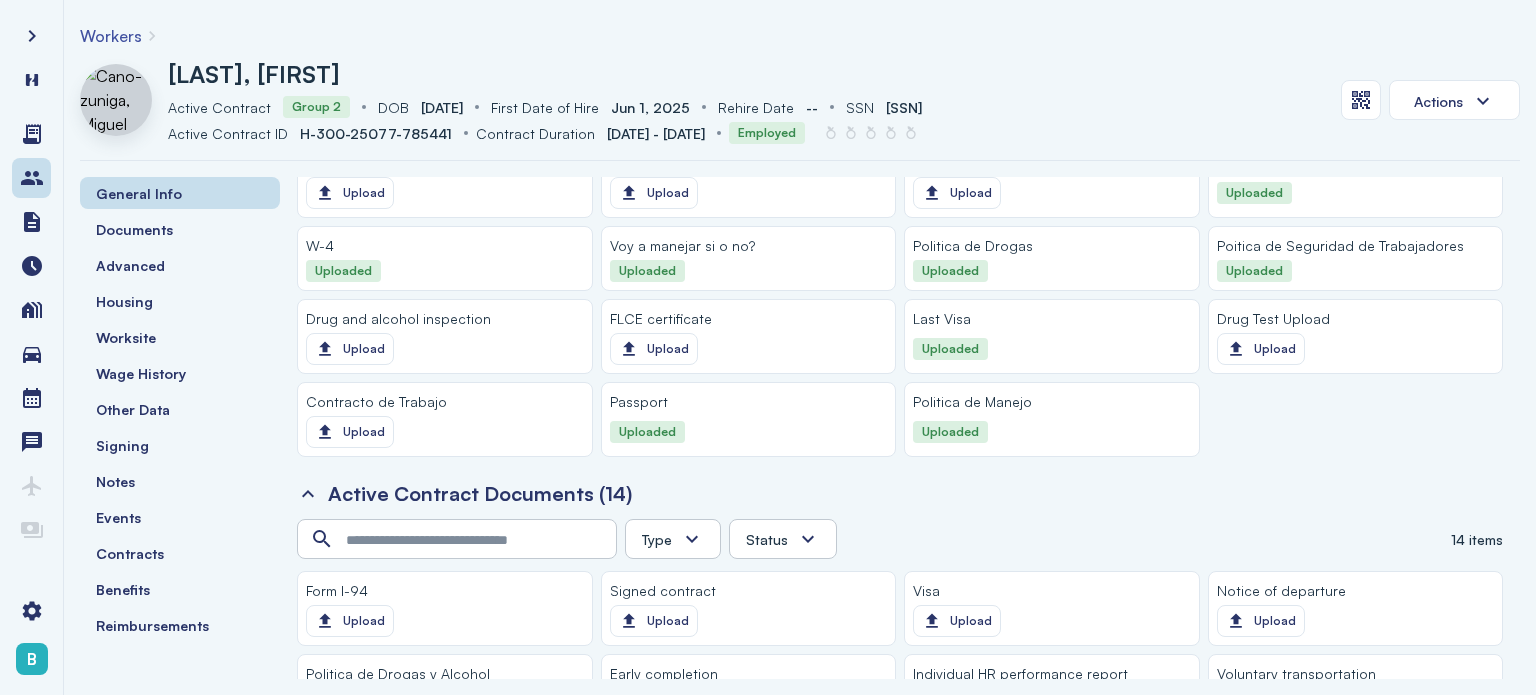 scroll, scrollTop: 1991, scrollLeft: 0, axis: vertical 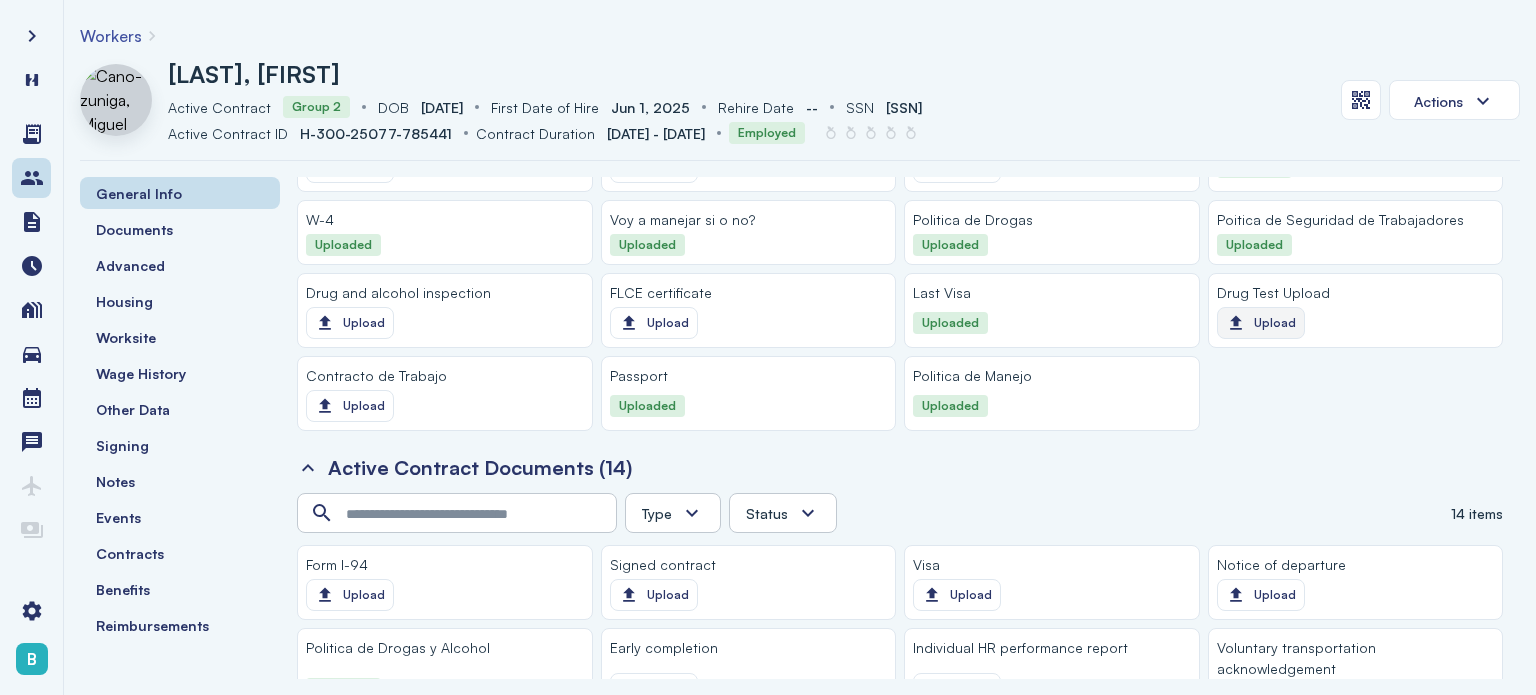 click on "Upload" 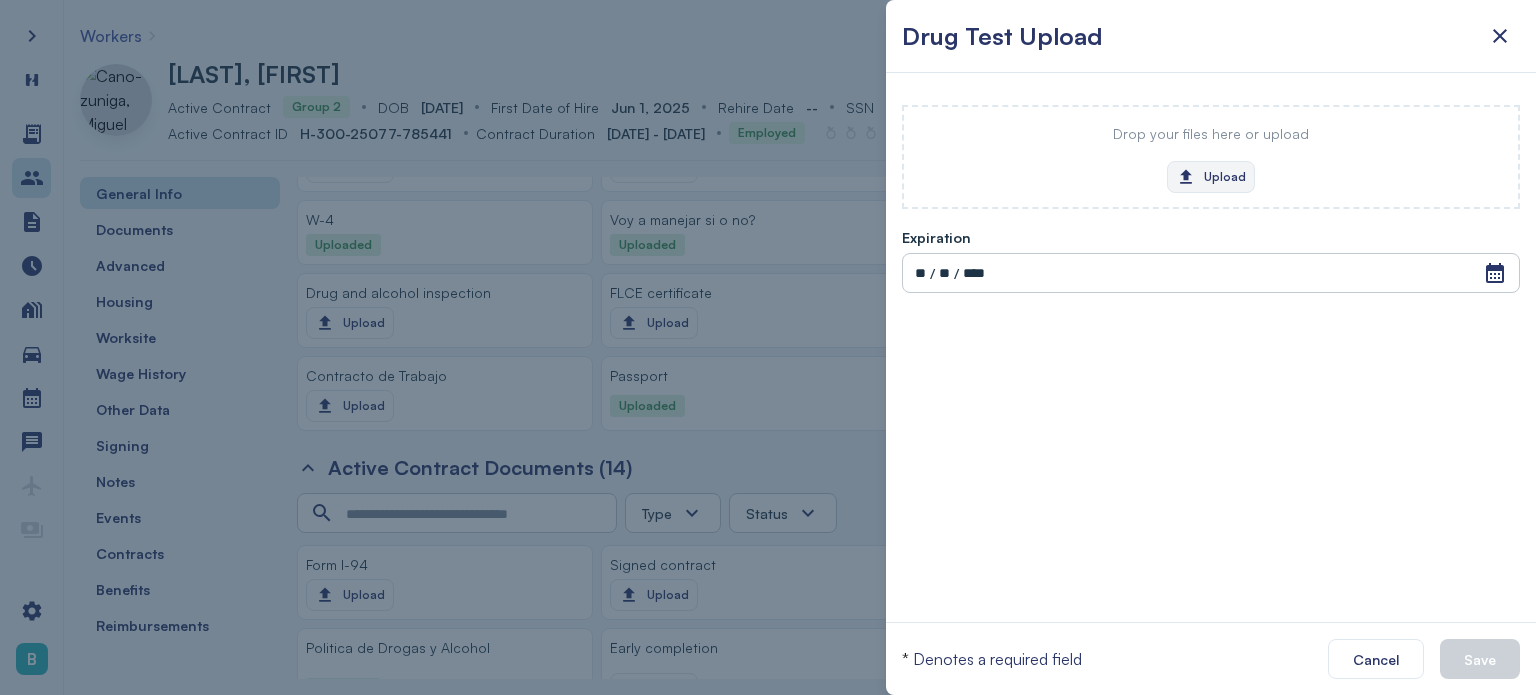 click on "Upload" at bounding box center [1211, 177] 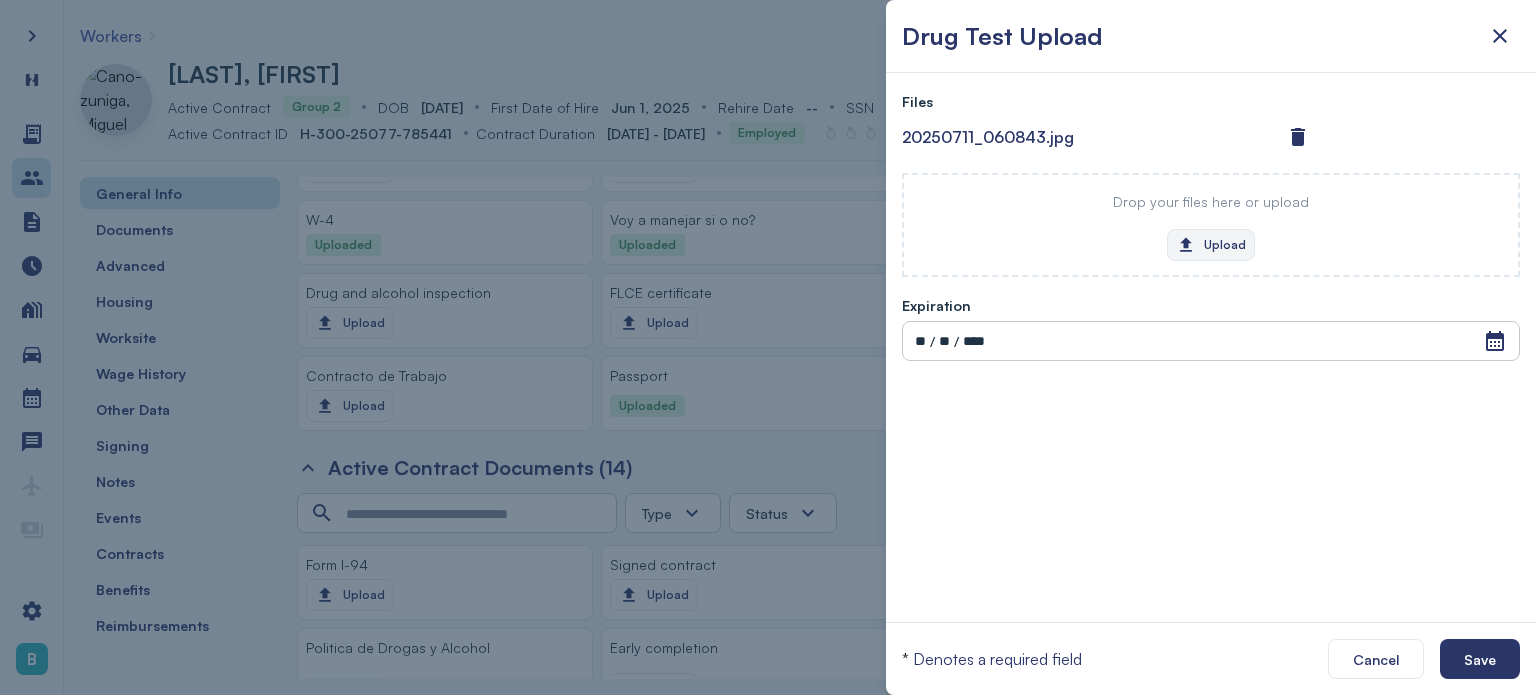 click at bounding box center (768, 347) 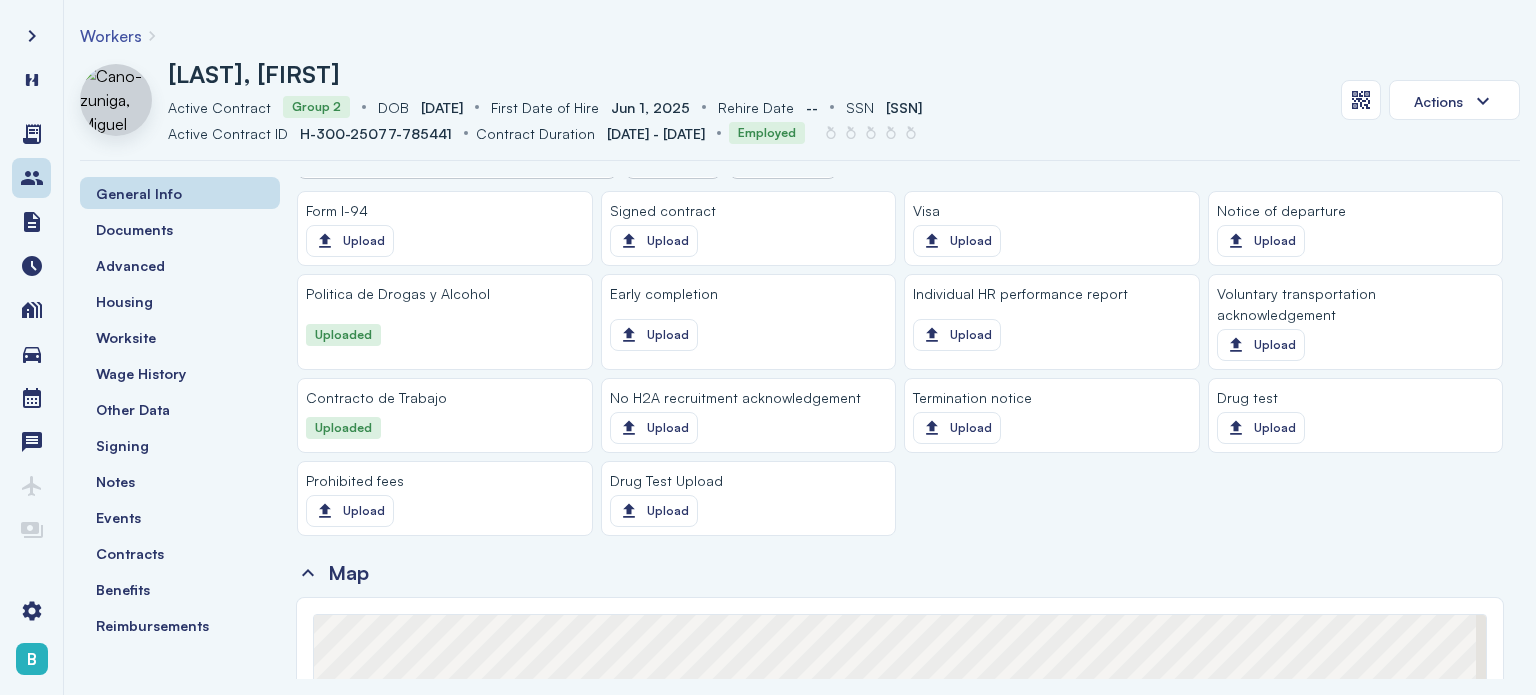 scroll, scrollTop: 2352, scrollLeft: 0, axis: vertical 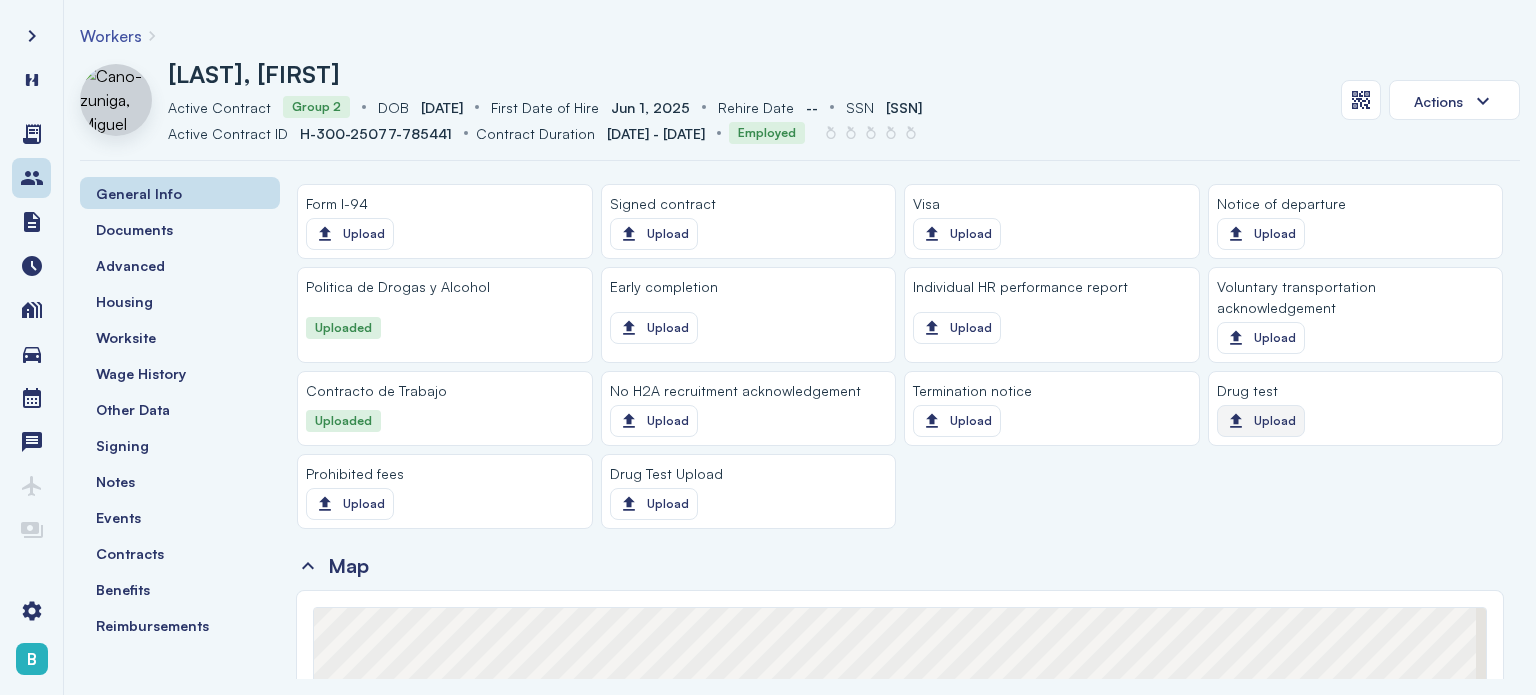 click on "Upload" 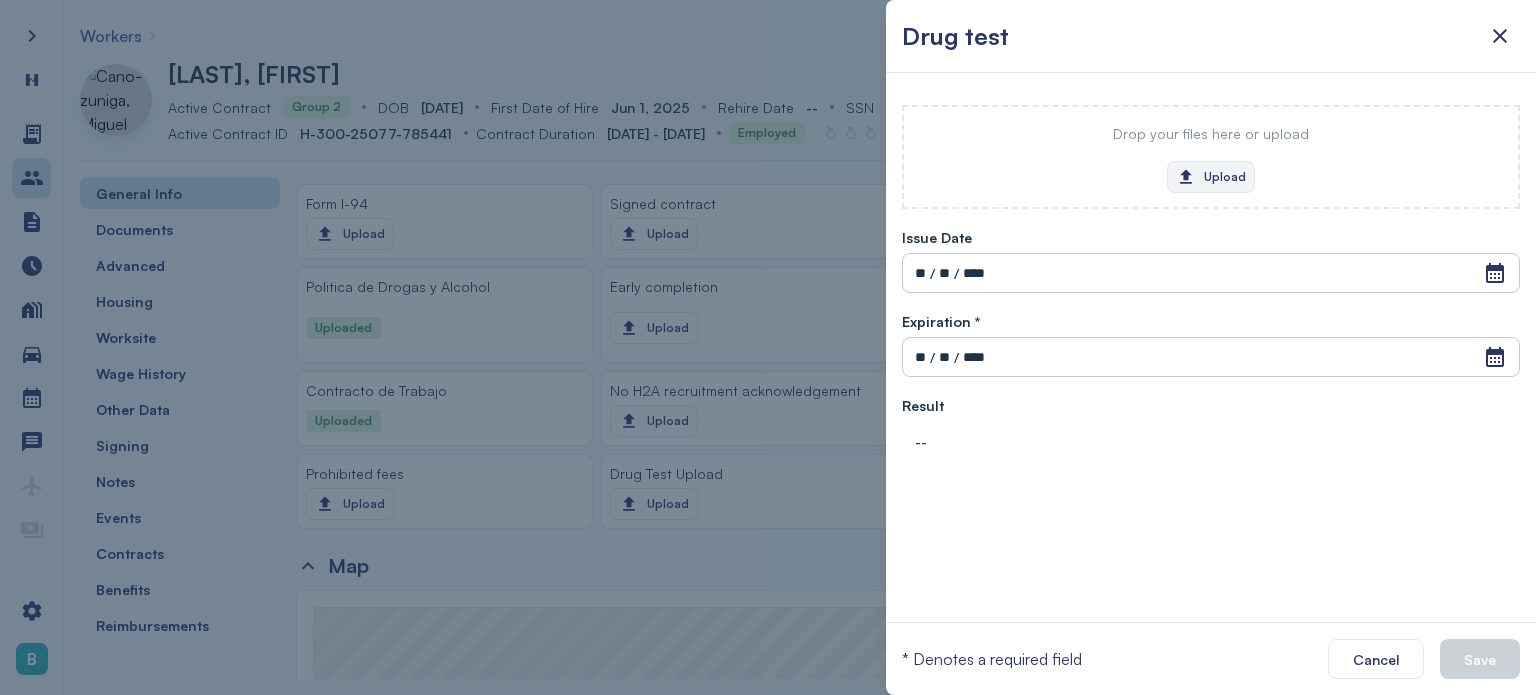 click on "Upload" at bounding box center (1211, 177) 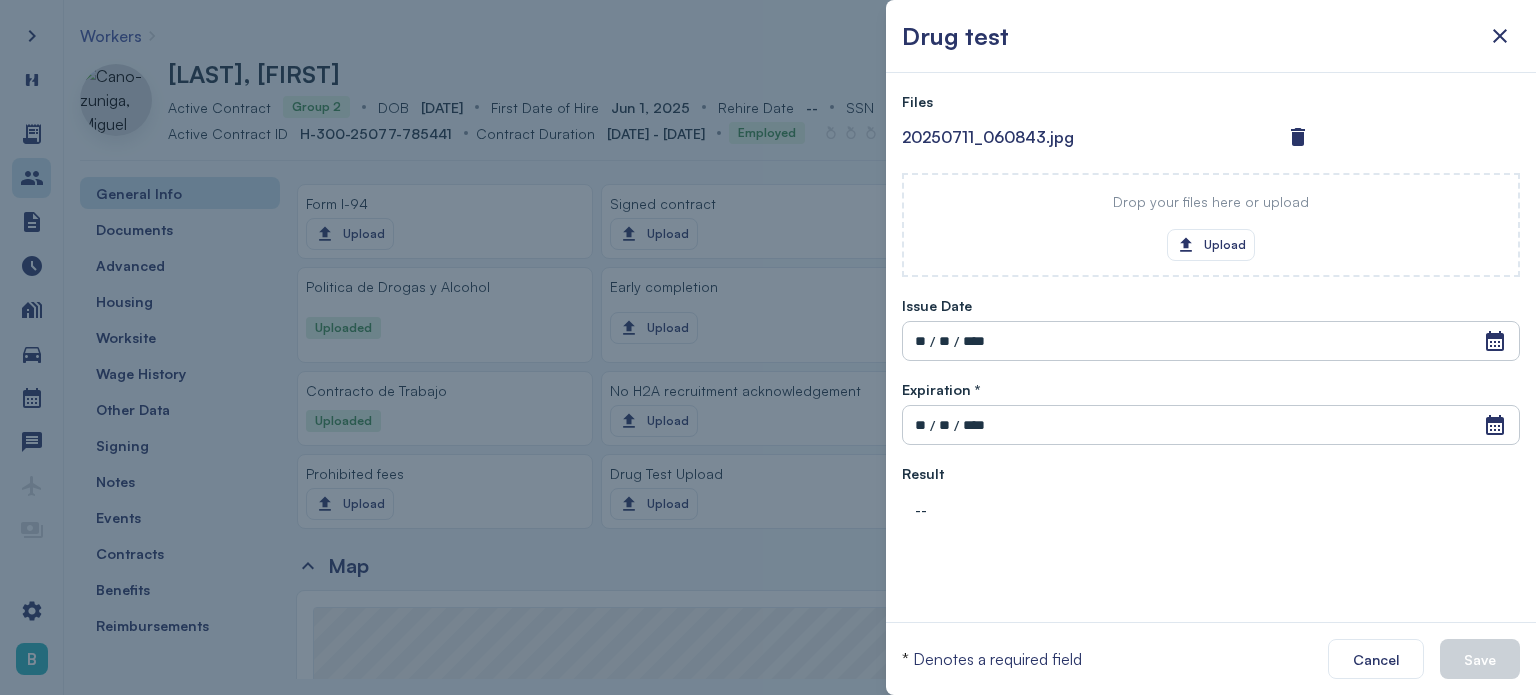 click at bounding box center [1160, 137] 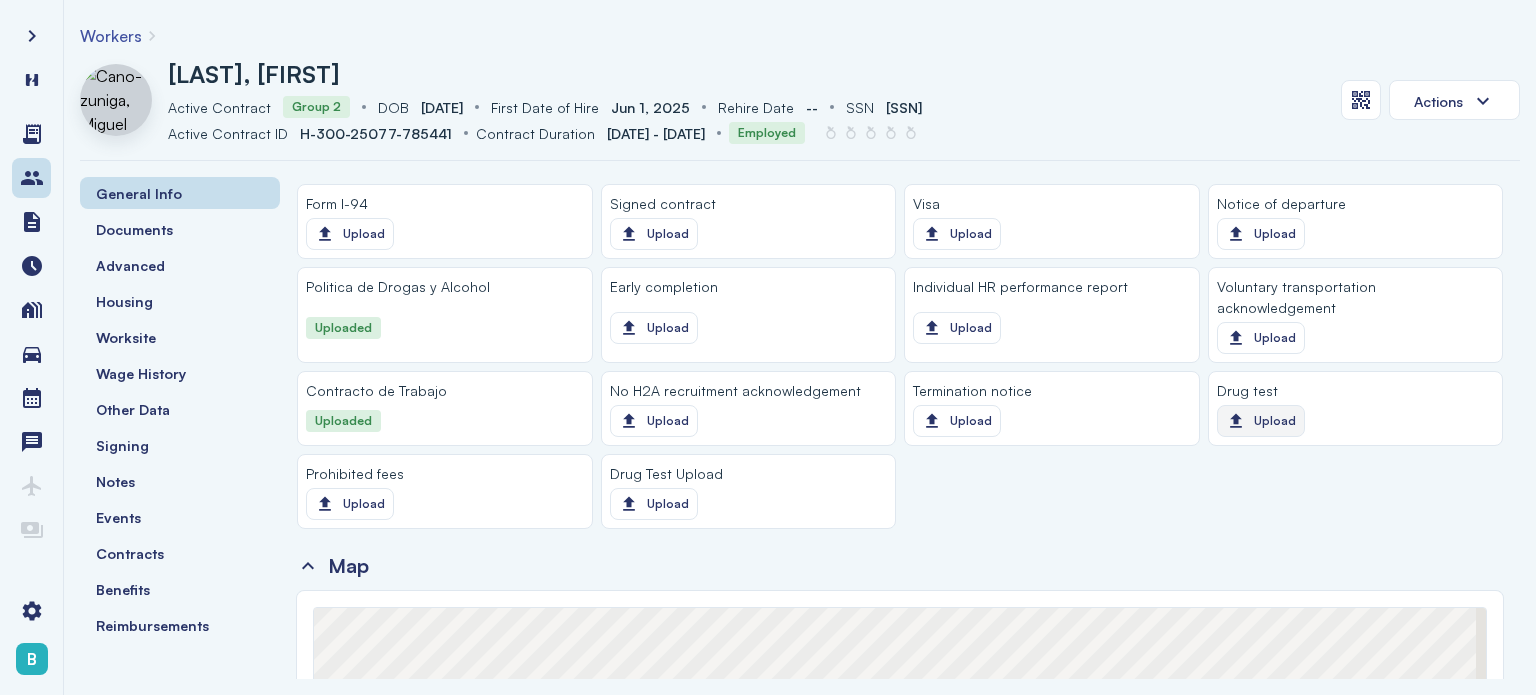click on "Upload" 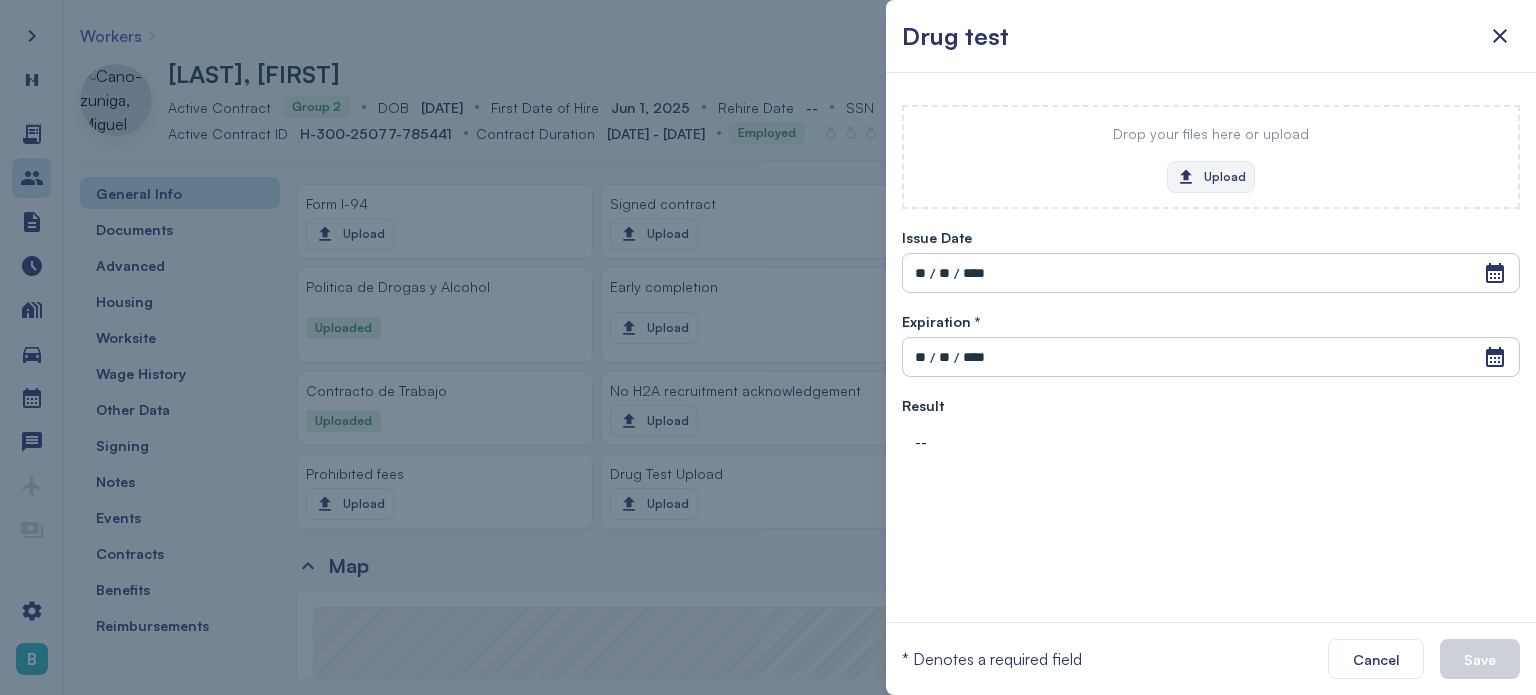 click on "Upload" at bounding box center [1211, 177] 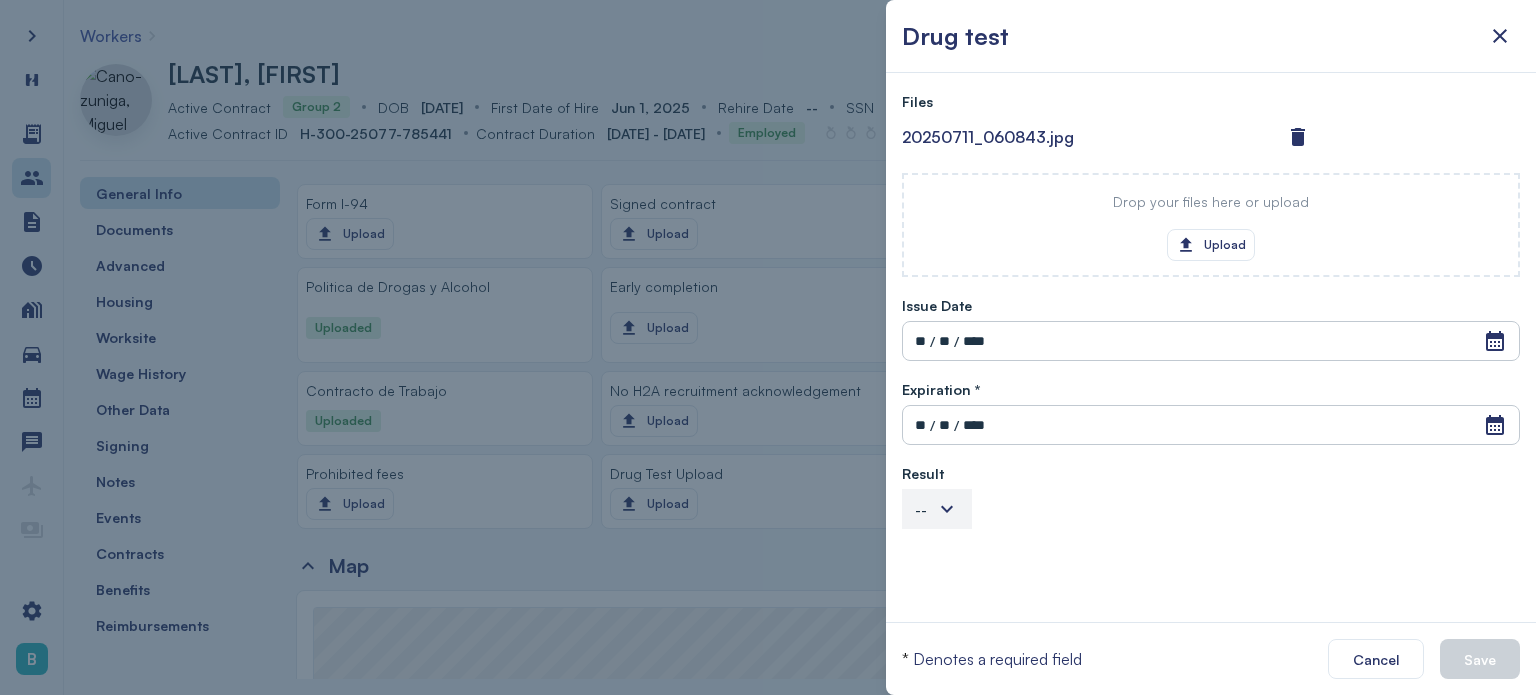 click on "--" at bounding box center (937, 509) 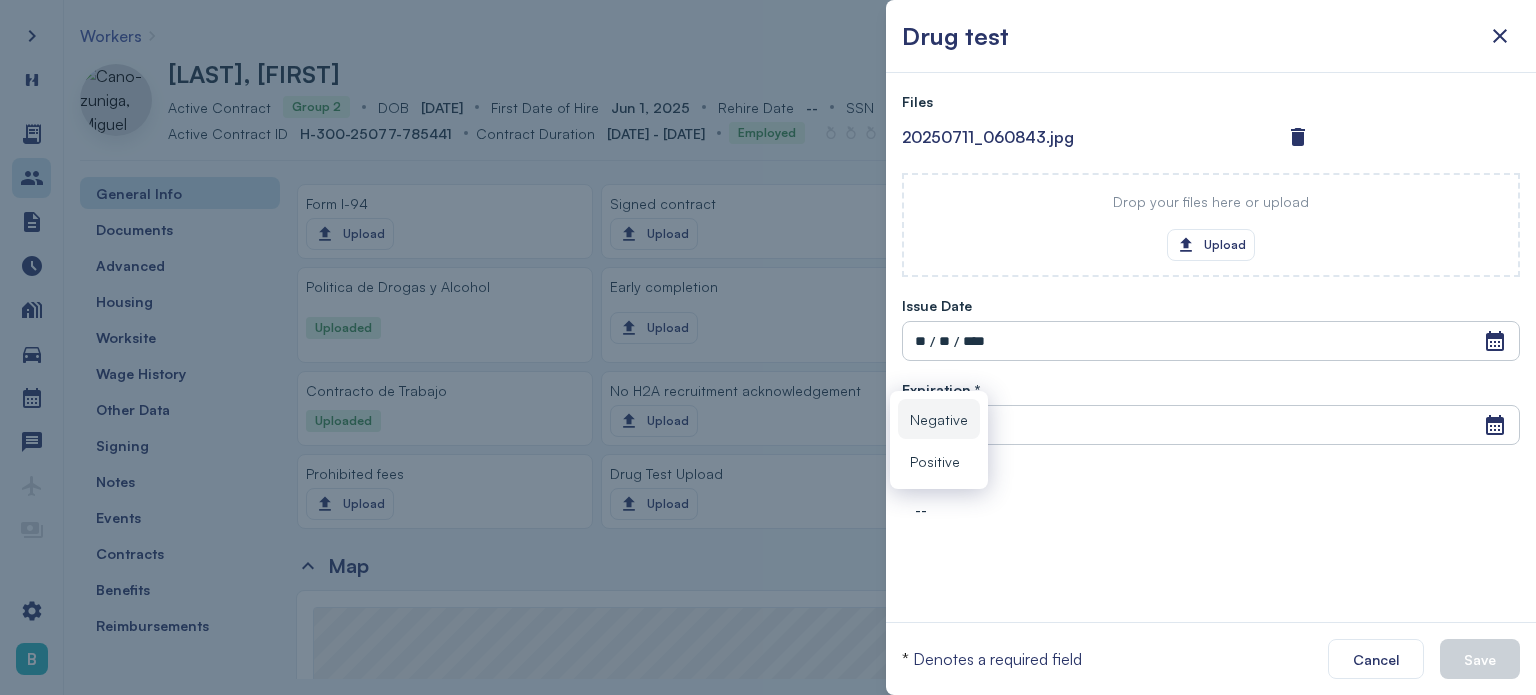 click on "Negative" at bounding box center (939, 419) 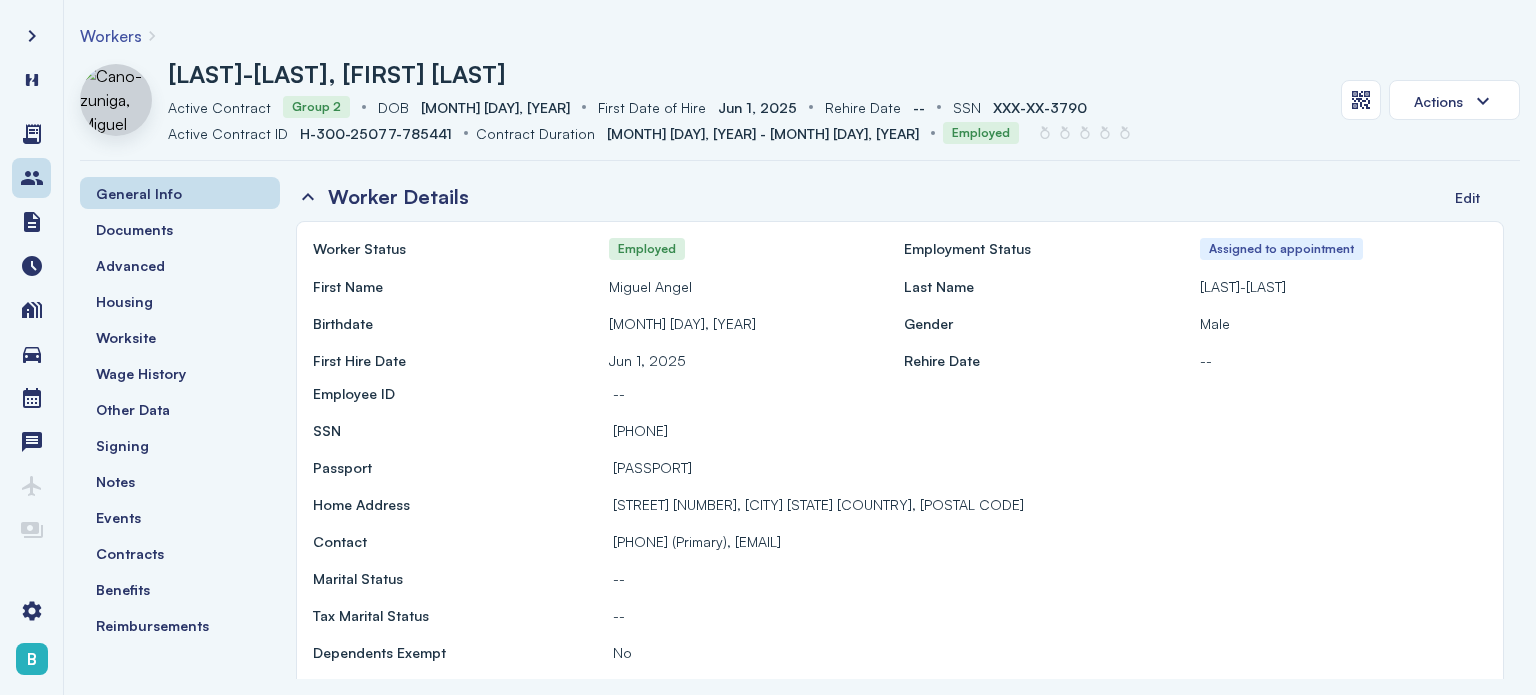 scroll, scrollTop: 0, scrollLeft: 0, axis: both 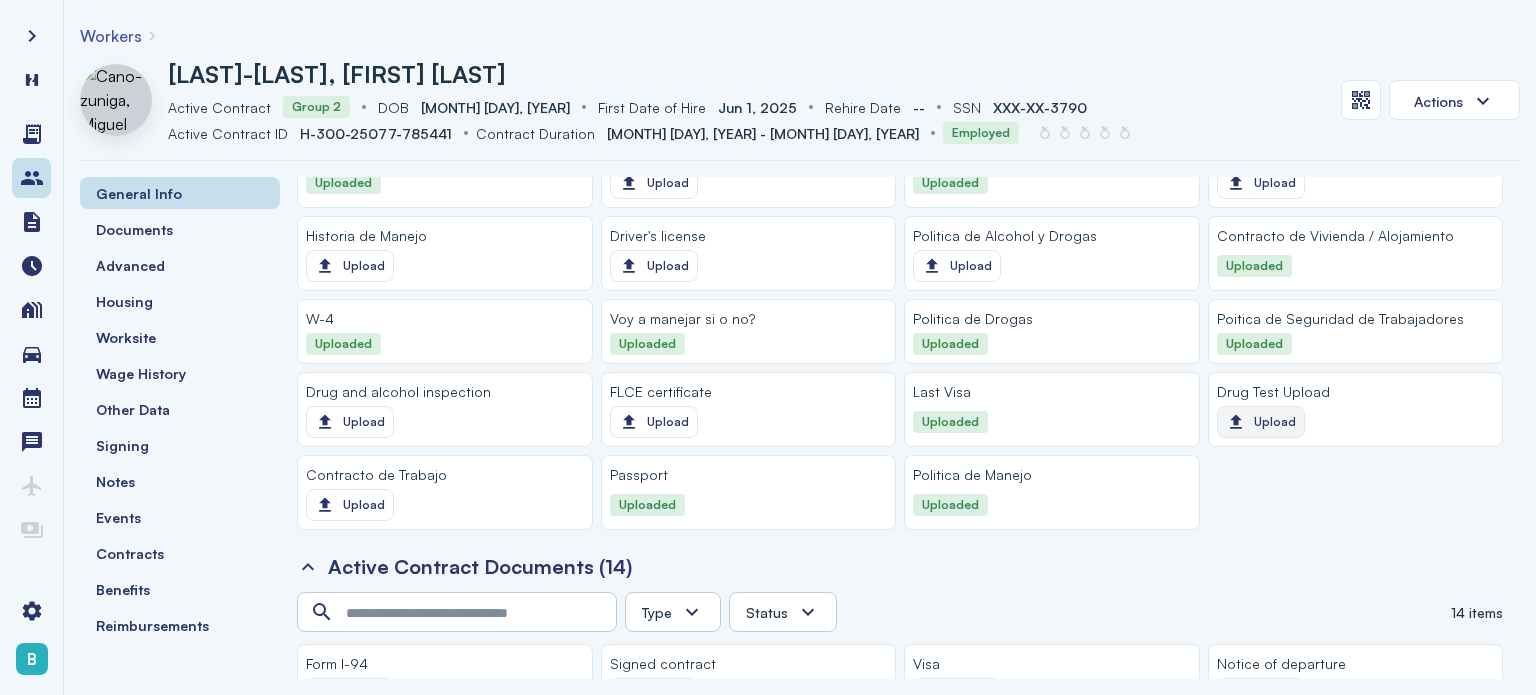 click on "Upload" 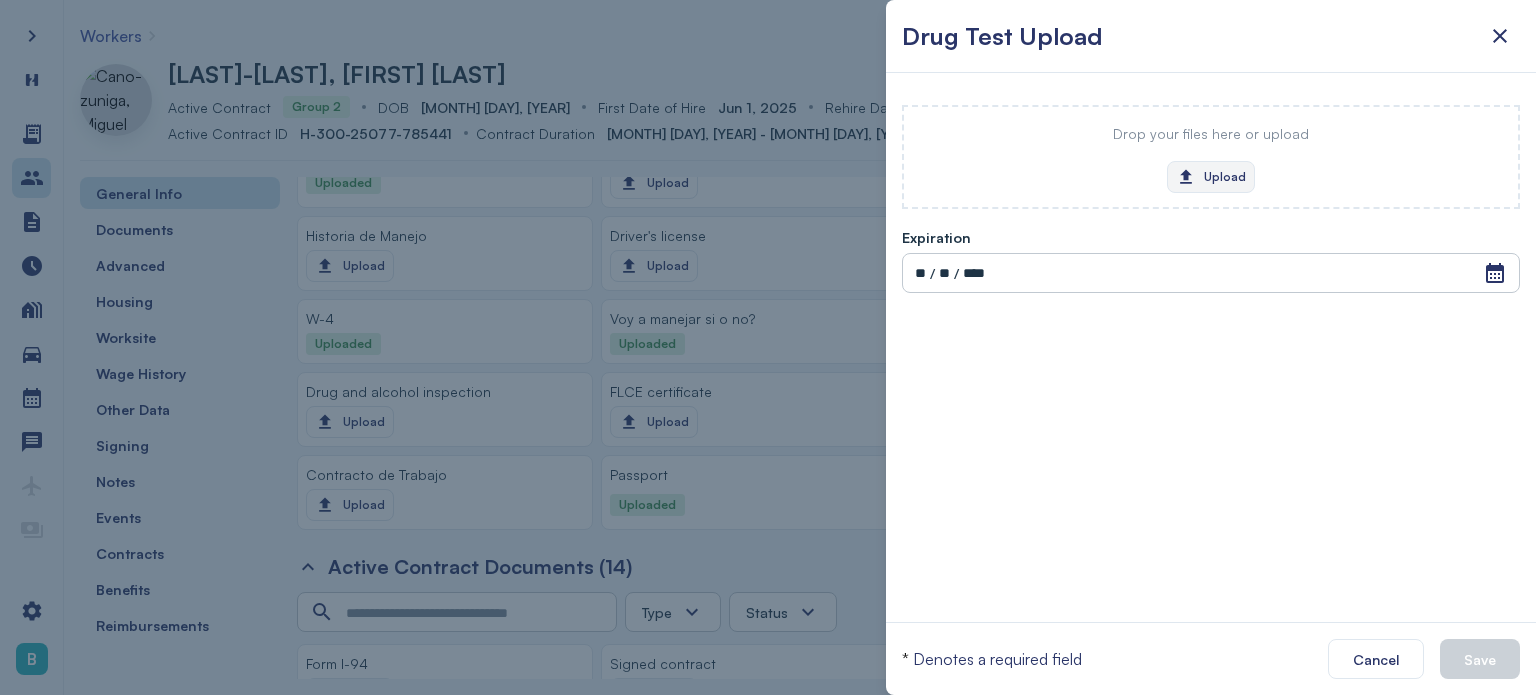 click on "Upload" at bounding box center [1211, 177] 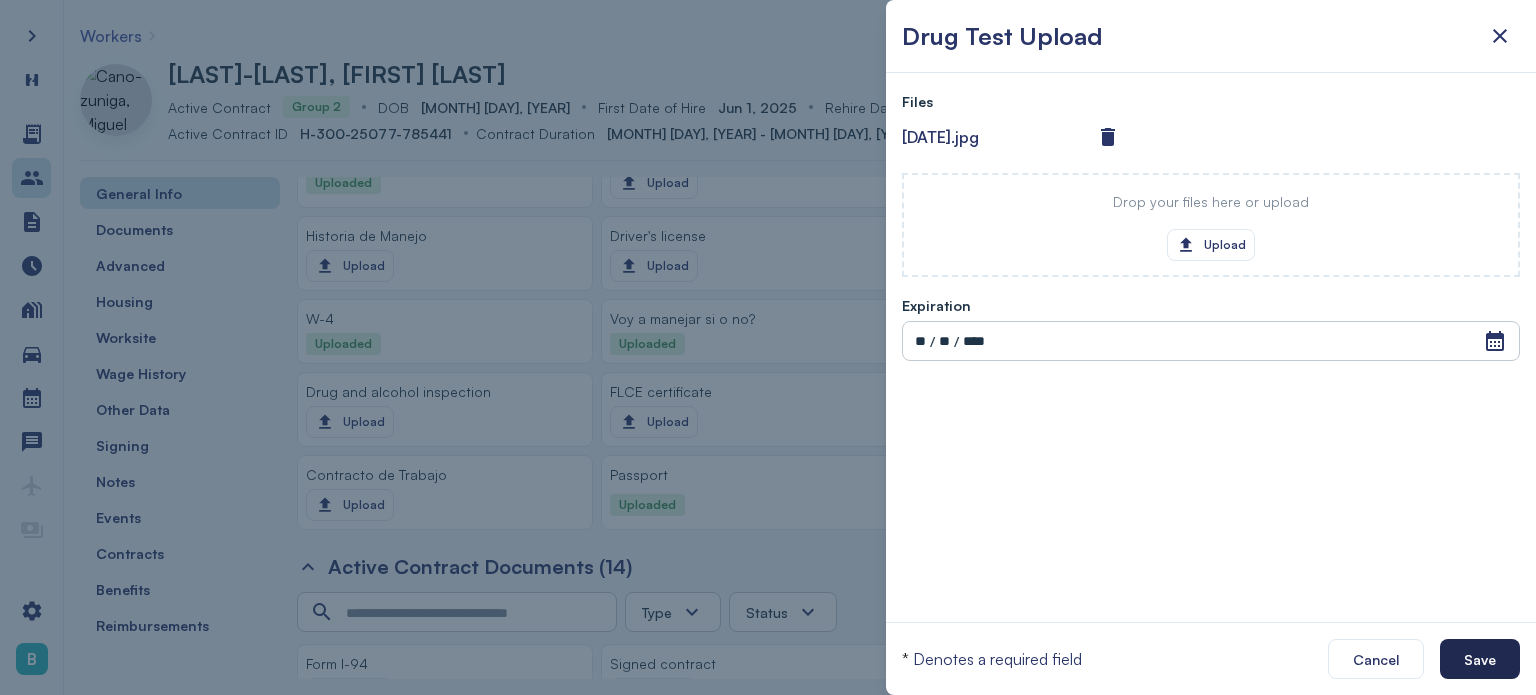 click on "Save" at bounding box center (1480, 659) 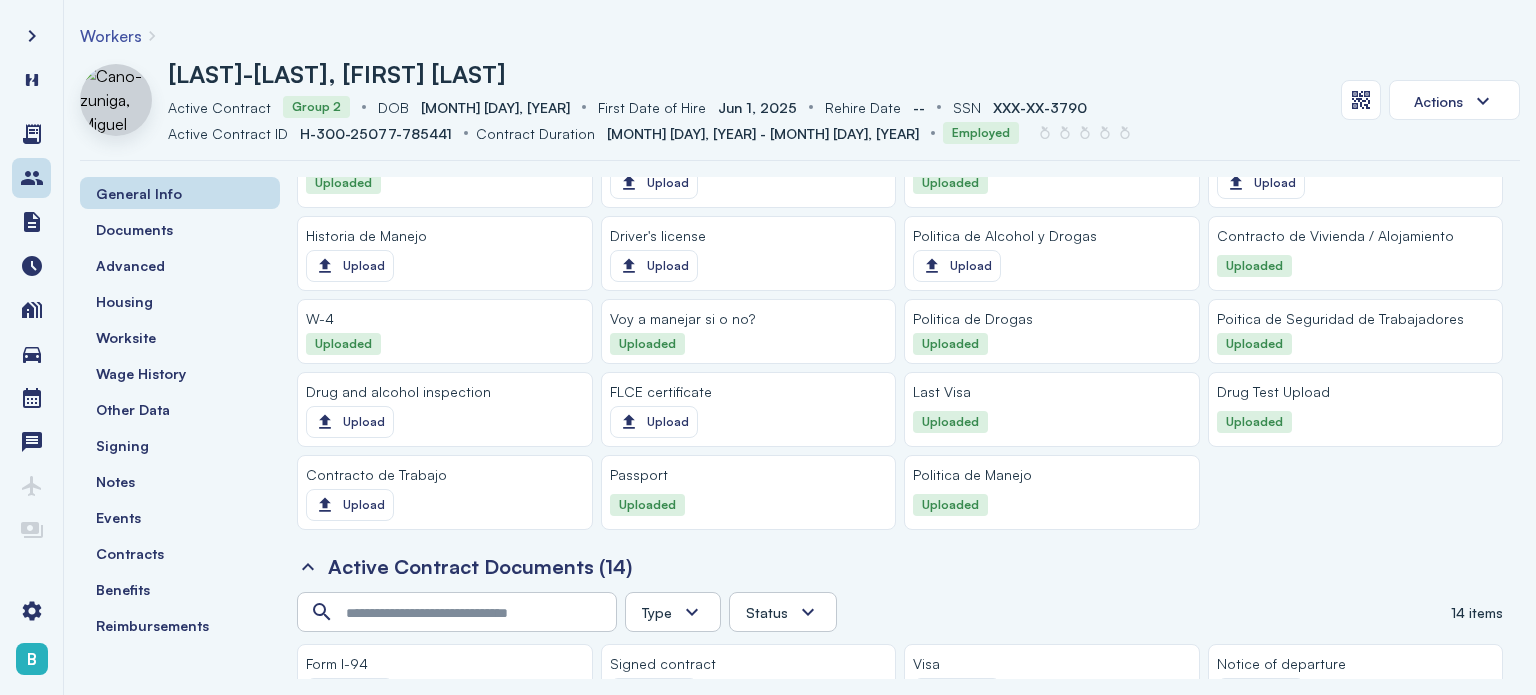 click on "Workers" at bounding box center [111, 36] 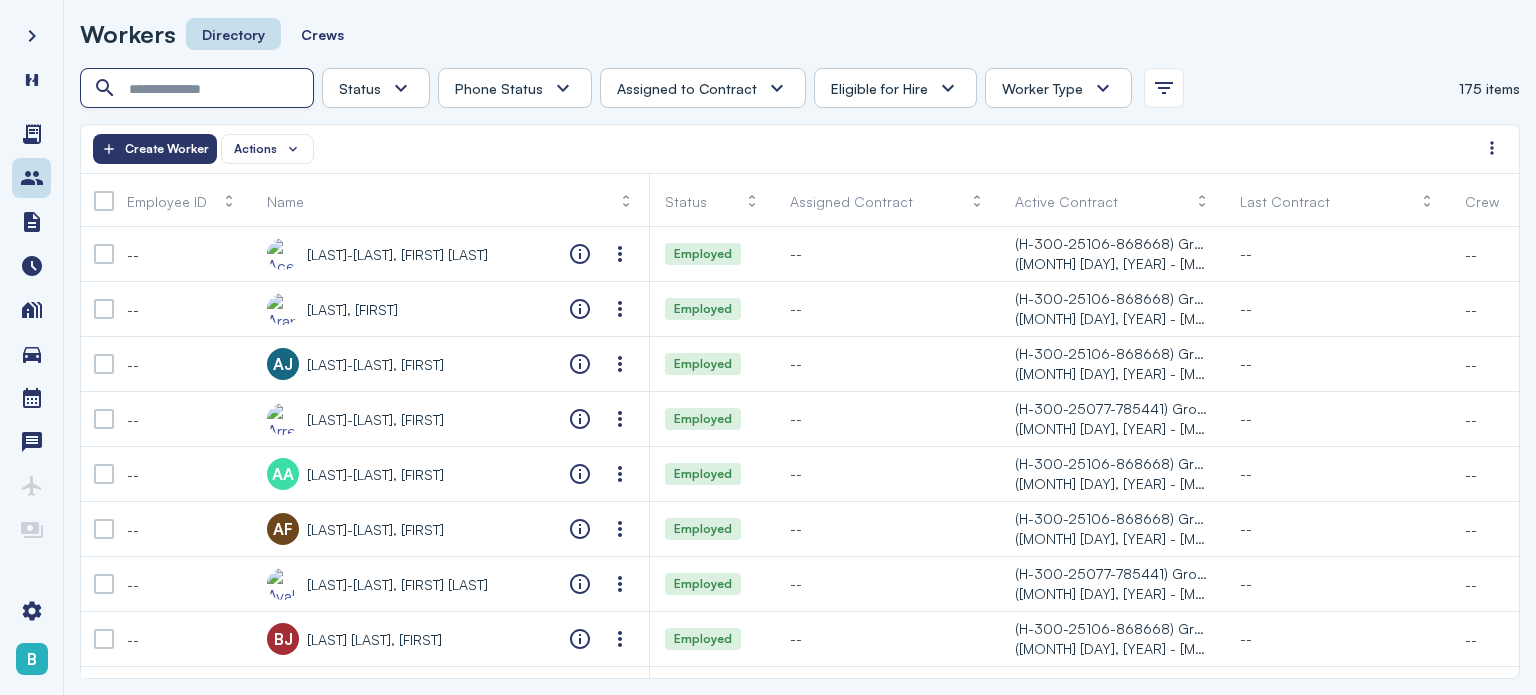 click at bounding box center (199, 89) 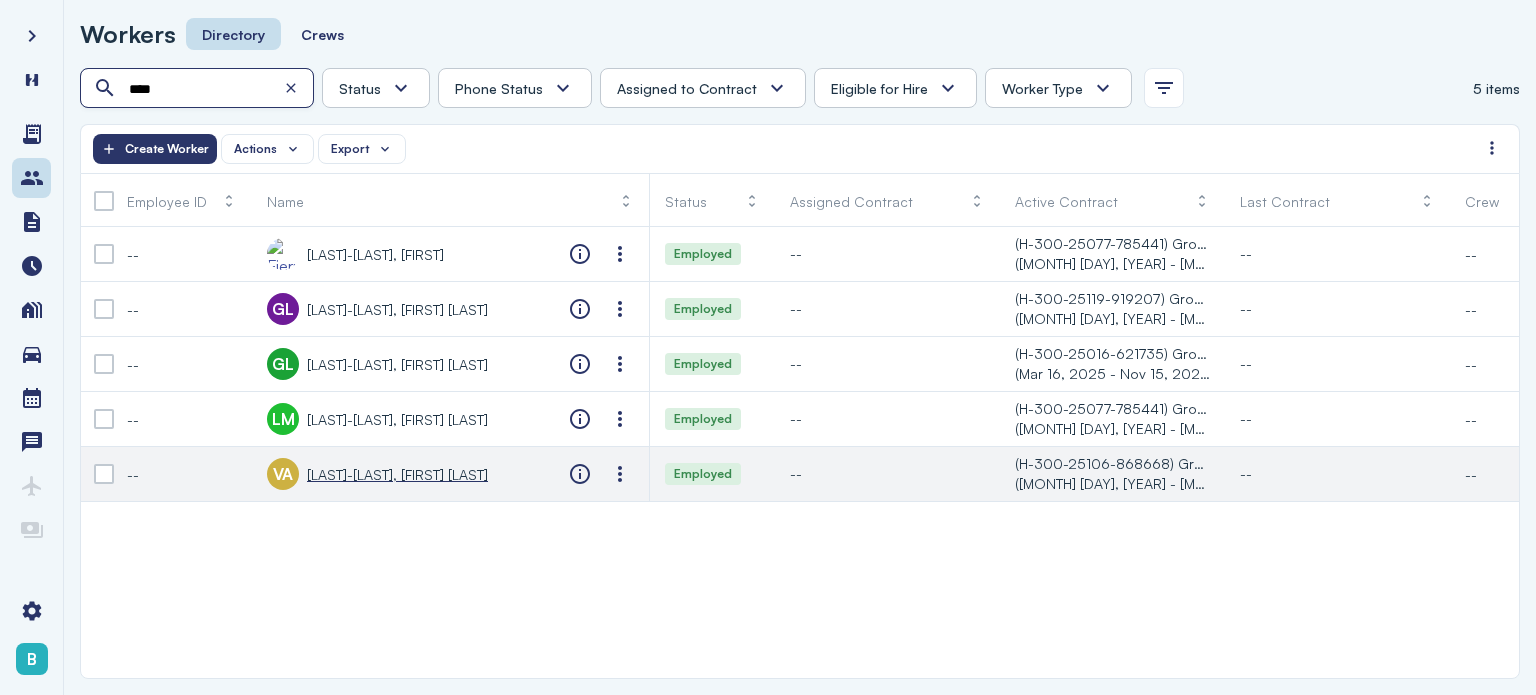 type on "****" 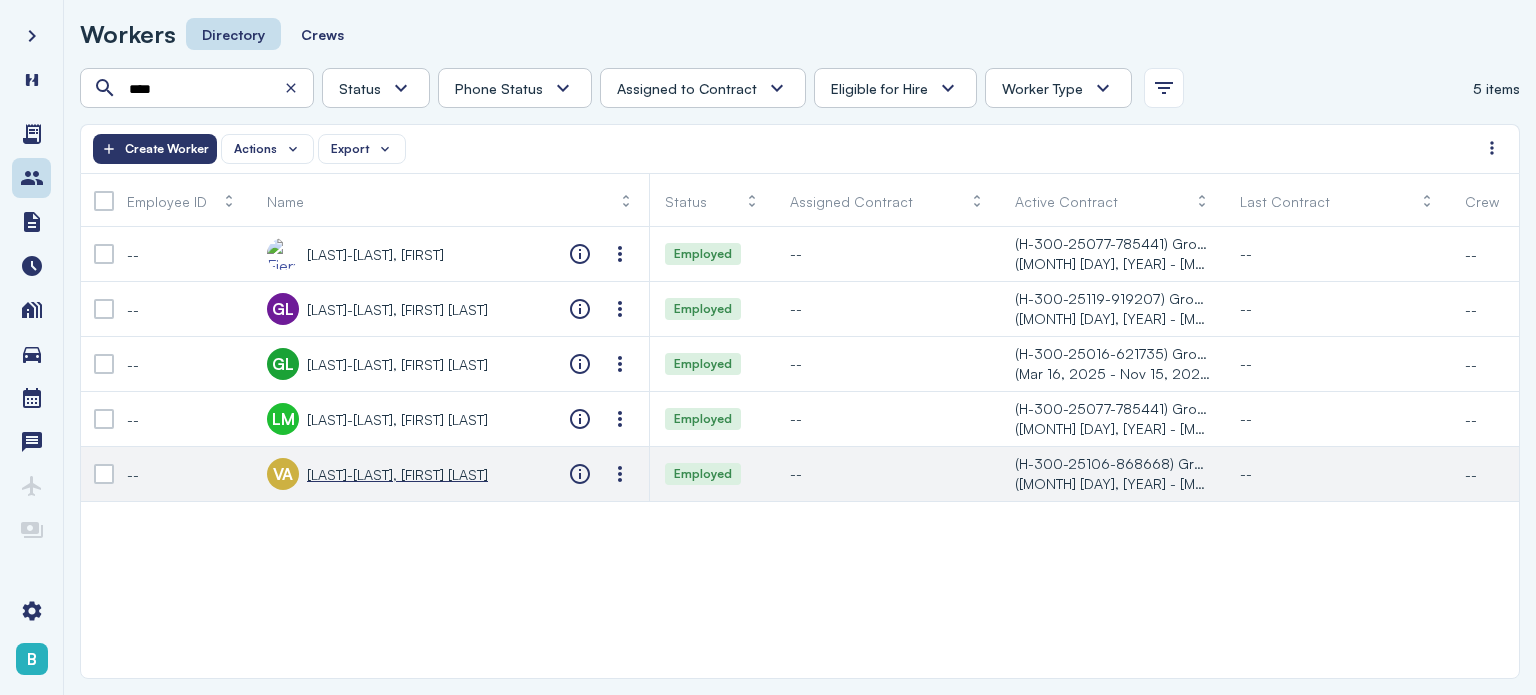 click on "[LAST]-[LAST], [FIRST] [LAST]" at bounding box center [397, 474] 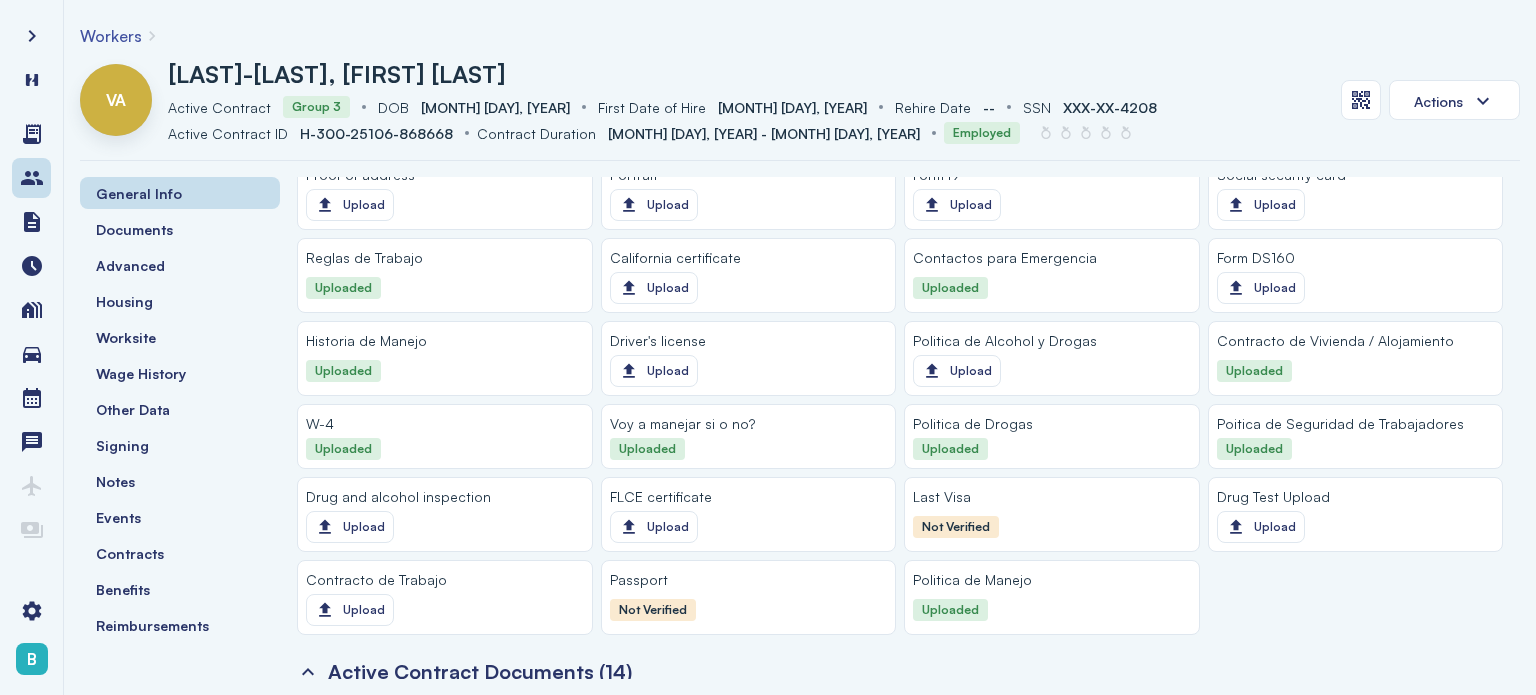 scroll, scrollTop: 2065, scrollLeft: 0, axis: vertical 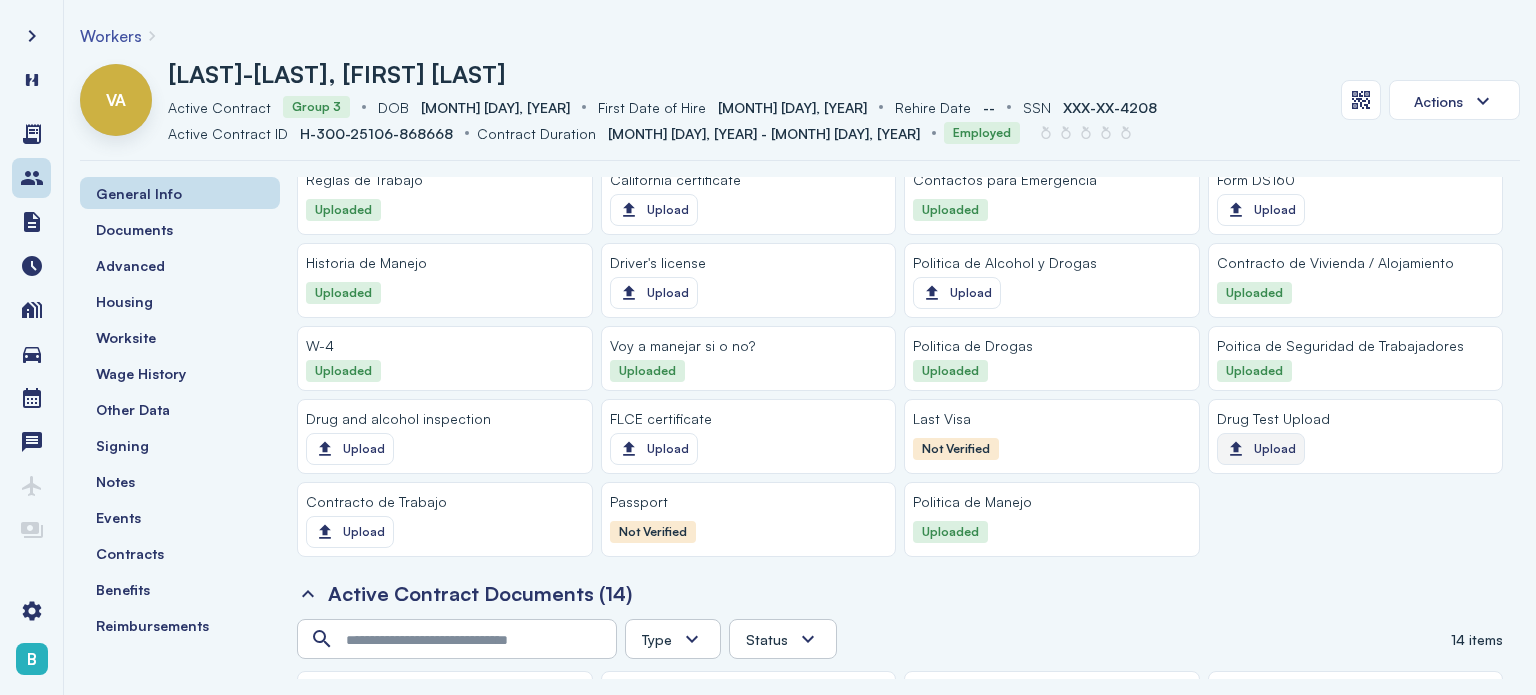 click on "Upload" 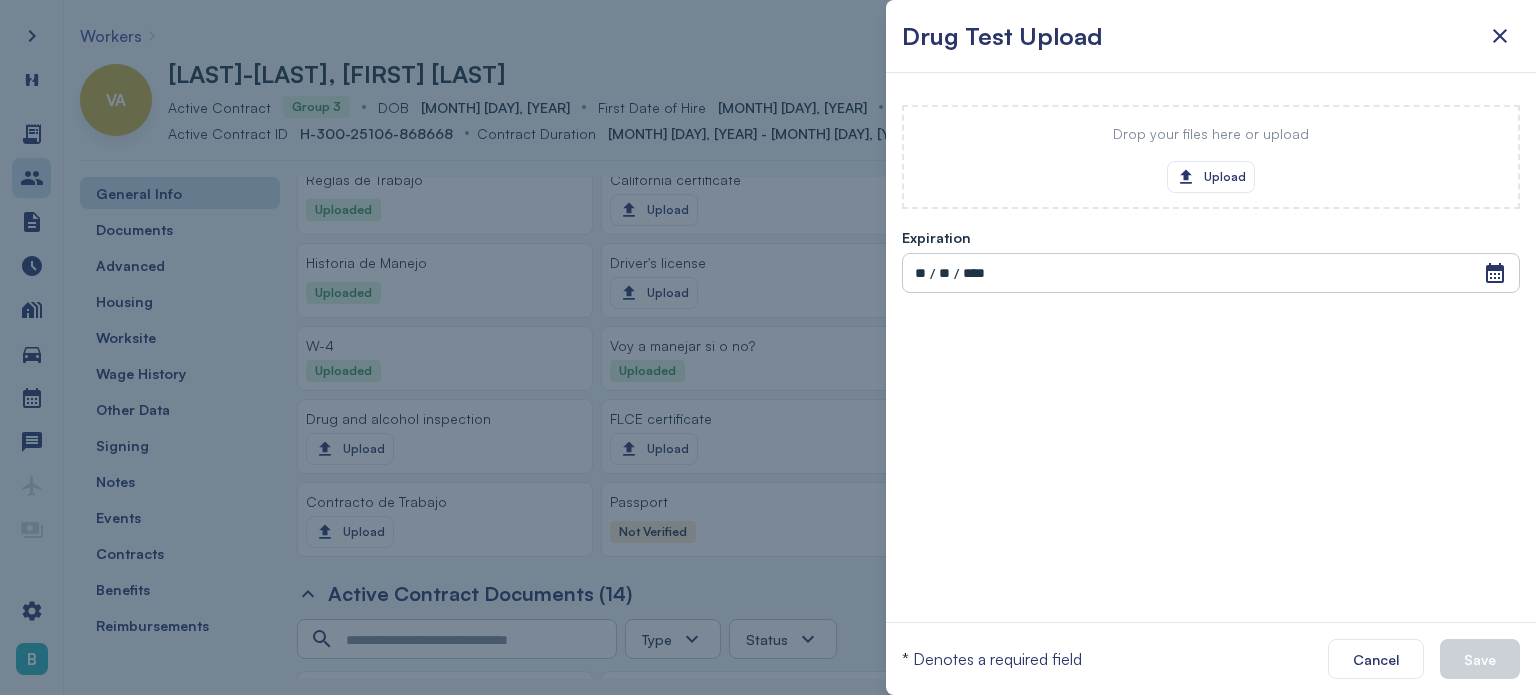 click on "Drop your files here or upload     Upload" at bounding box center [1211, 157] 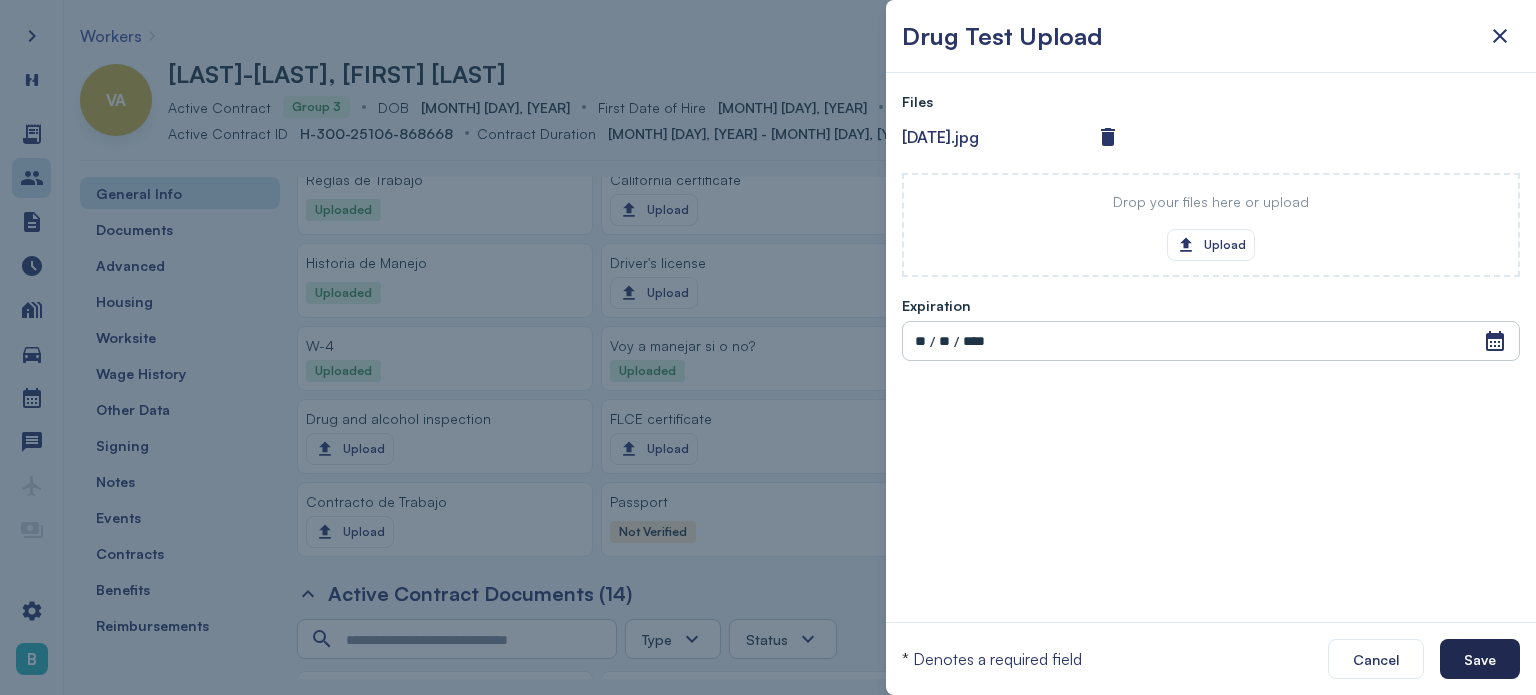 click on "Save" at bounding box center (1480, 659) 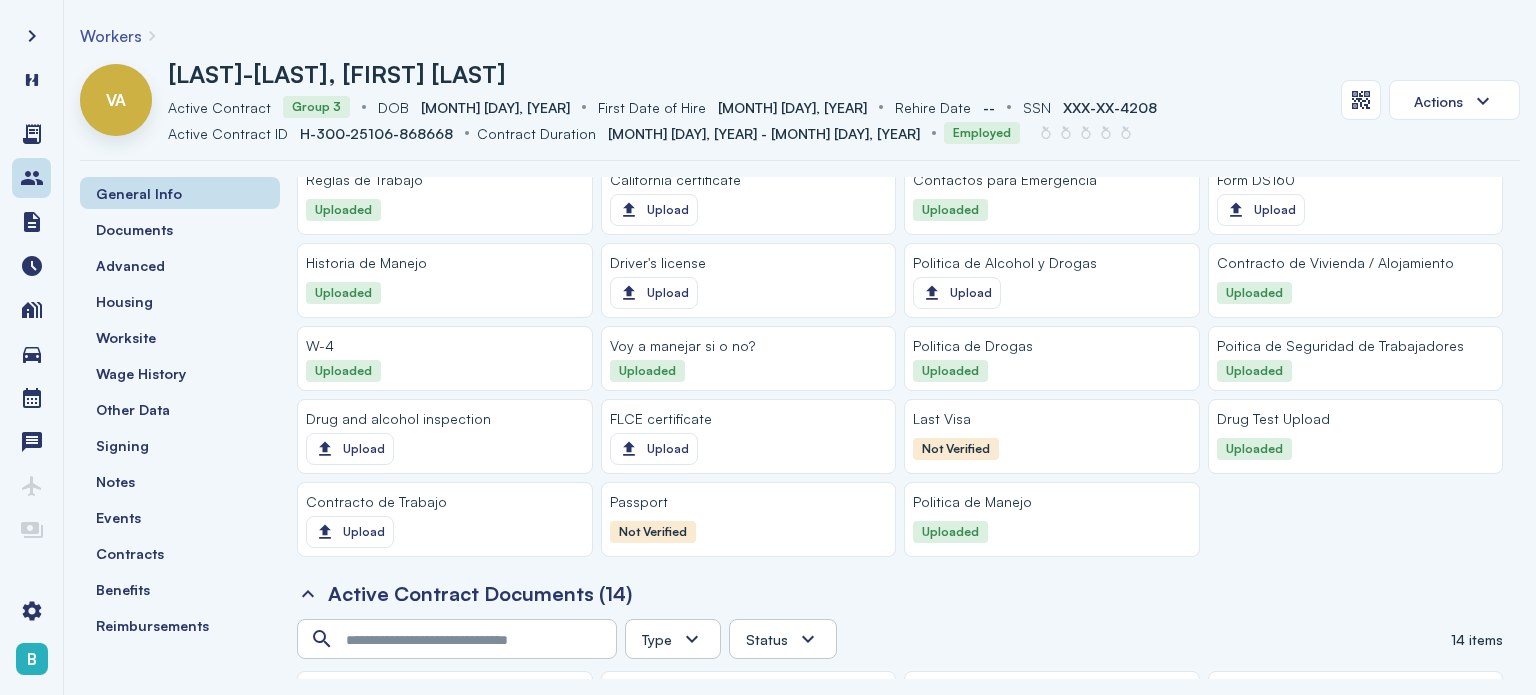click on "Workers" at bounding box center [111, 36] 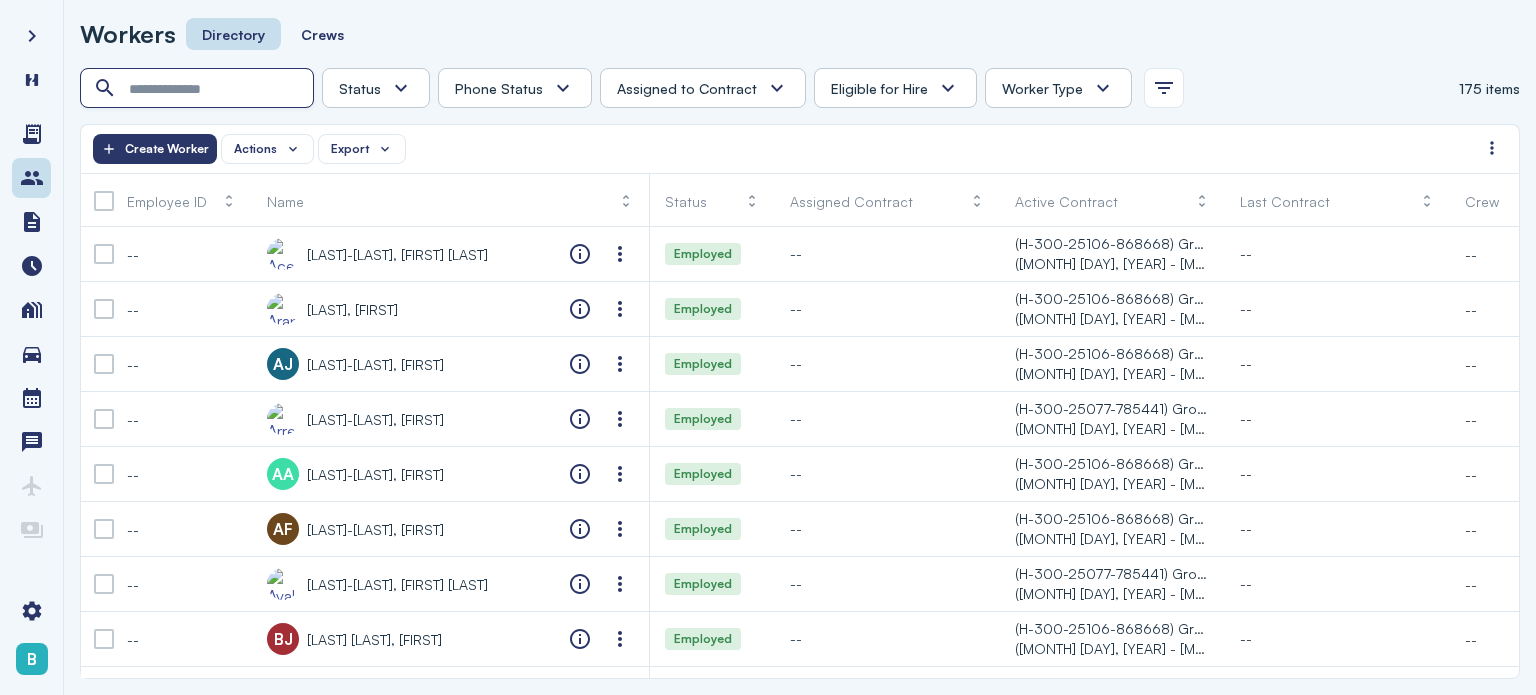 click at bounding box center (199, 89) 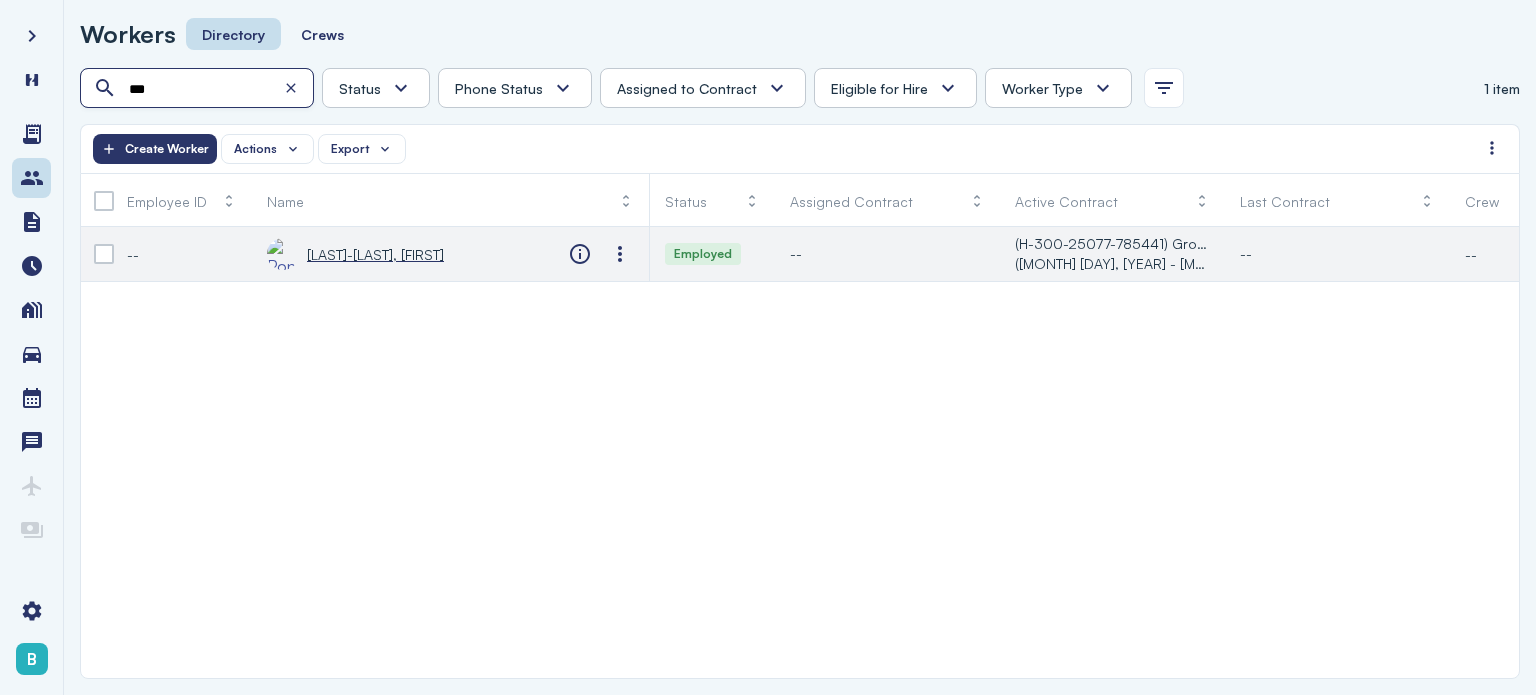 type on "***" 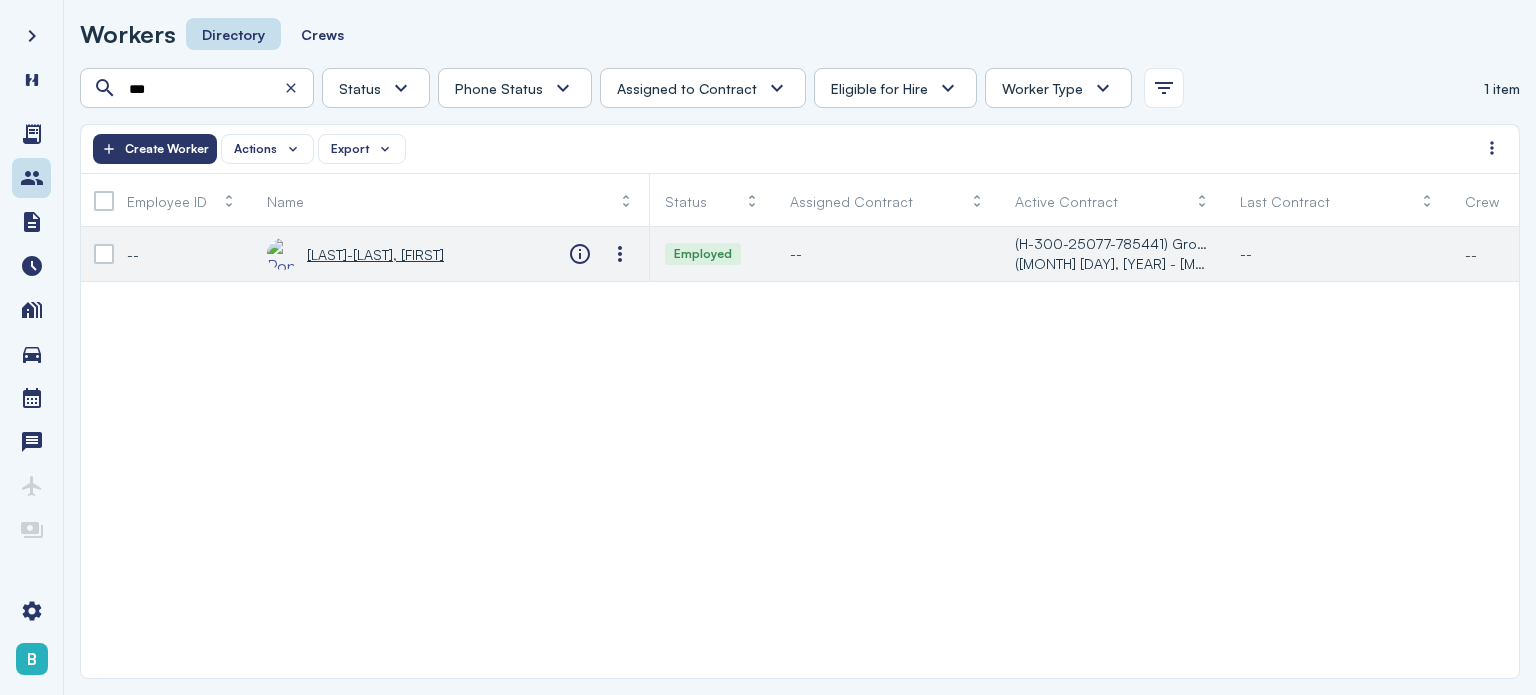 click on "[LAST]-[LAST], [FIRST]" at bounding box center (375, 254) 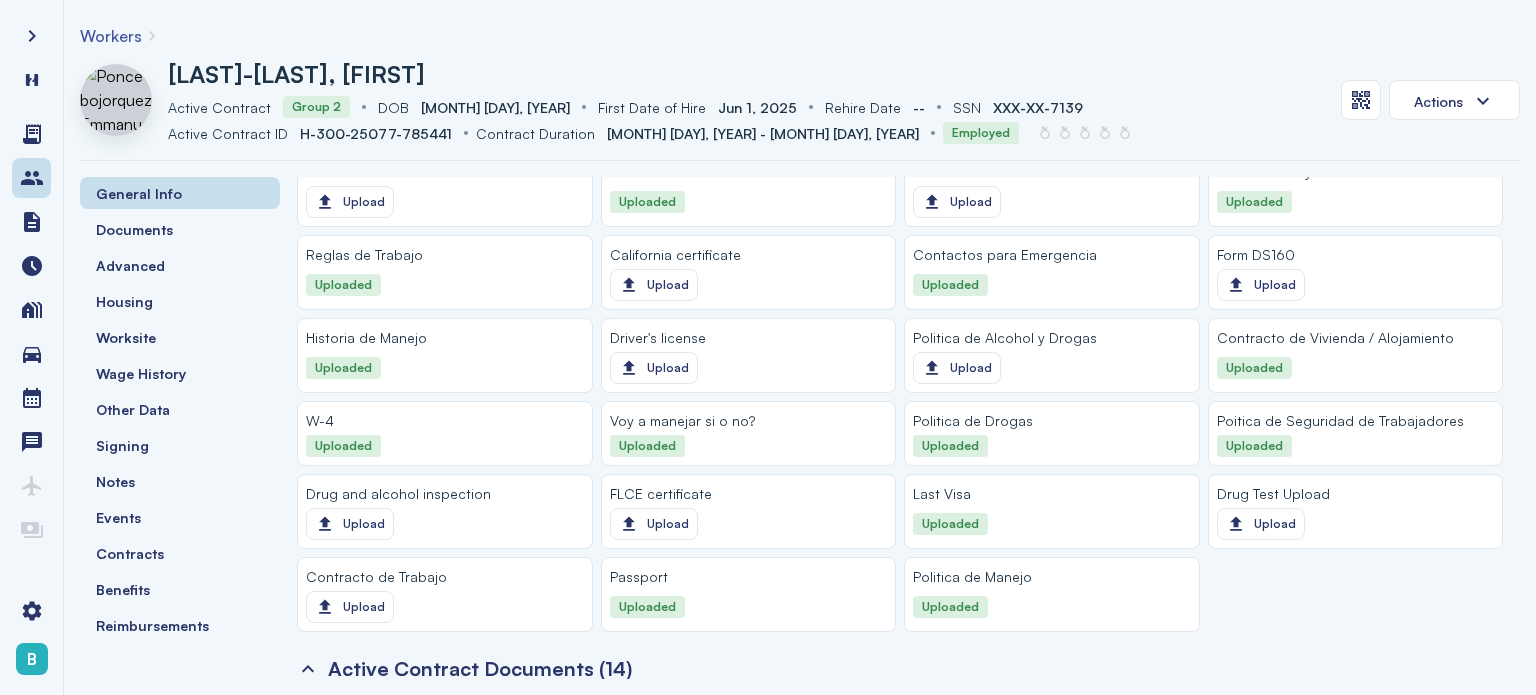 scroll, scrollTop: 1817, scrollLeft: 0, axis: vertical 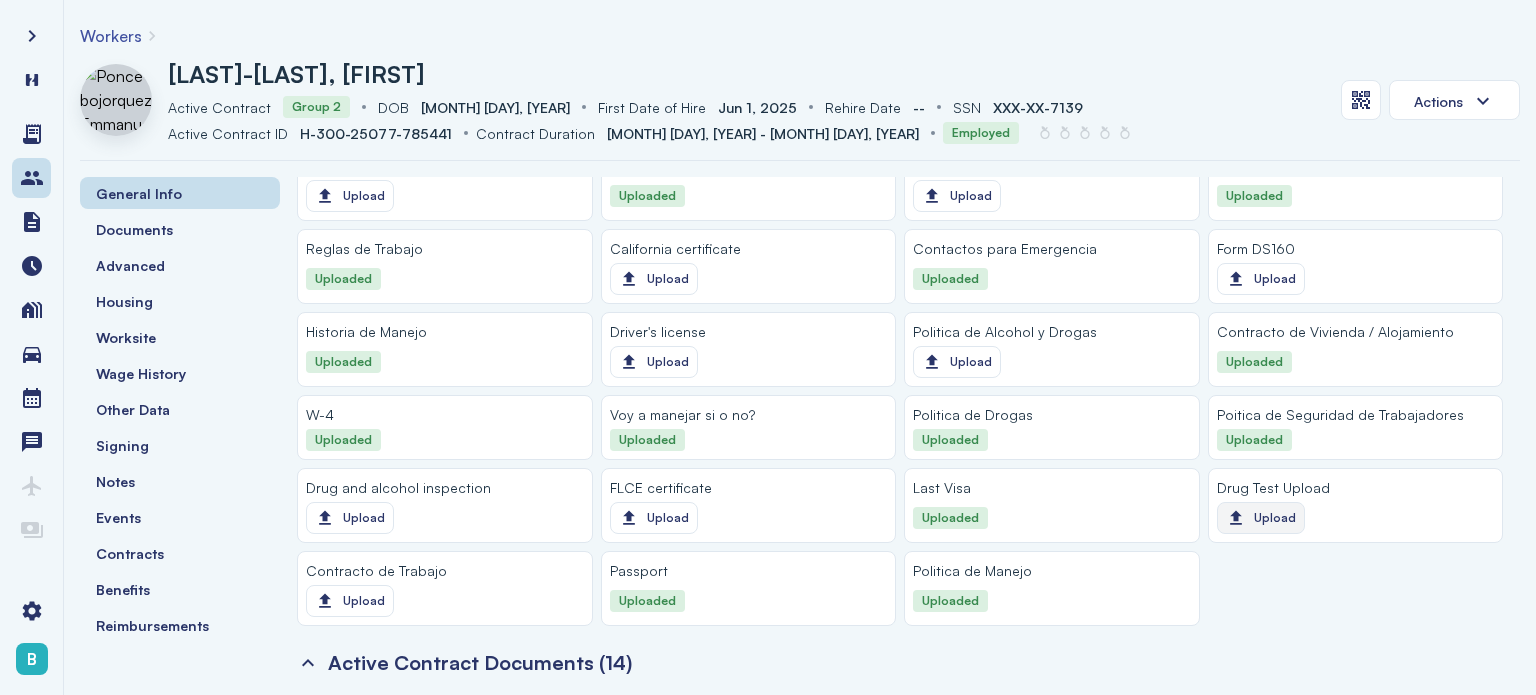 click on "Upload" 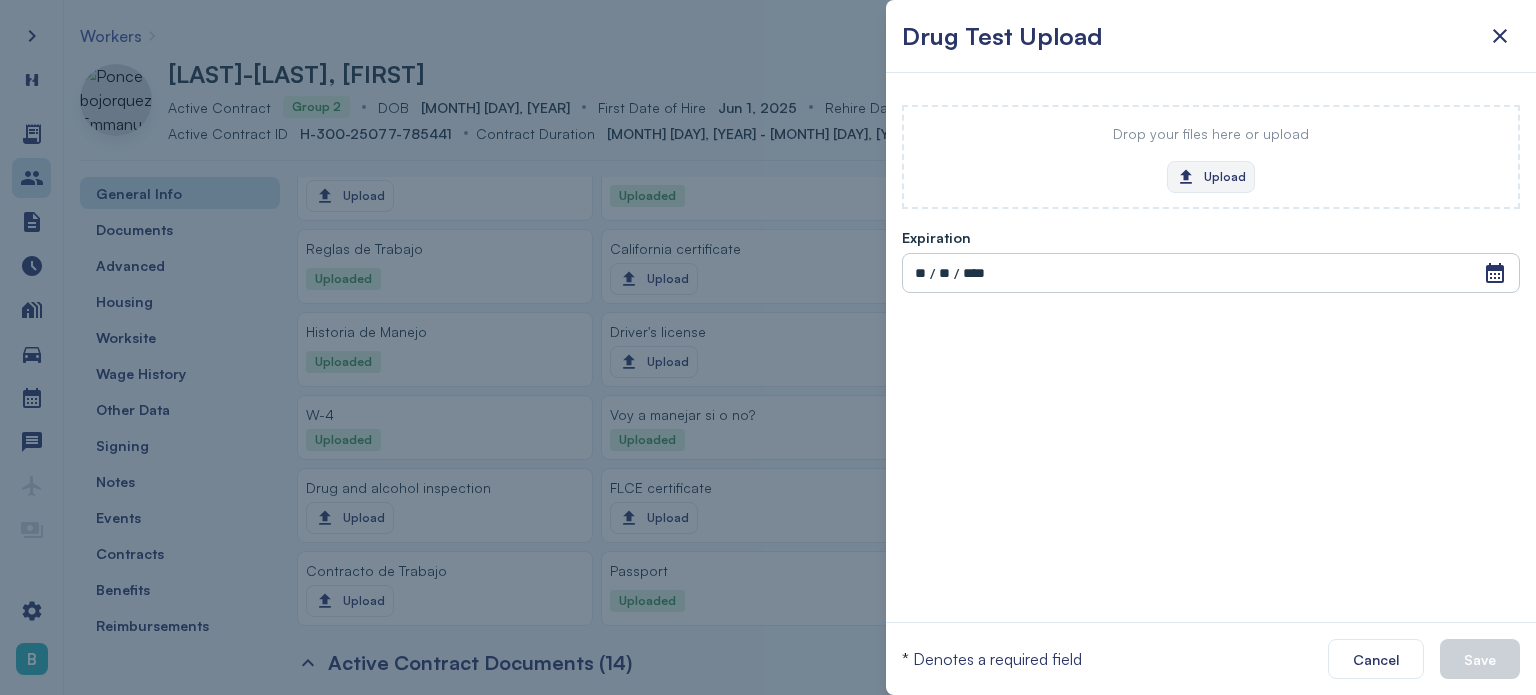 click on "Upload" at bounding box center [1211, 177] 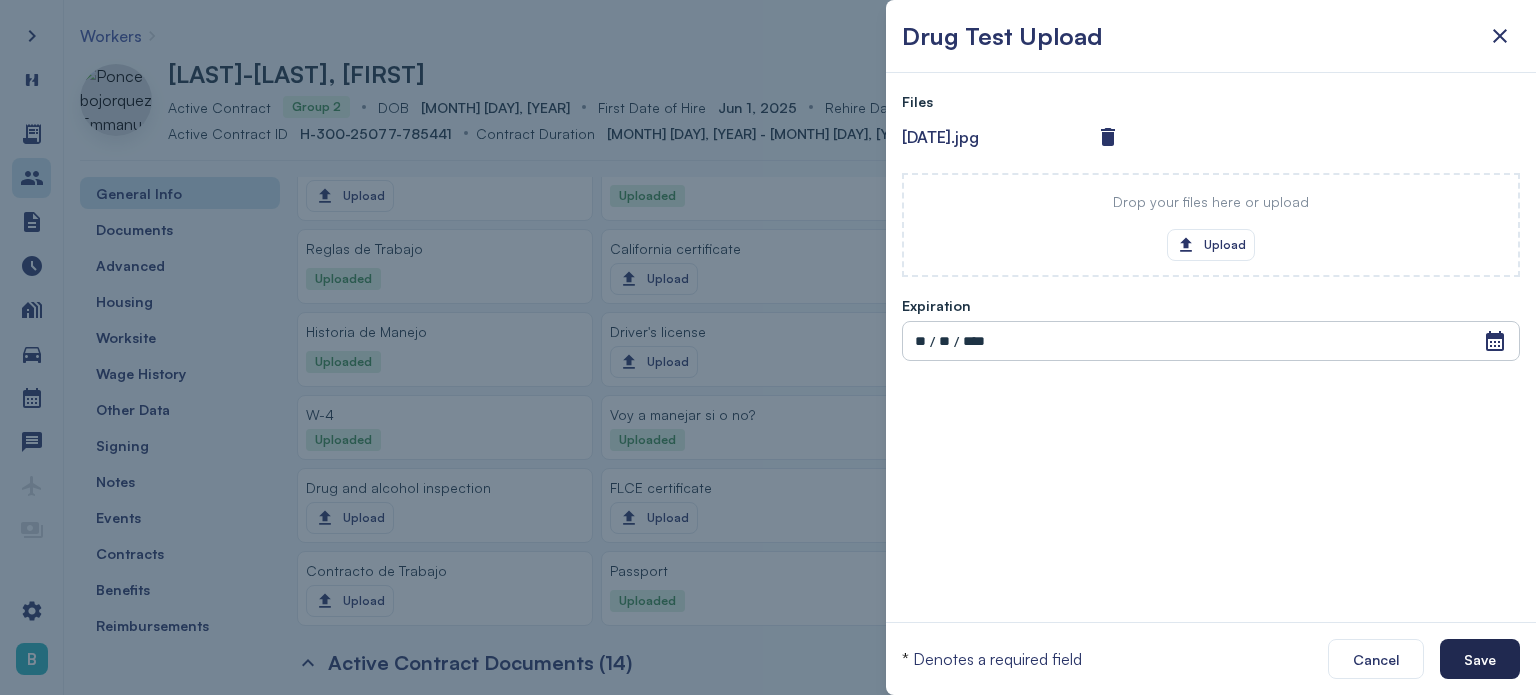 click on "Save" at bounding box center [1480, 659] 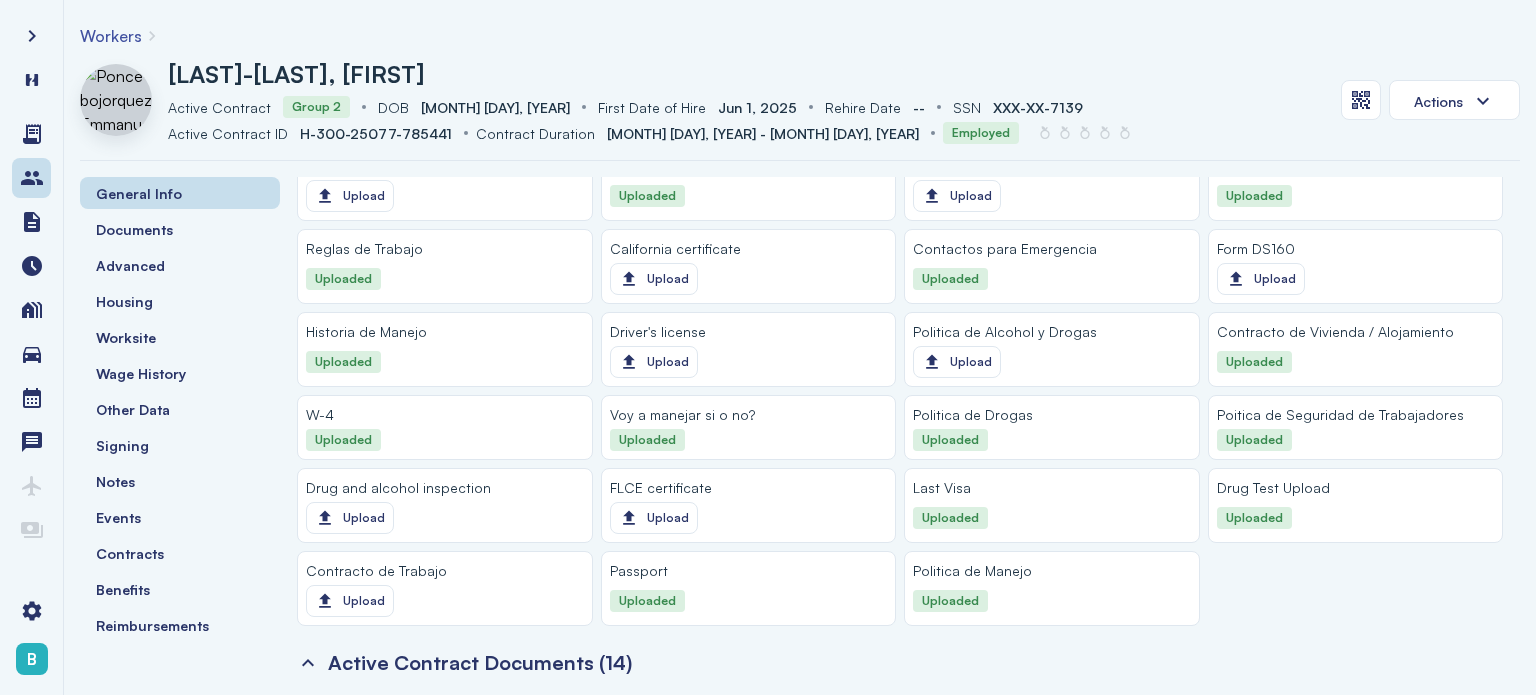 click on "Workers" at bounding box center [111, 36] 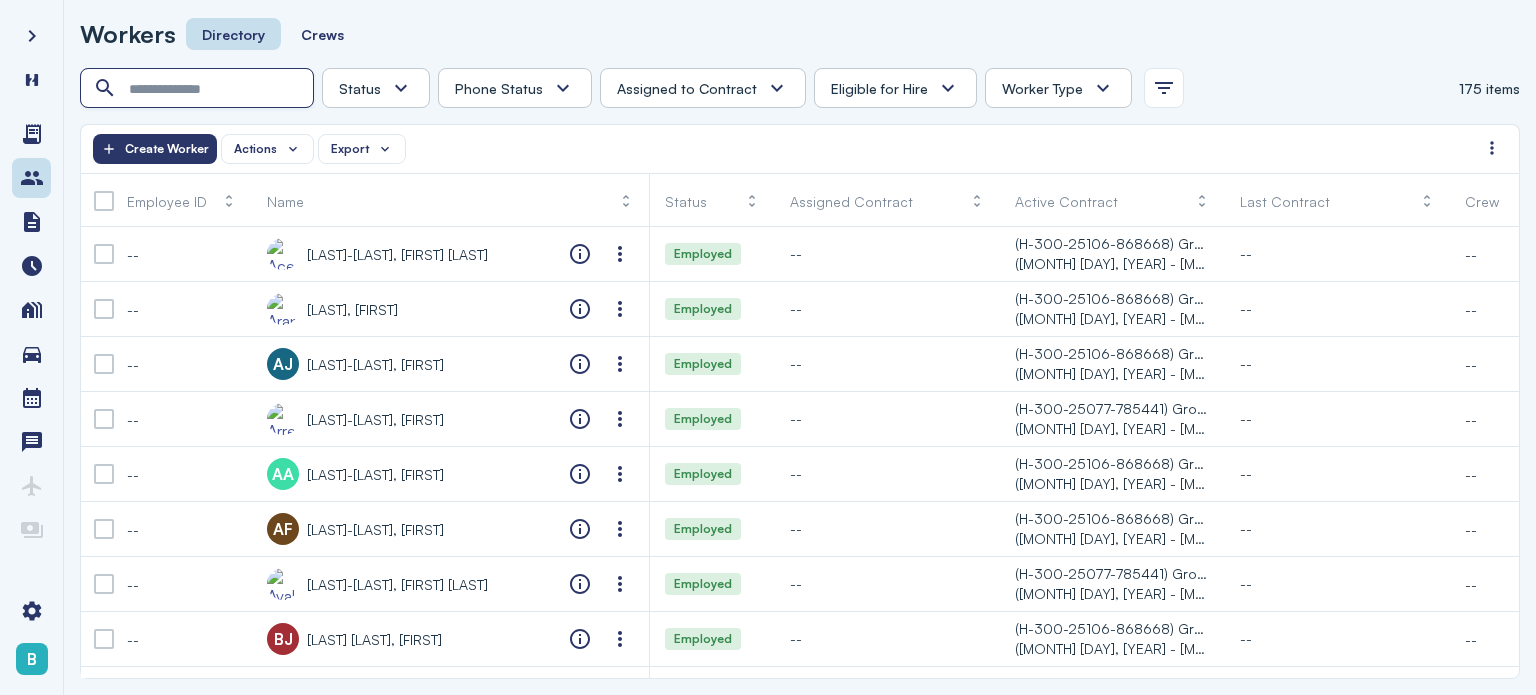 click at bounding box center [199, 89] 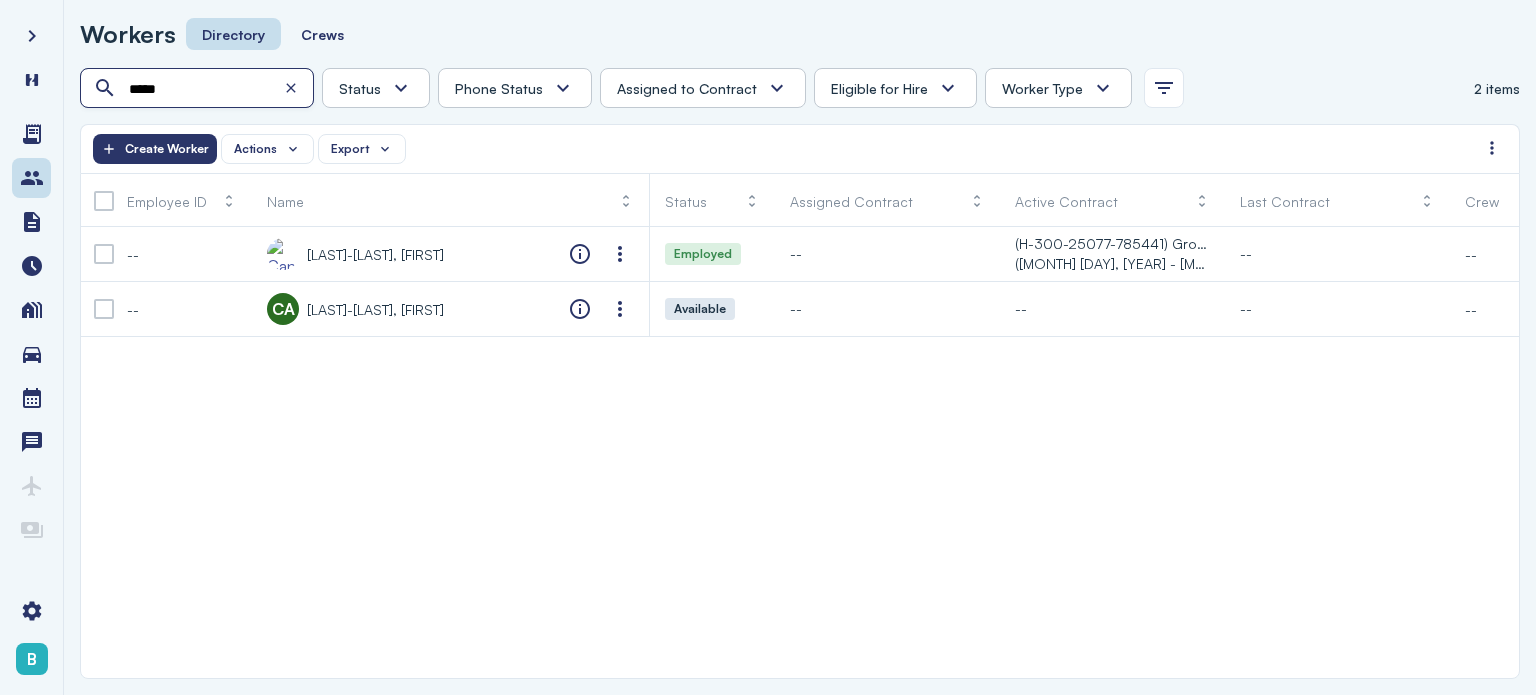 type on "*****" 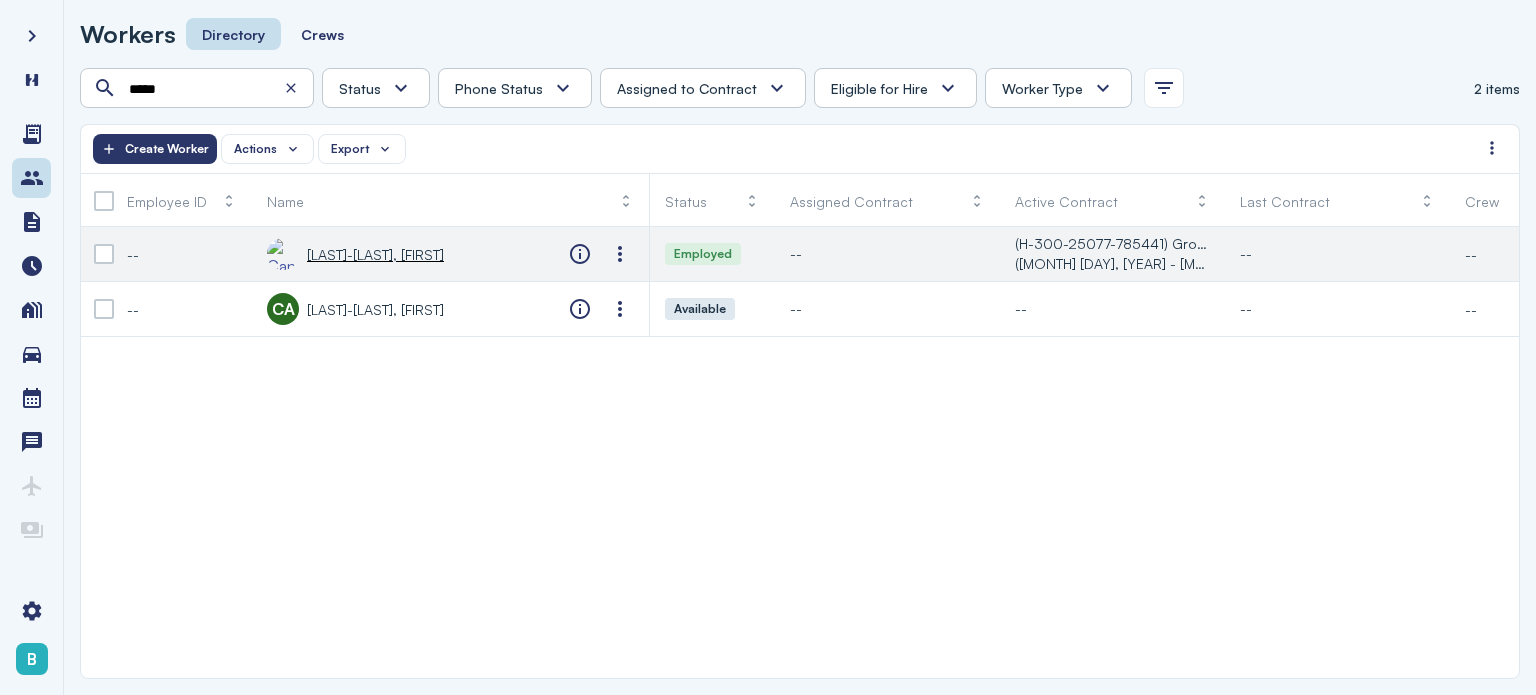 click on "--" 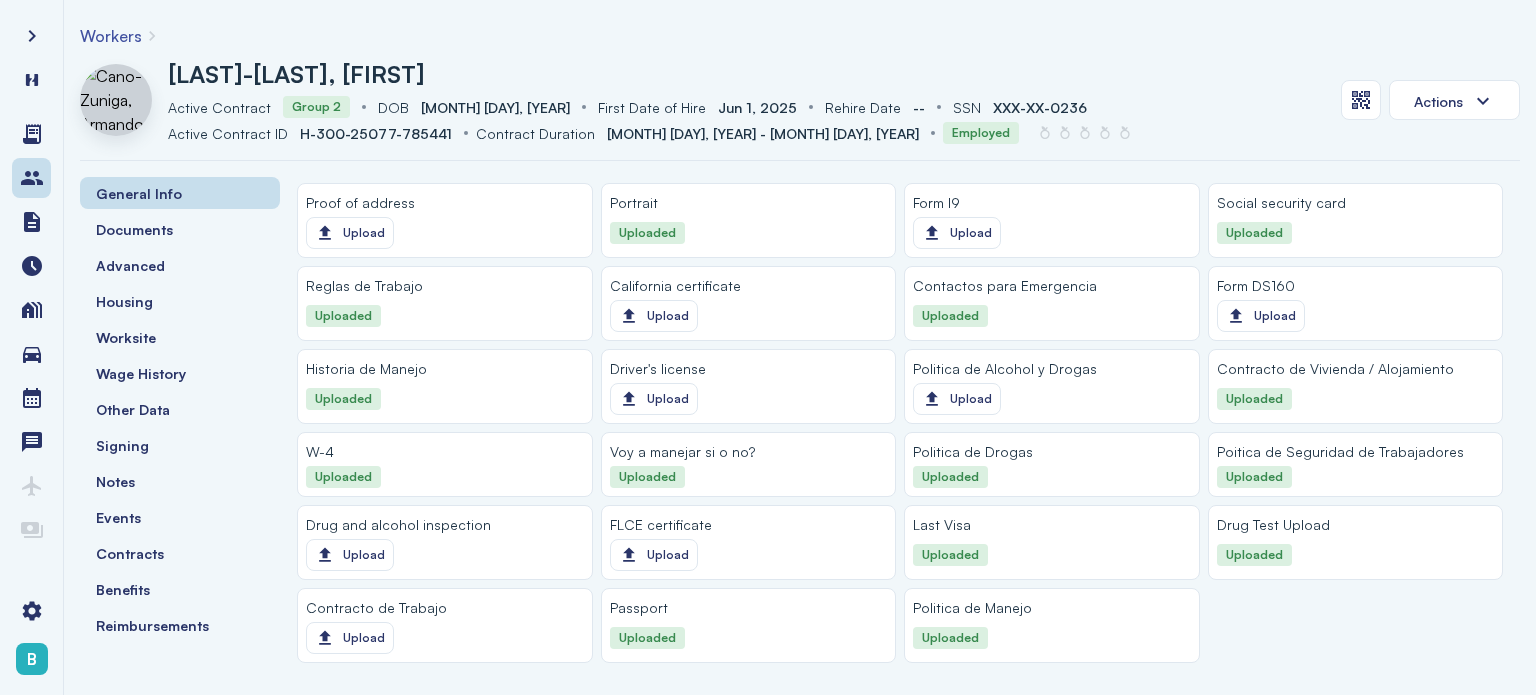 scroll, scrollTop: 1880, scrollLeft: 0, axis: vertical 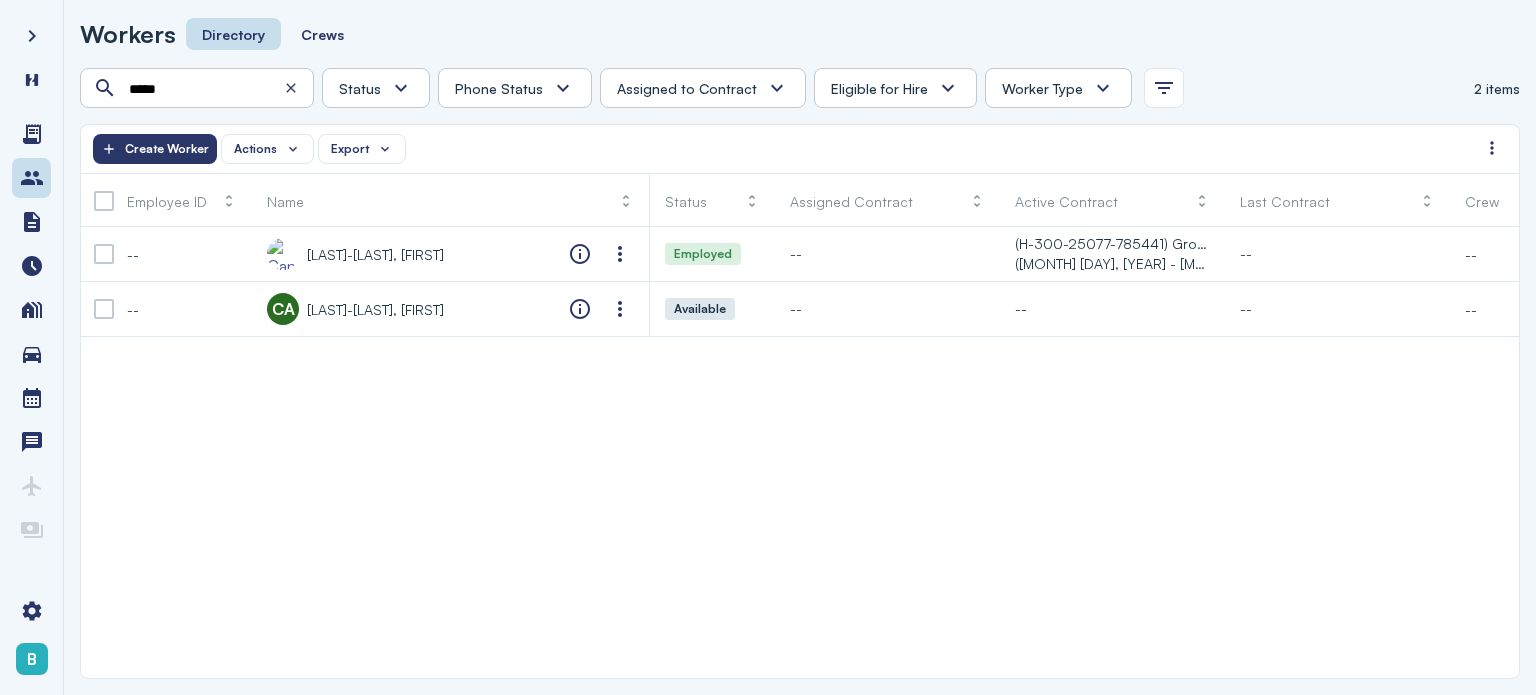 click on "--       [LAST]-[LAST], [FIRST]             Employed   -- (H-300-25077-785441)   Group 2     ([MONTH] [DAY], [YEAR] - [MONTH] [DAY], [YEAR]) -- --     H2     Unknown         Unknown Pending Failed Verified             -- CA       Cisneros-guerrero, Armando             Available   -- -- -- --     H2     Unknown         Unknown Pending Failed Verified" at bounding box center (800, 452) 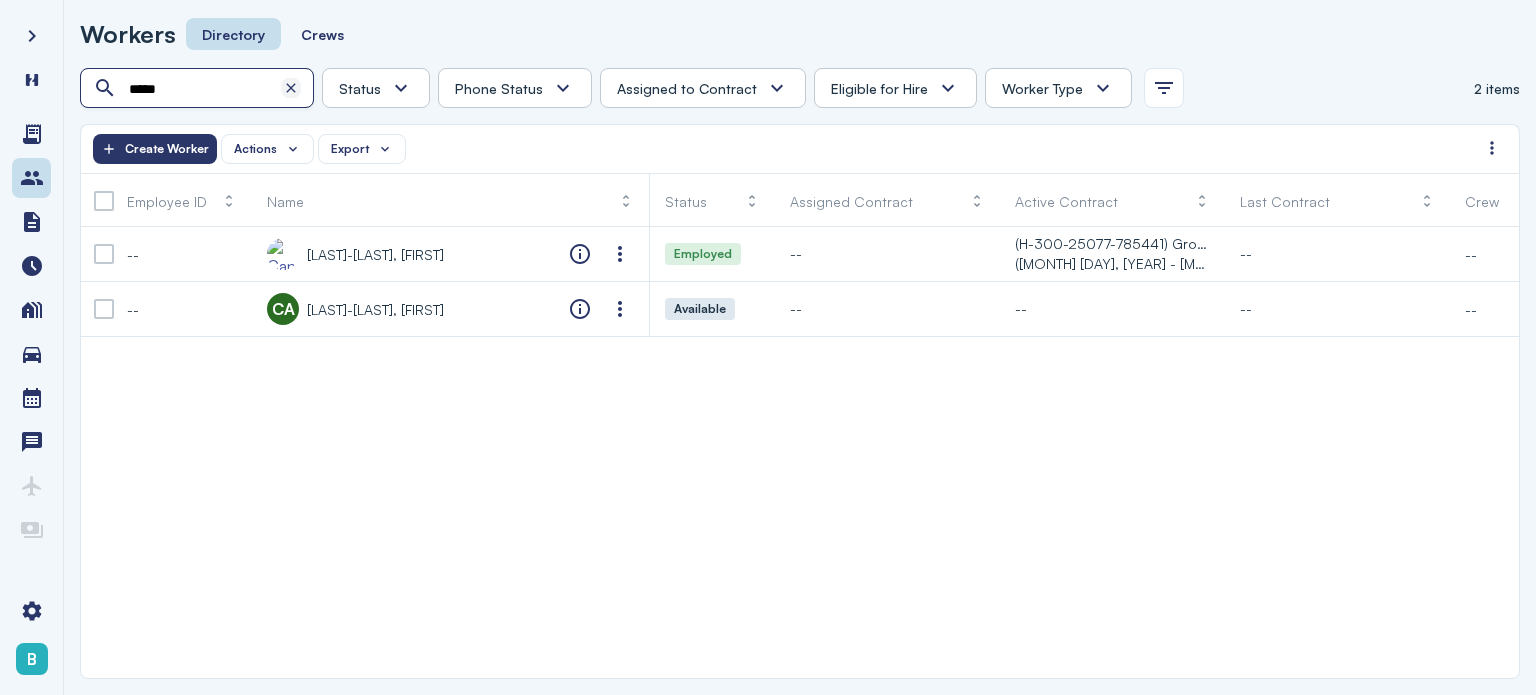click at bounding box center (291, 88) 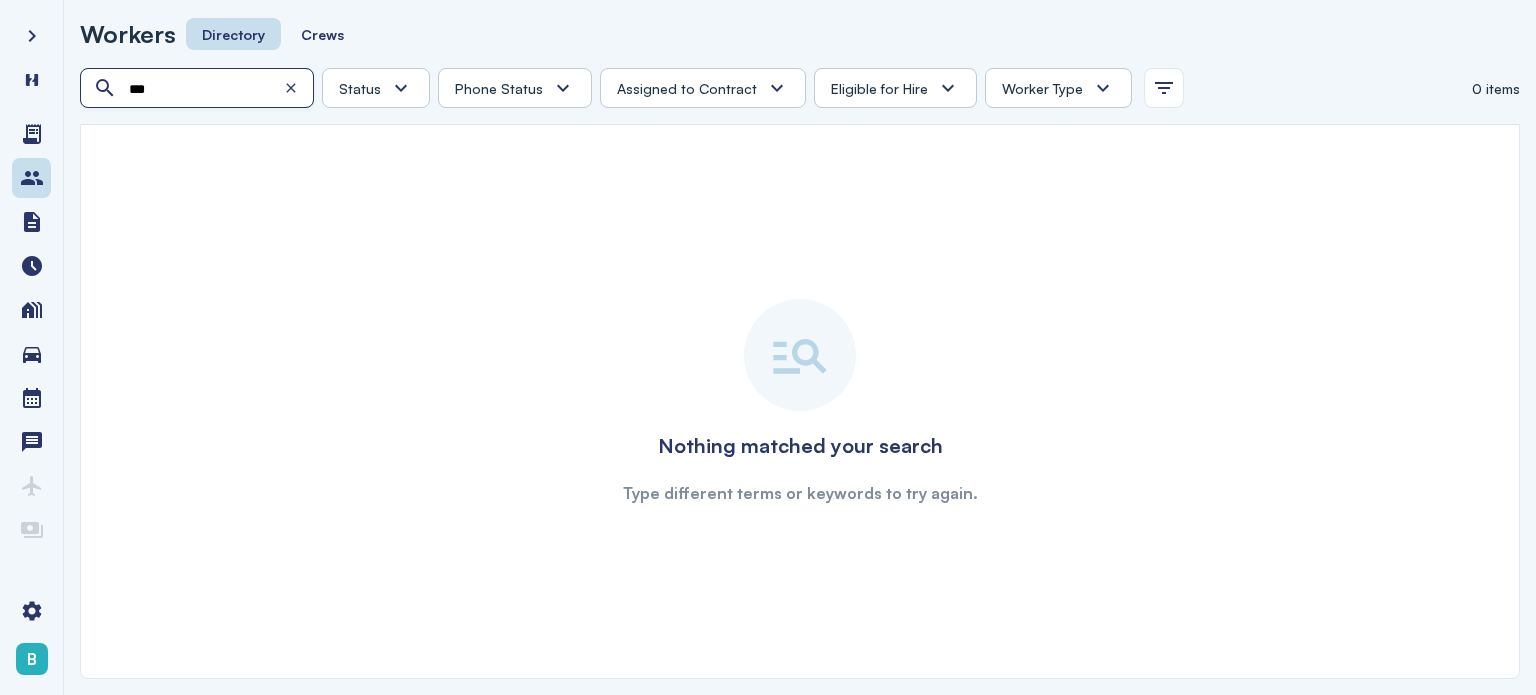 type on "***" 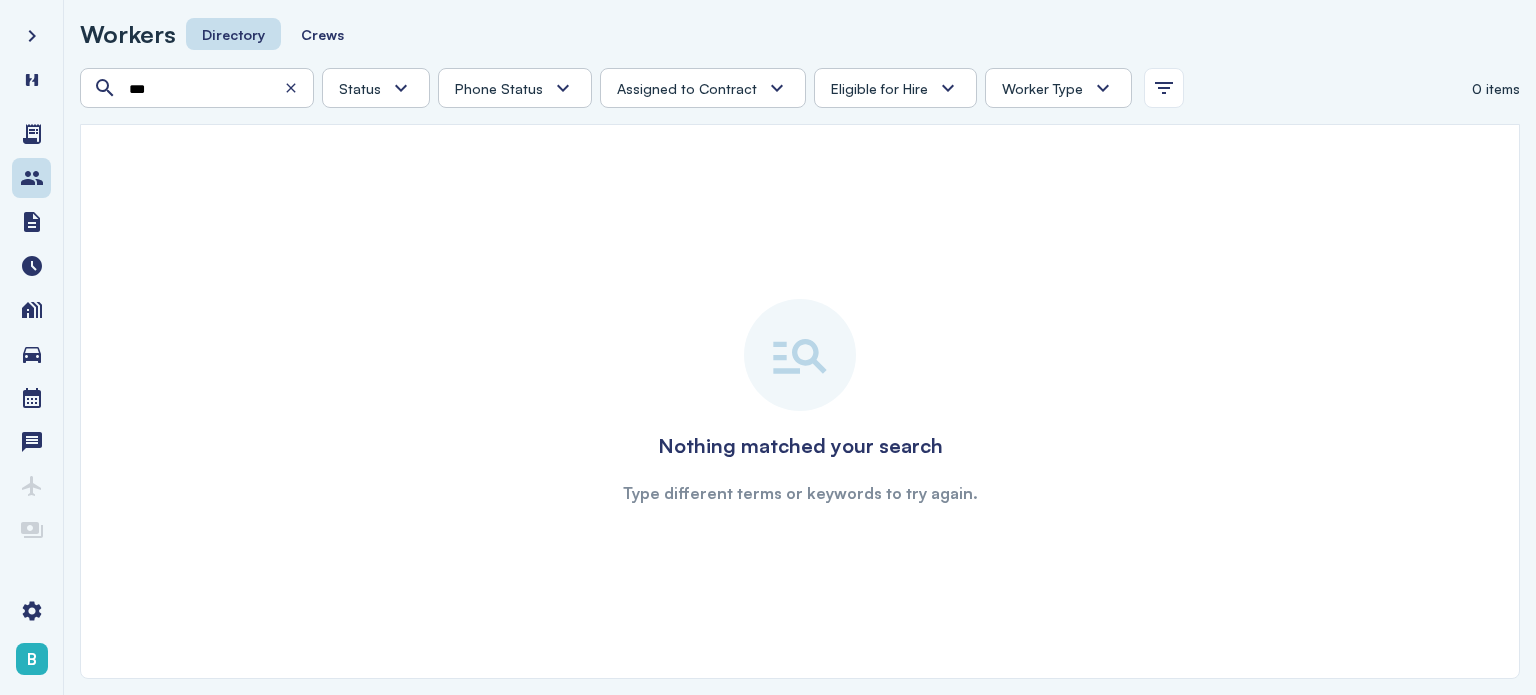 click on "Workers" at bounding box center (128, 34) 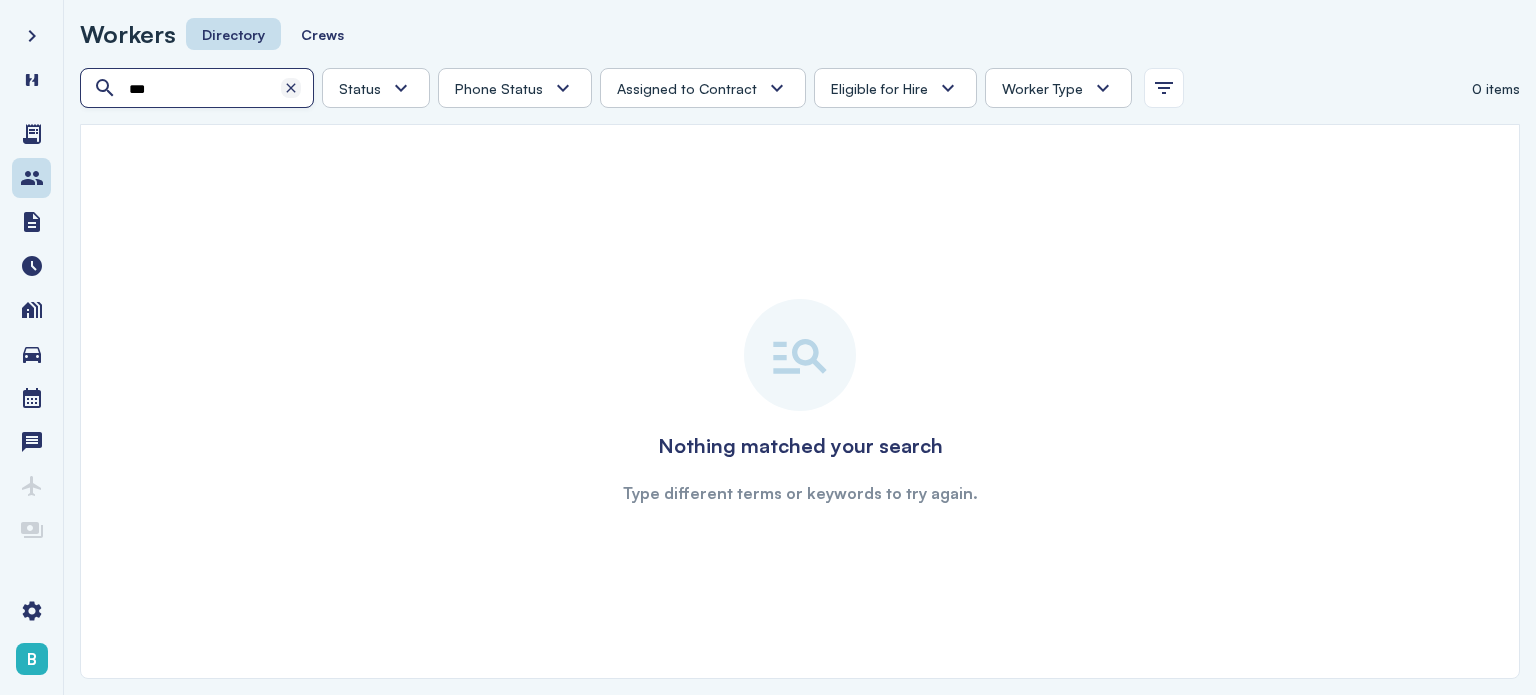 click at bounding box center (291, 88) 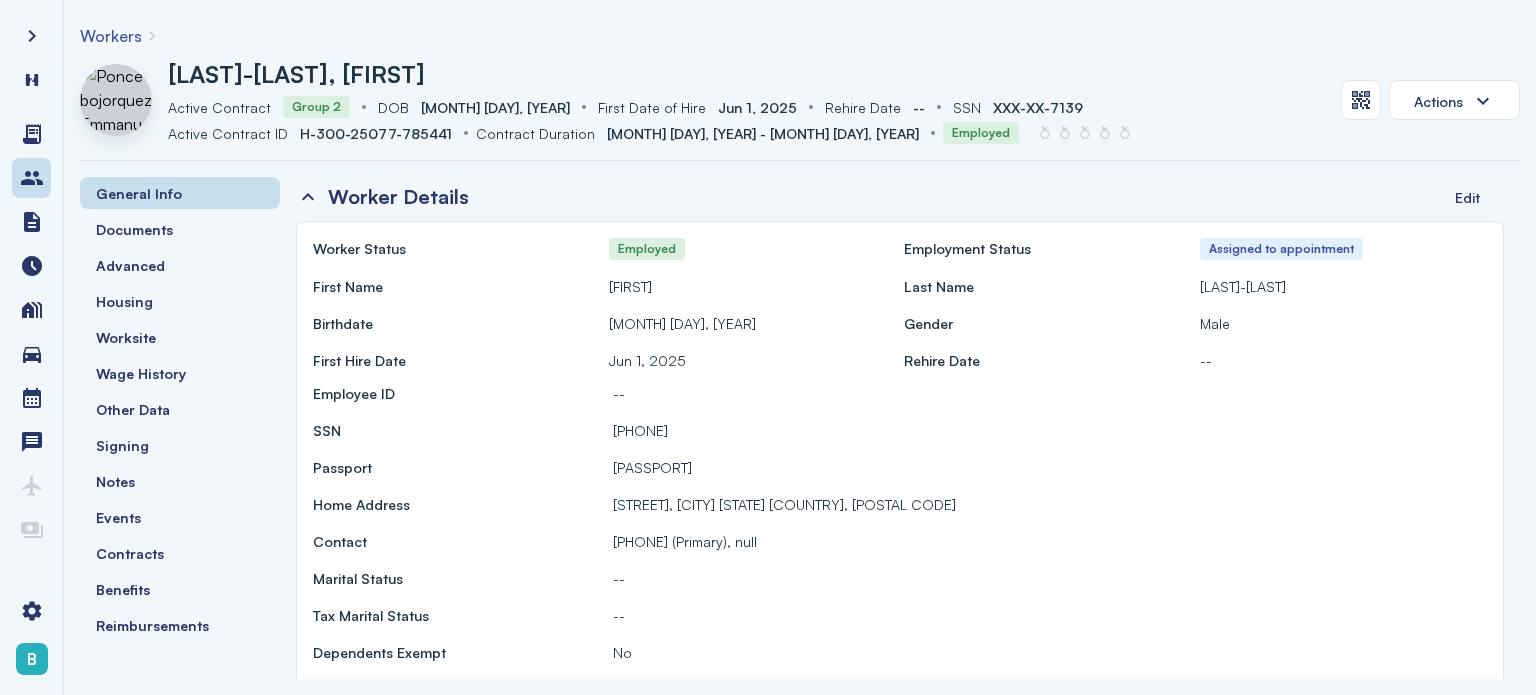click on "Workers" at bounding box center (111, 36) 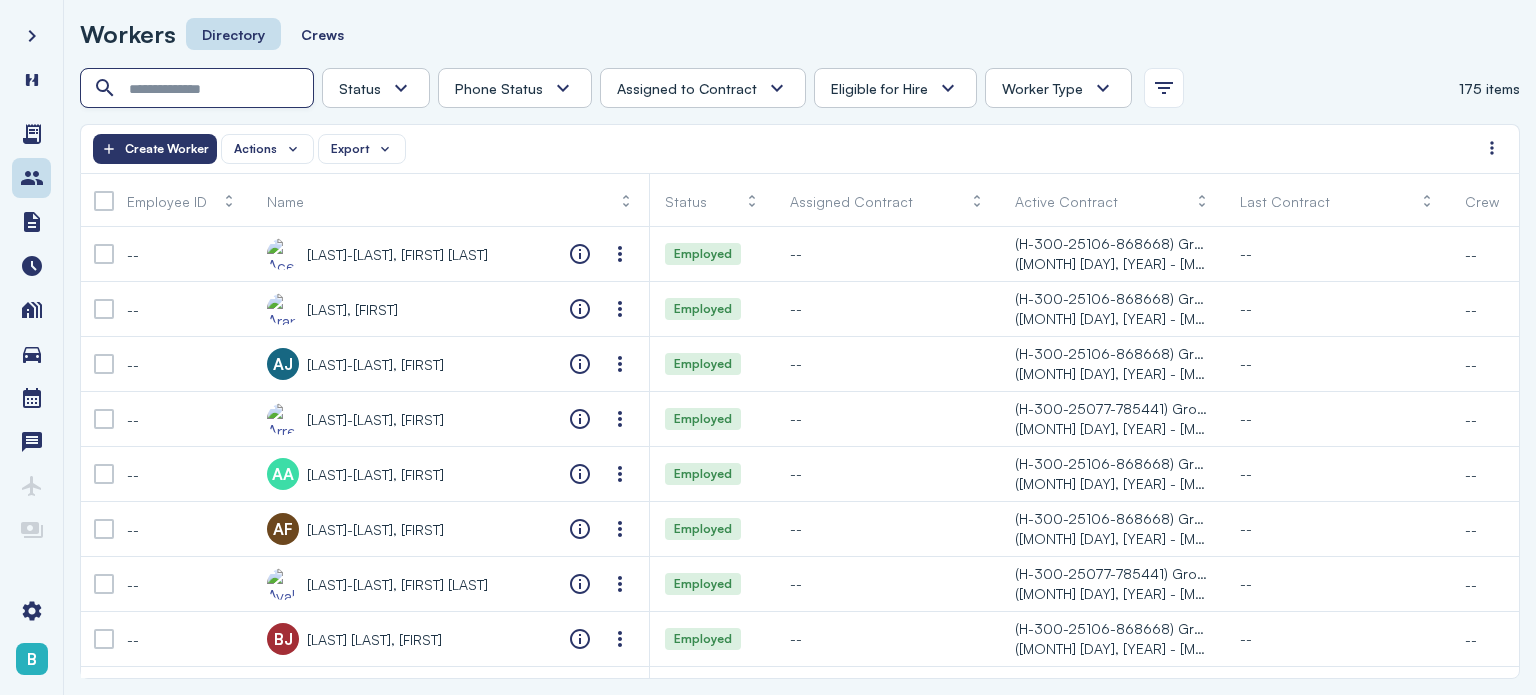 click at bounding box center [199, 89] 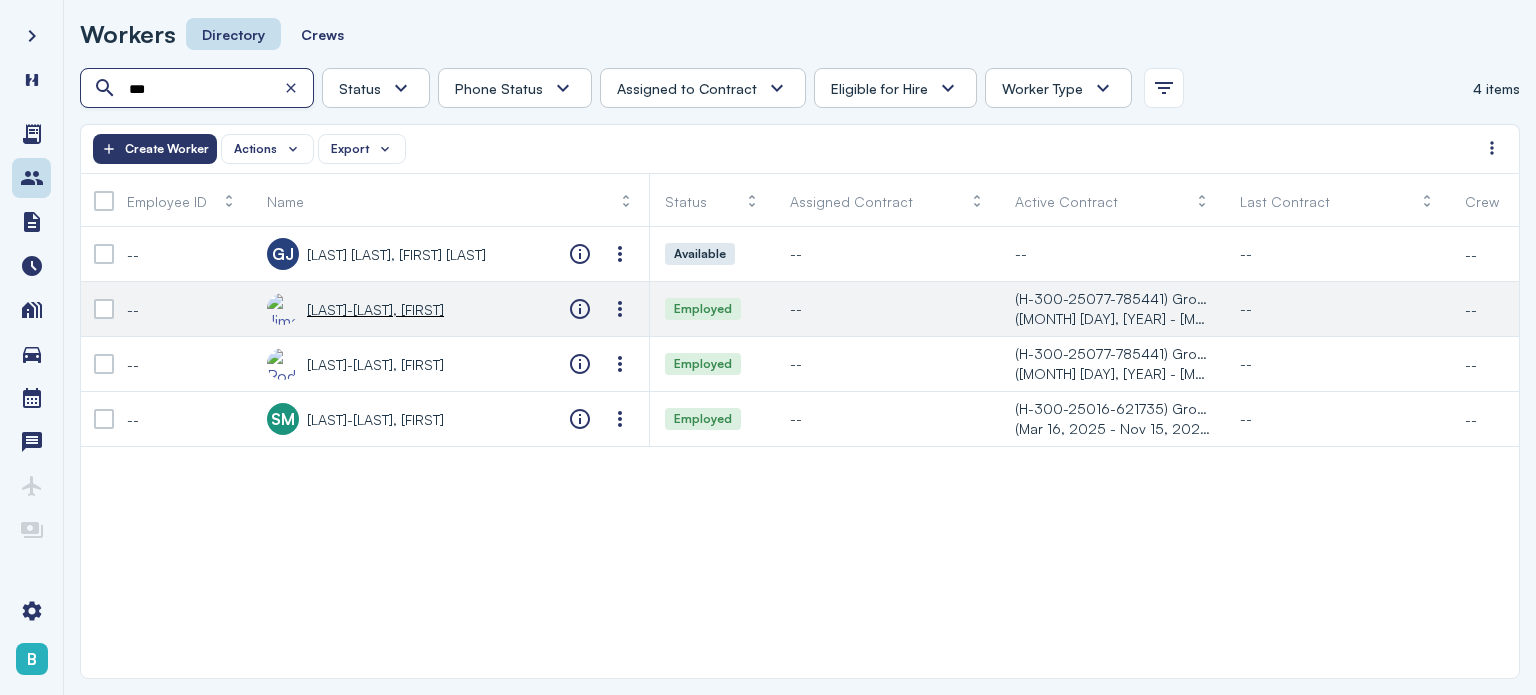 type on "***" 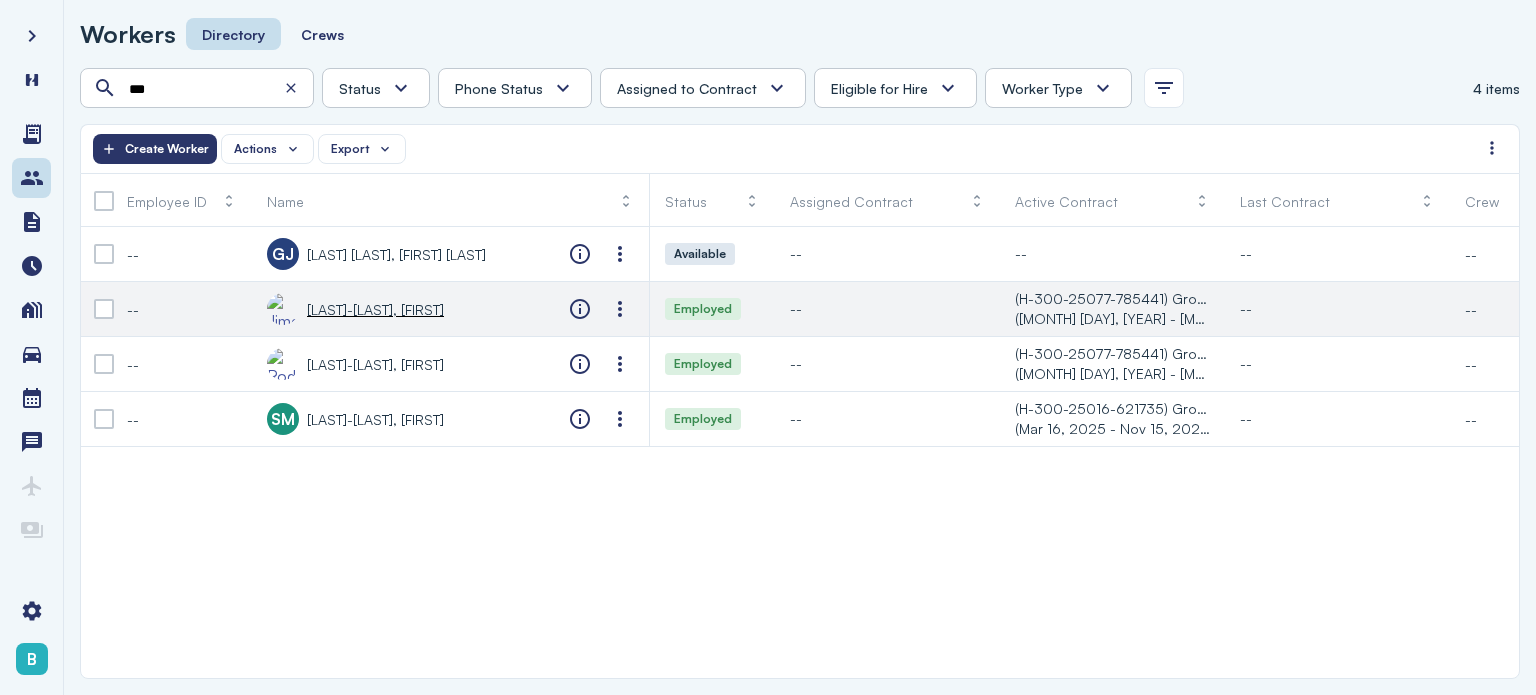 click on "Jimenez-cano, Salvador" at bounding box center (355, 309) 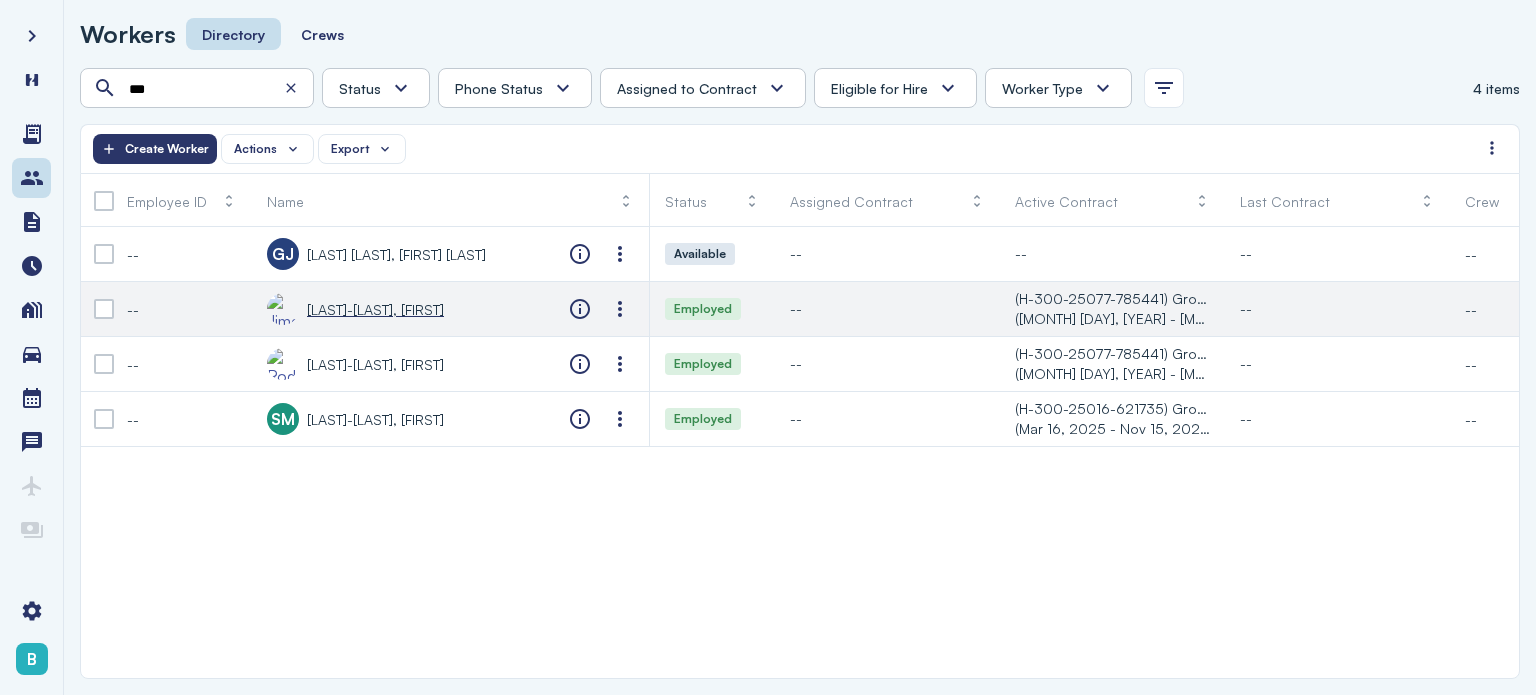 click on "Jimenez-cano, Salvador" at bounding box center [375, 309] 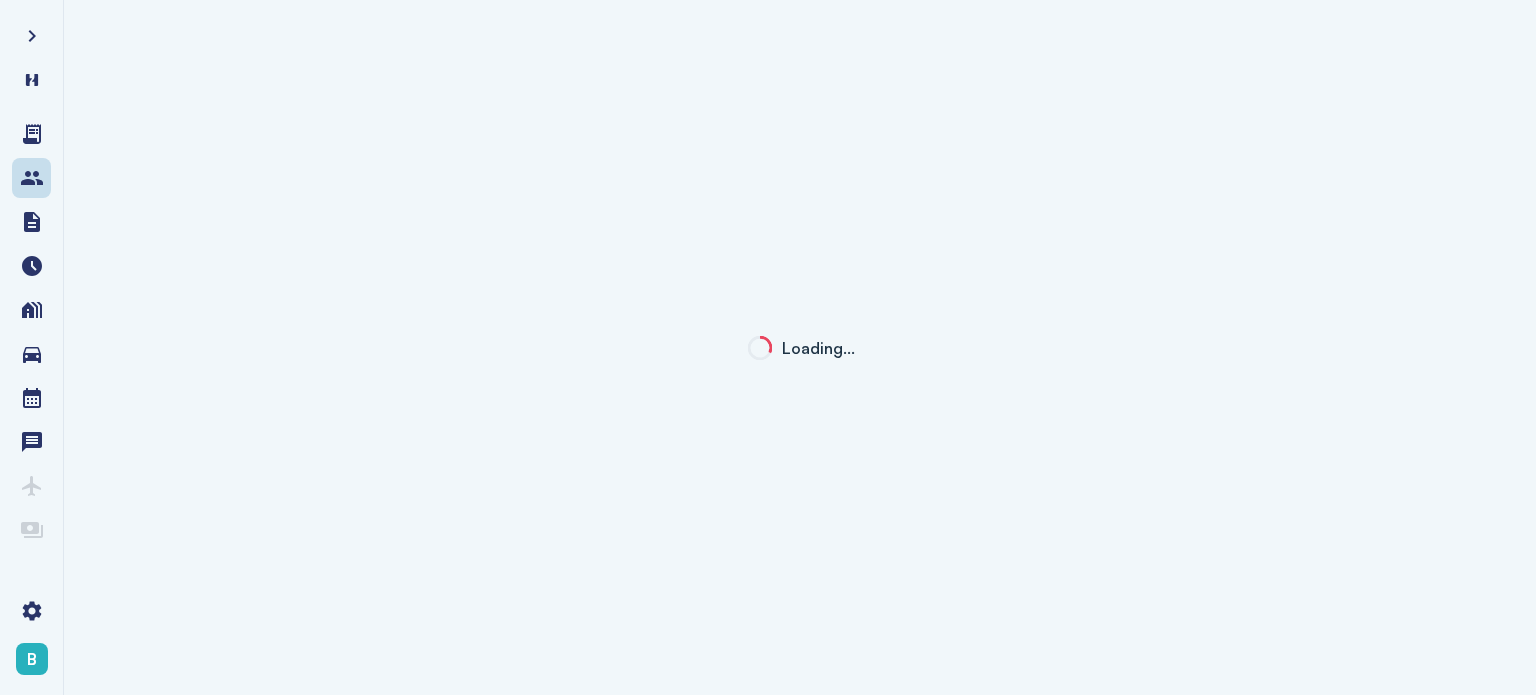 click on "Loading…" 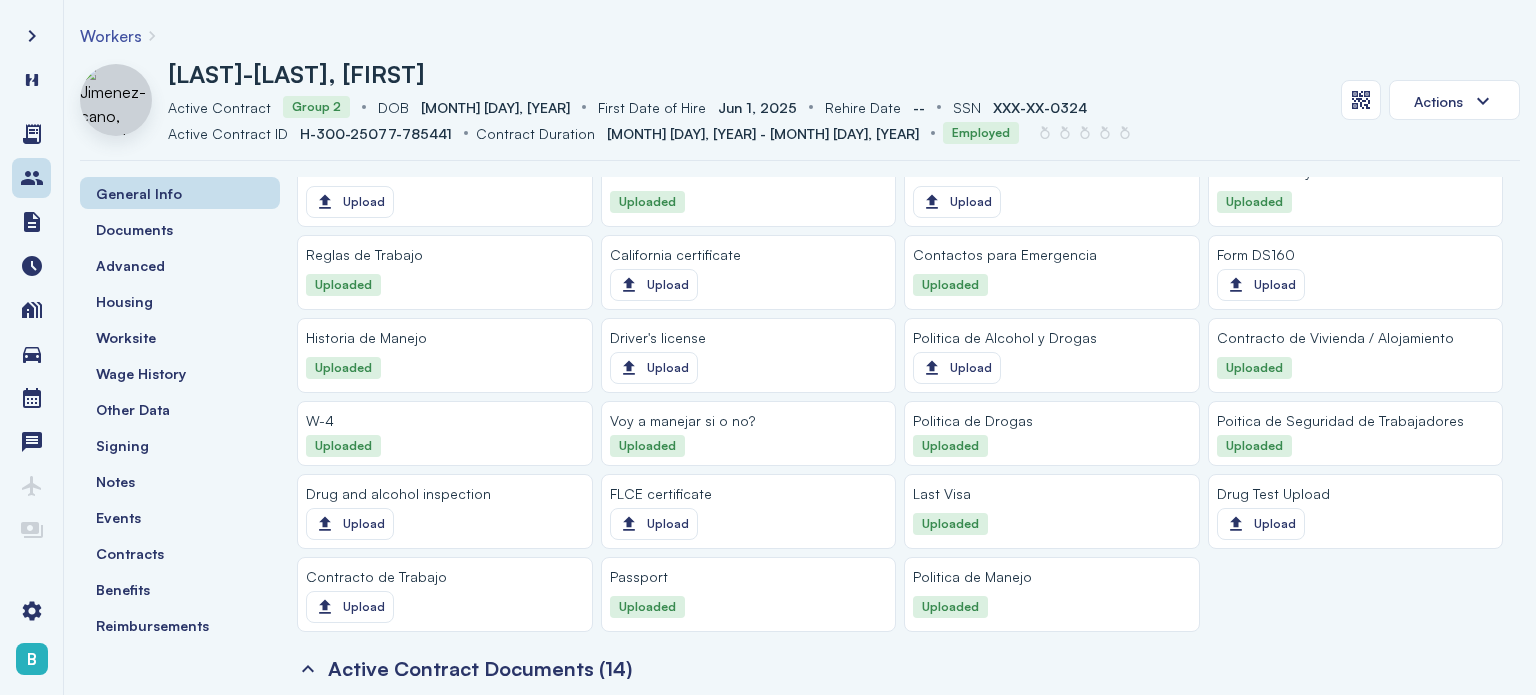 scroll, scrollTop: 1855, scrollLeft: 0, axis: vertical 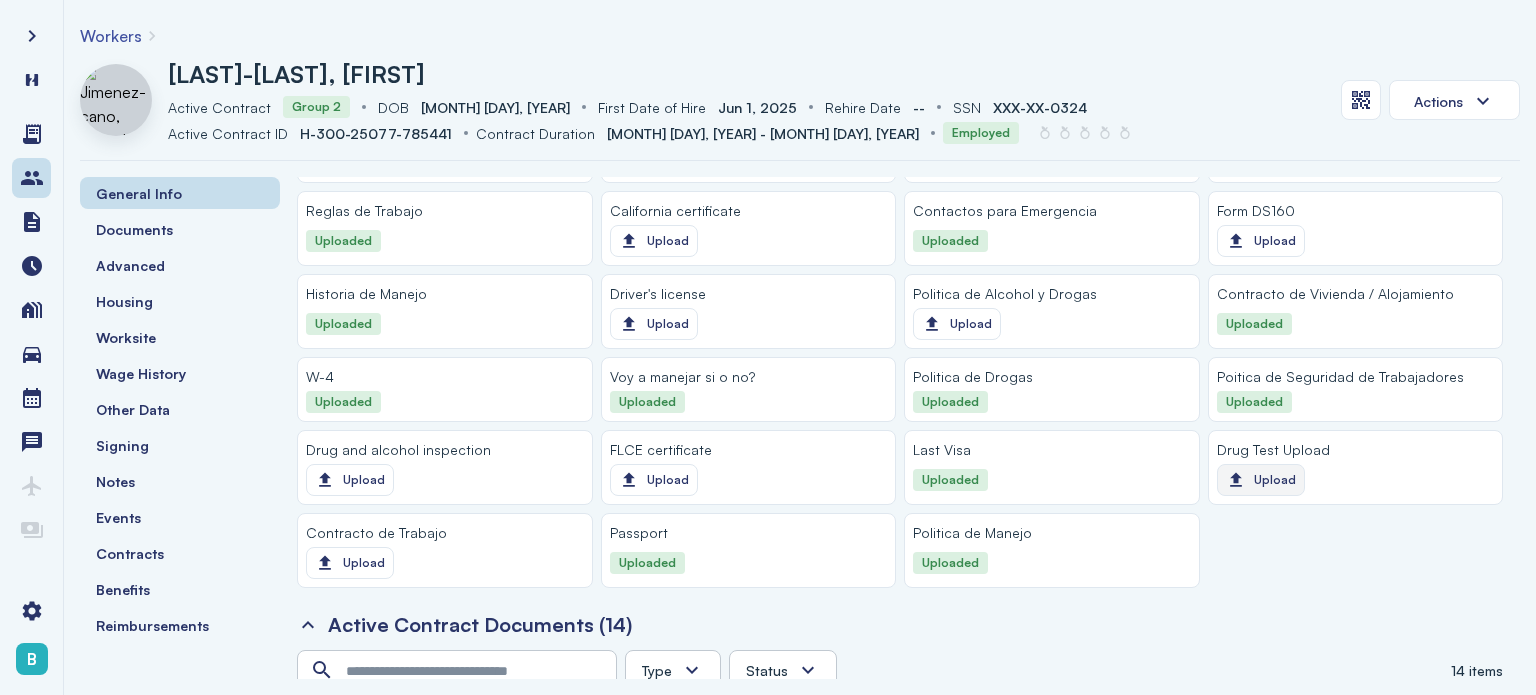 click on "Upload" 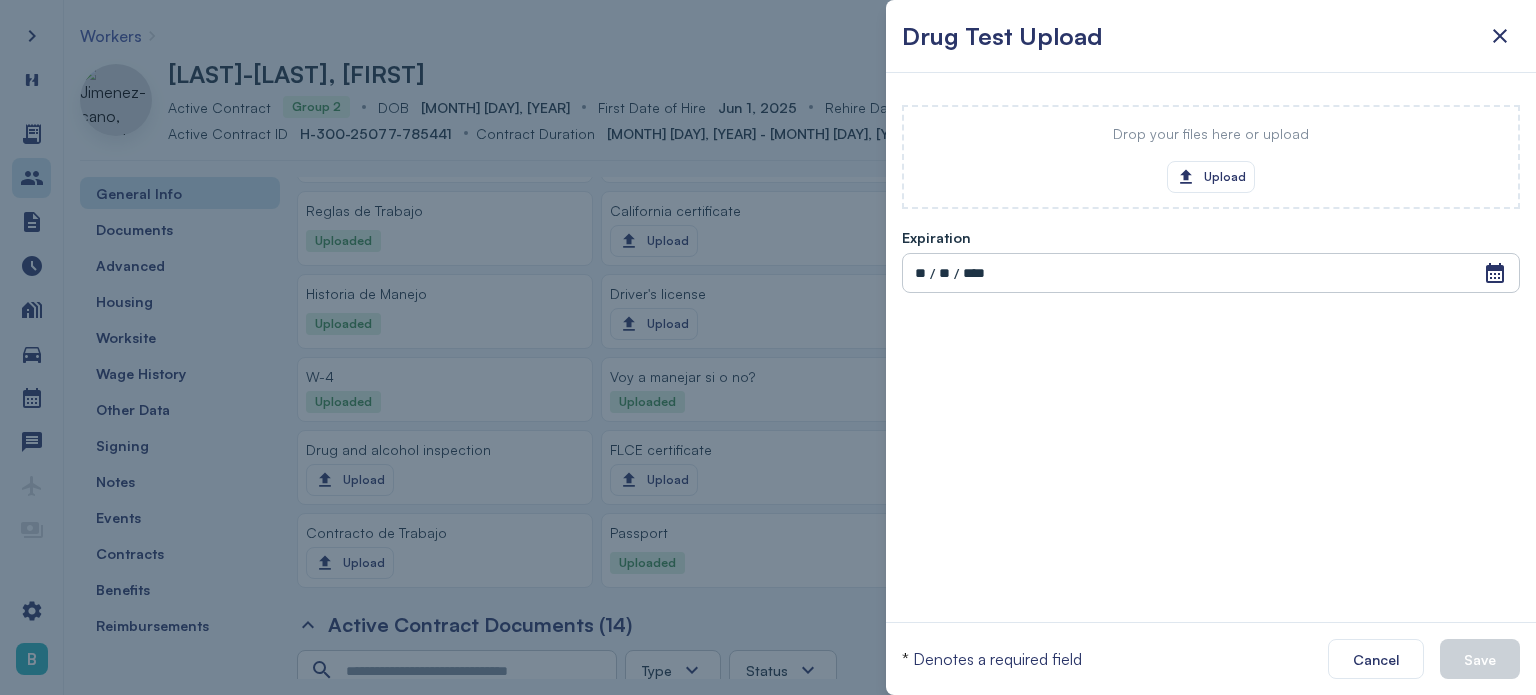 click on "Drop your files here or upload     Upload" at bounding box center (1211, 157) 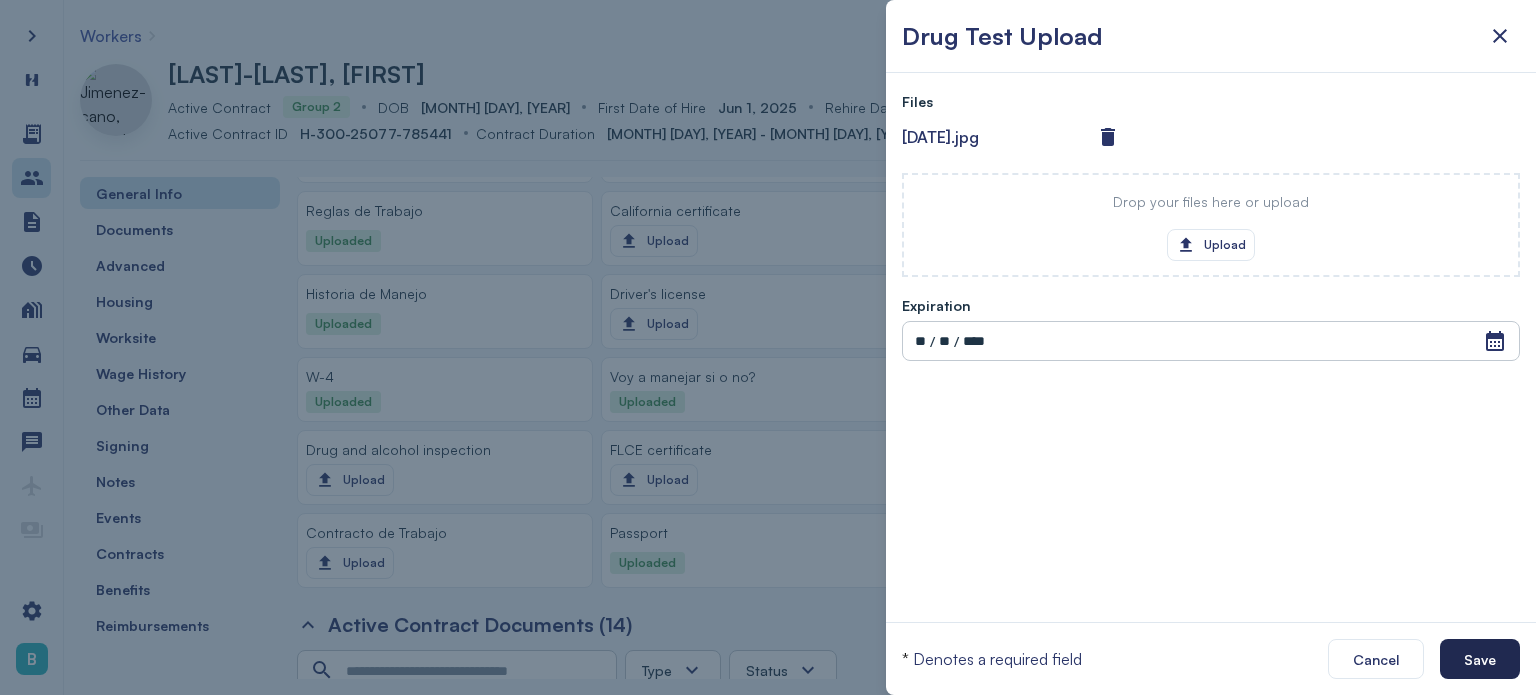 click on "Save" at bounding box center (1480, 659) 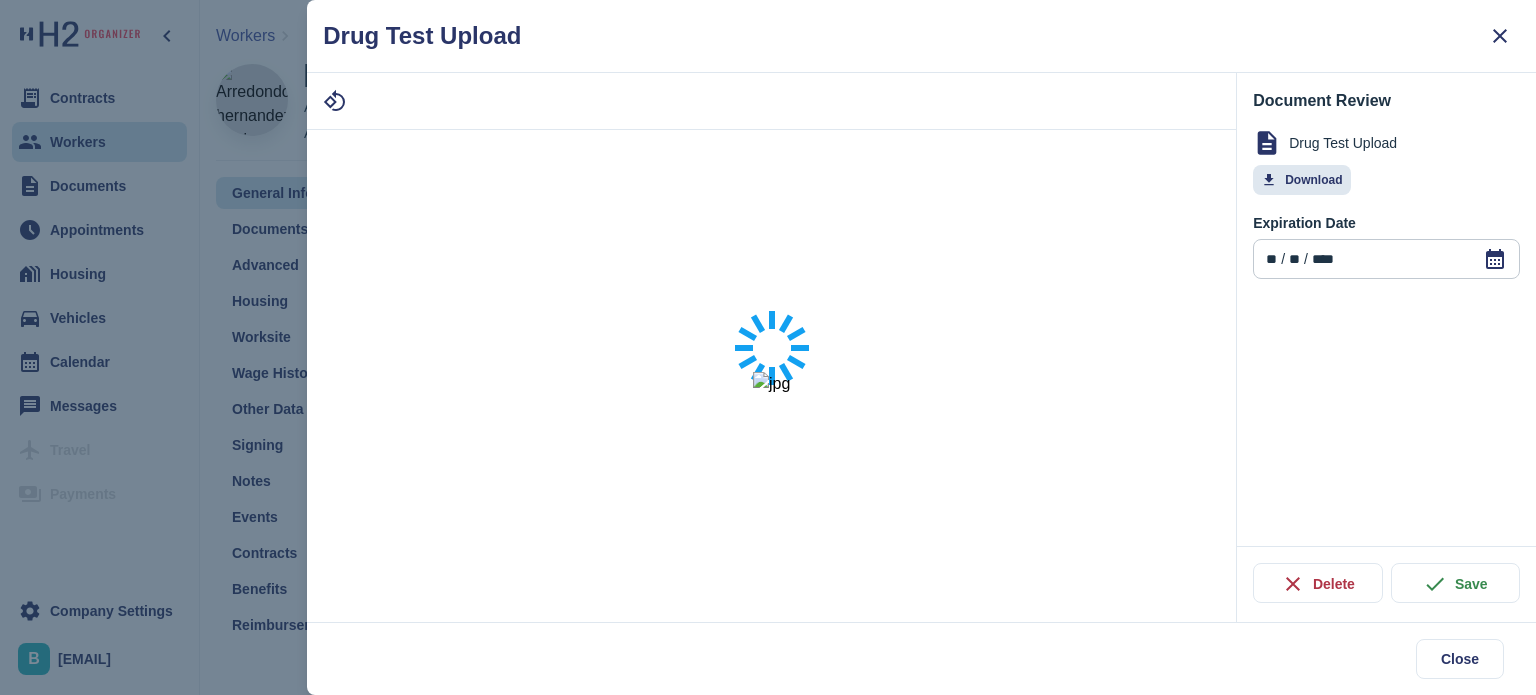 scroll, scrollTop: 0, scrollLeft: 0, axis: both 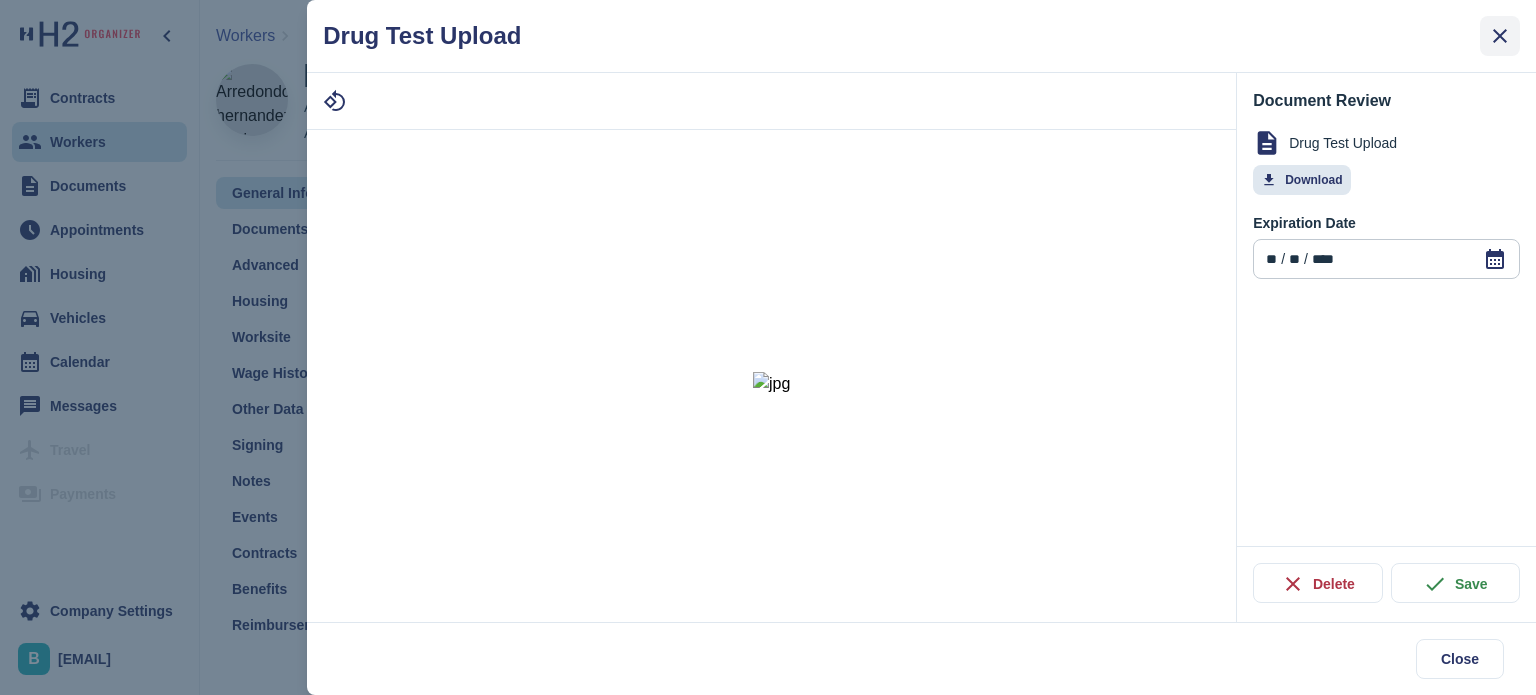 click at bounding box center (1500, 36) 